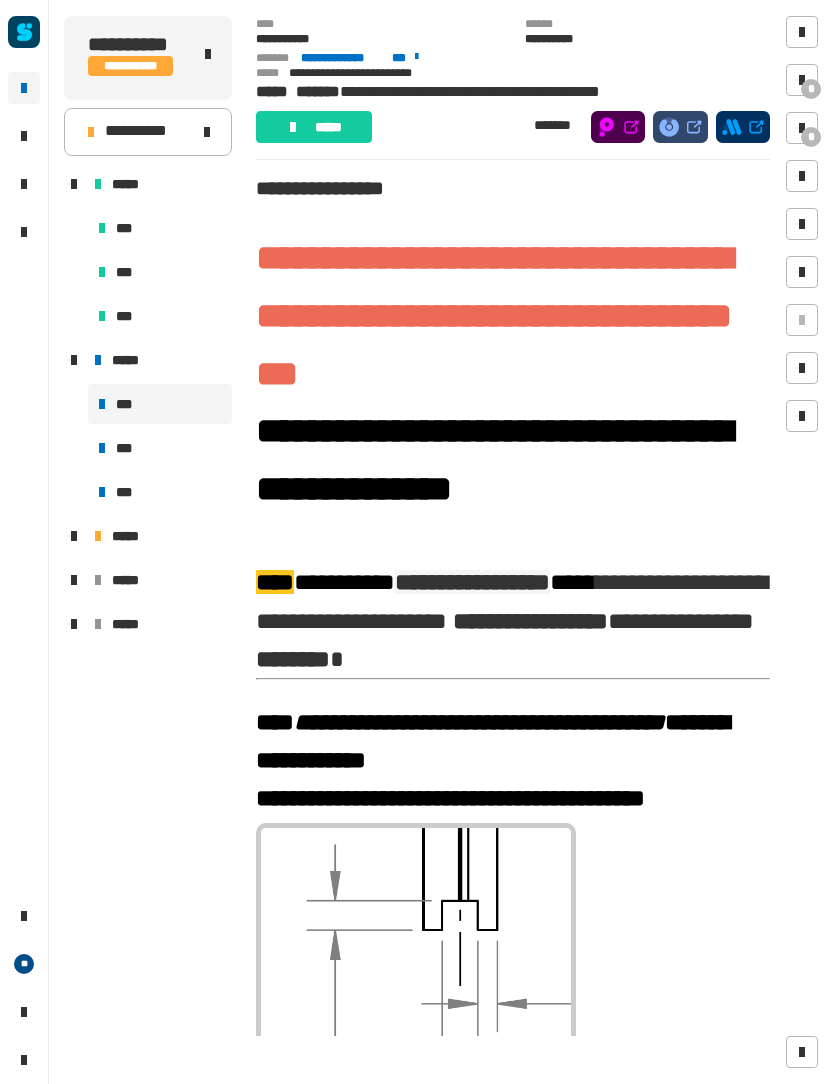 scroll, scrollTop: 0, scrollLeft: 0, axis: both 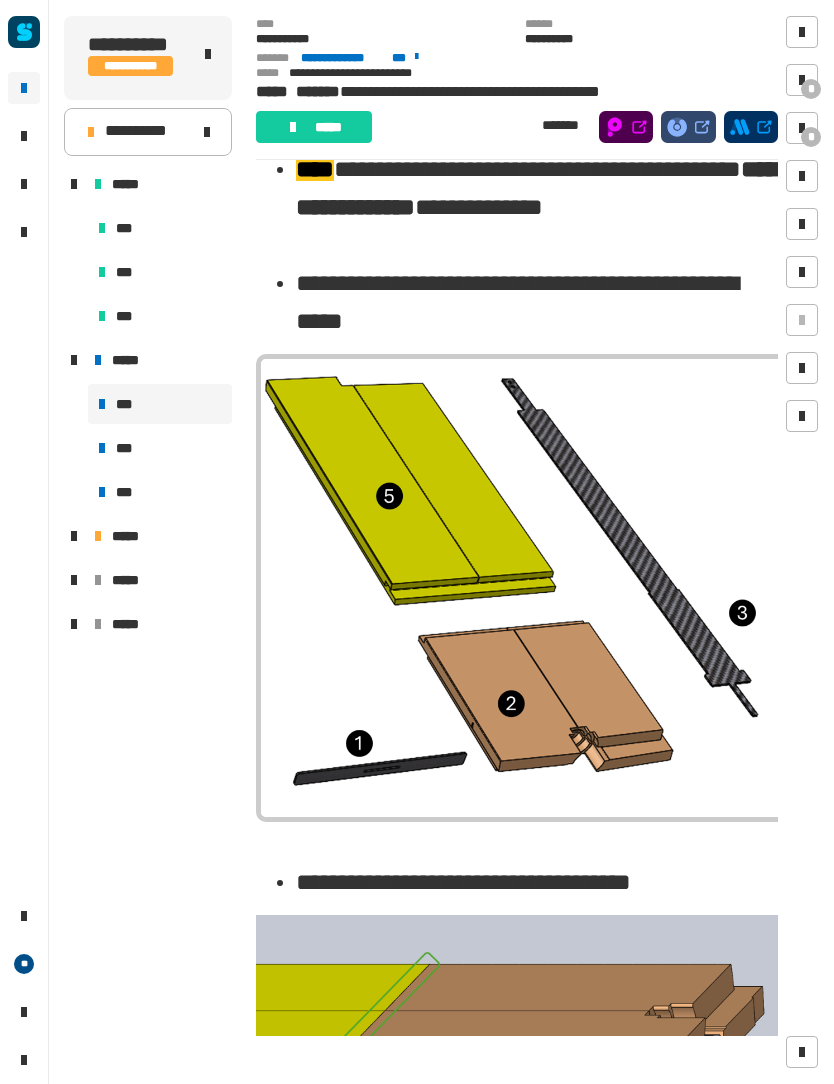 click on "*****" 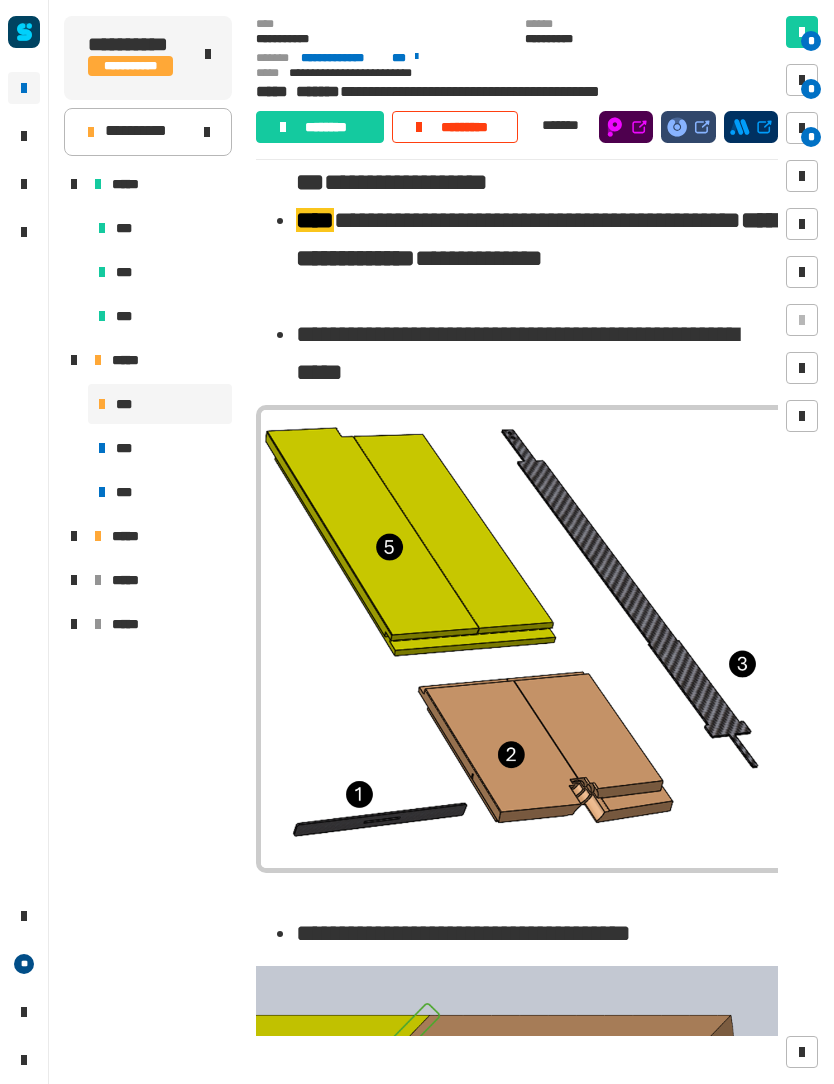 scroll, scrollTop: 1084, scrollLeft: 0, axis: vertical 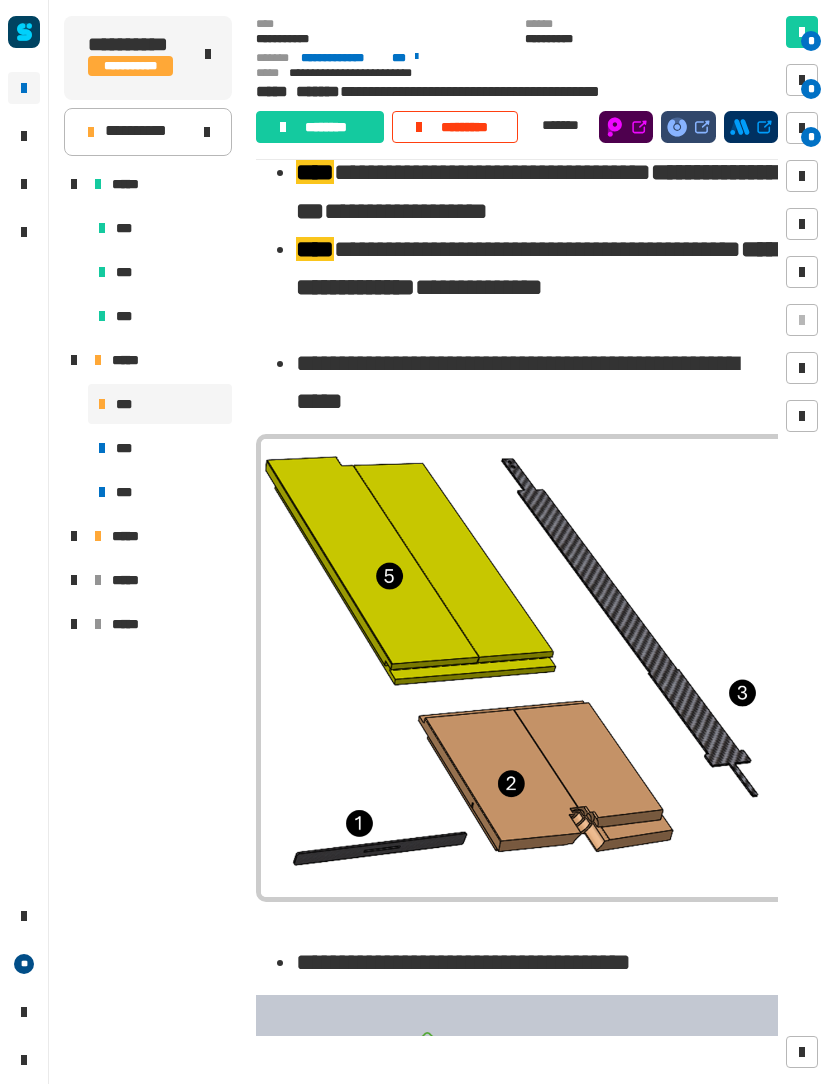 click at bounding box center (802, 128) 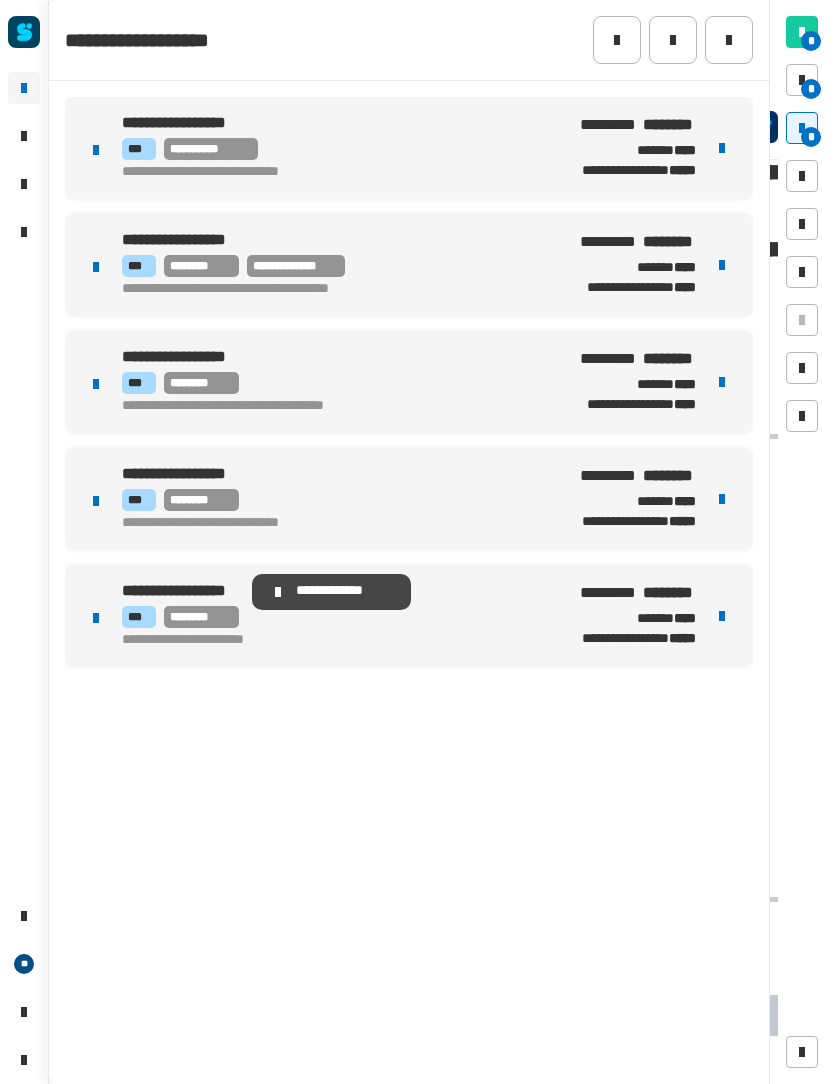 click on "**********" at bounding box center (161, 590) 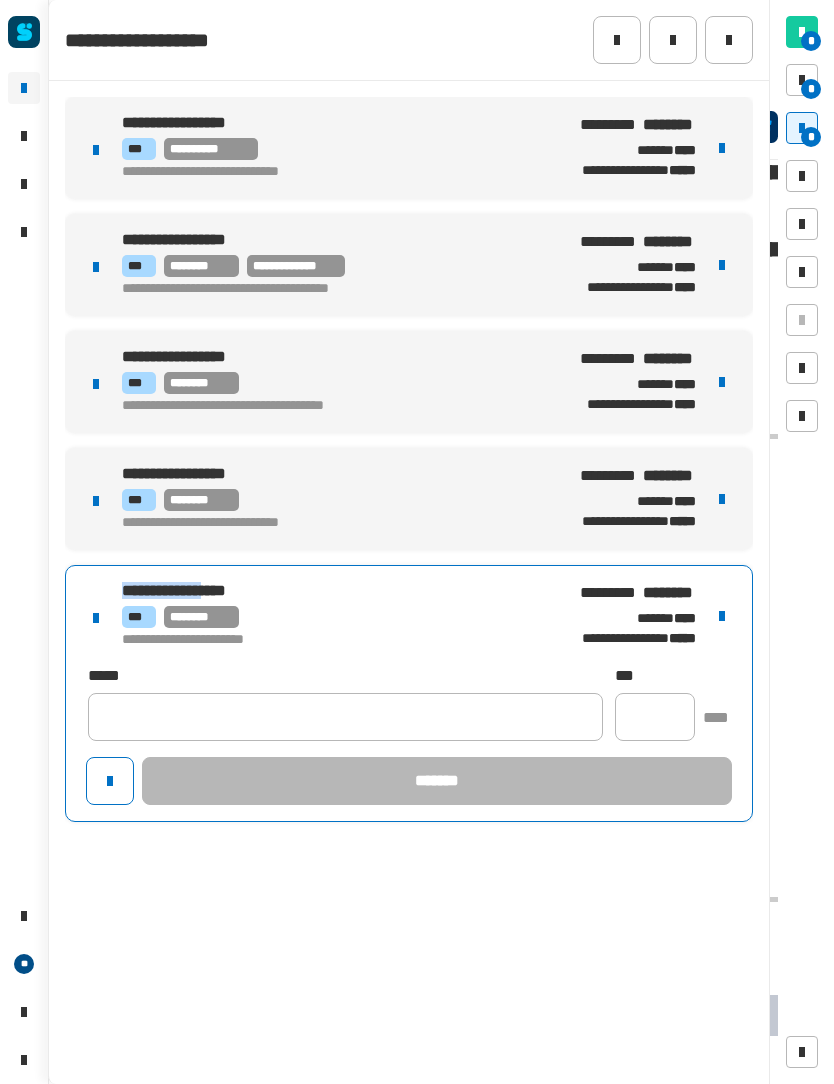 copy on "**********" 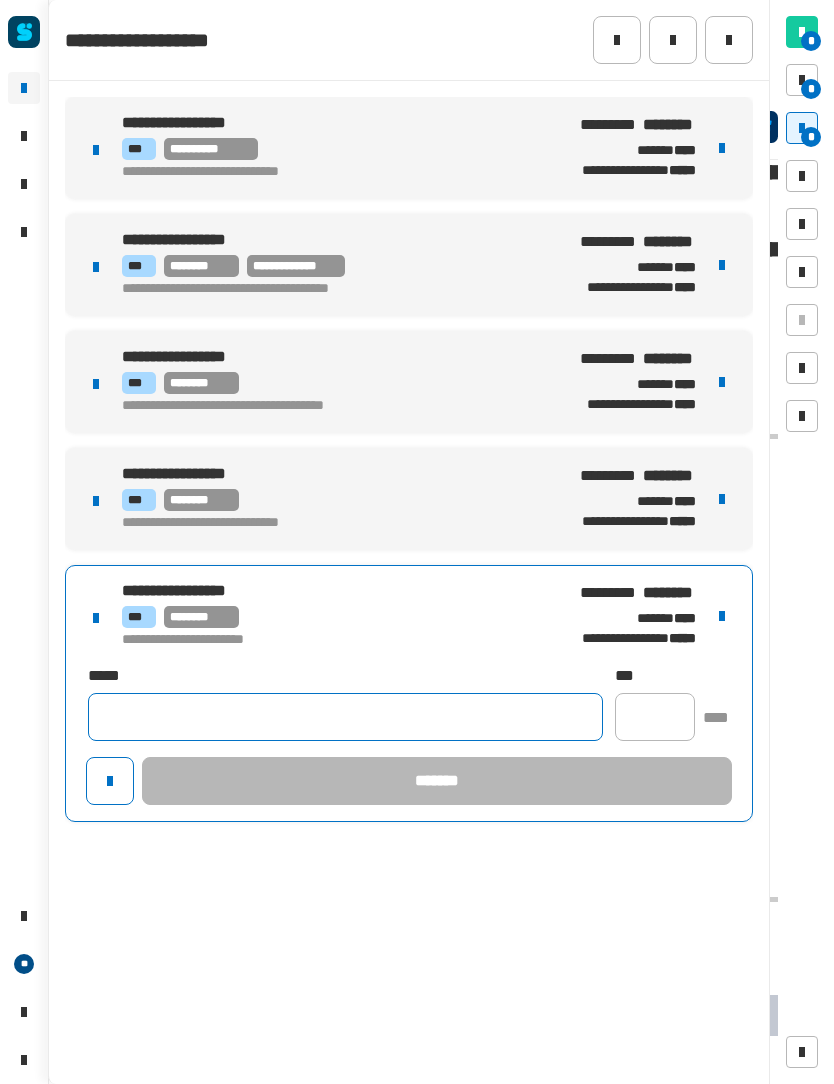click 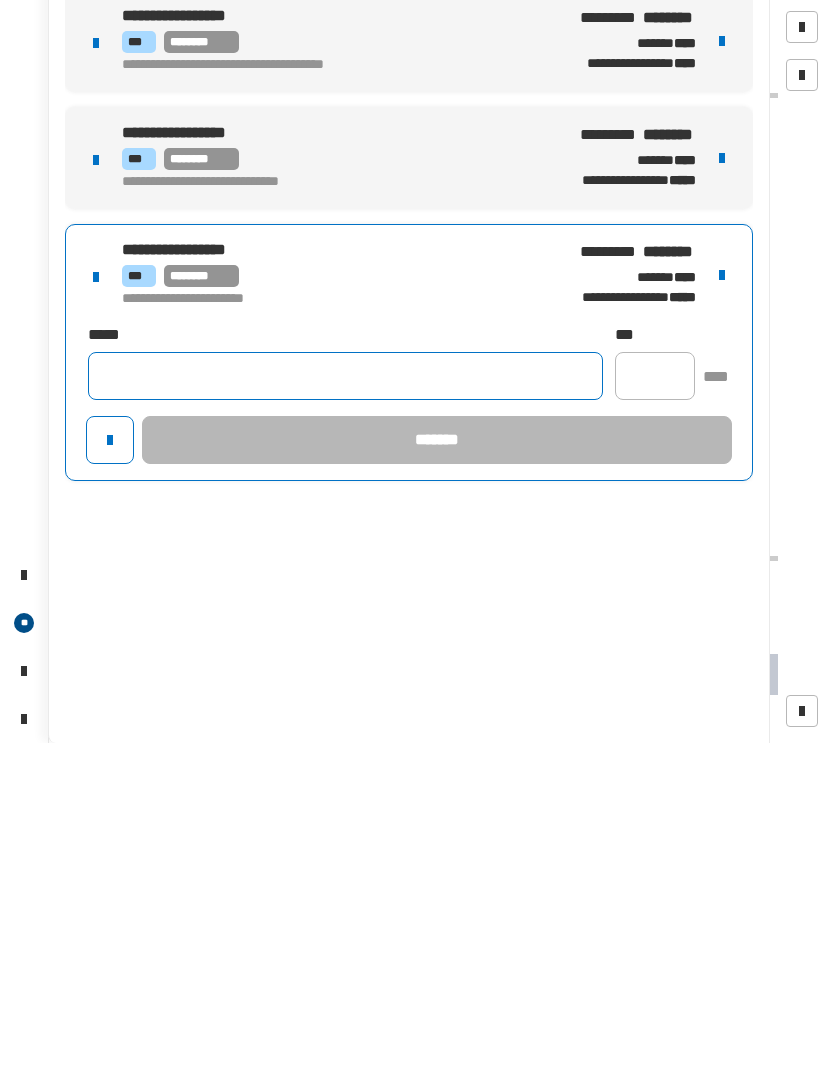 click 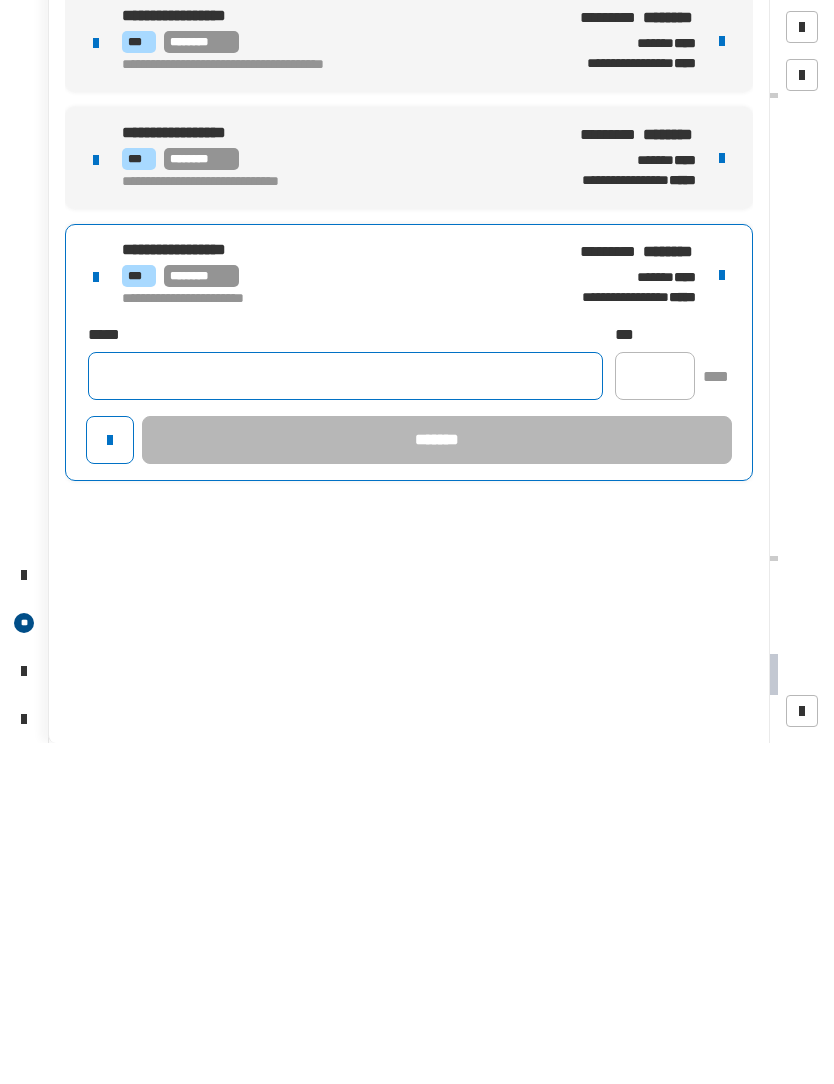 paste on "**********" 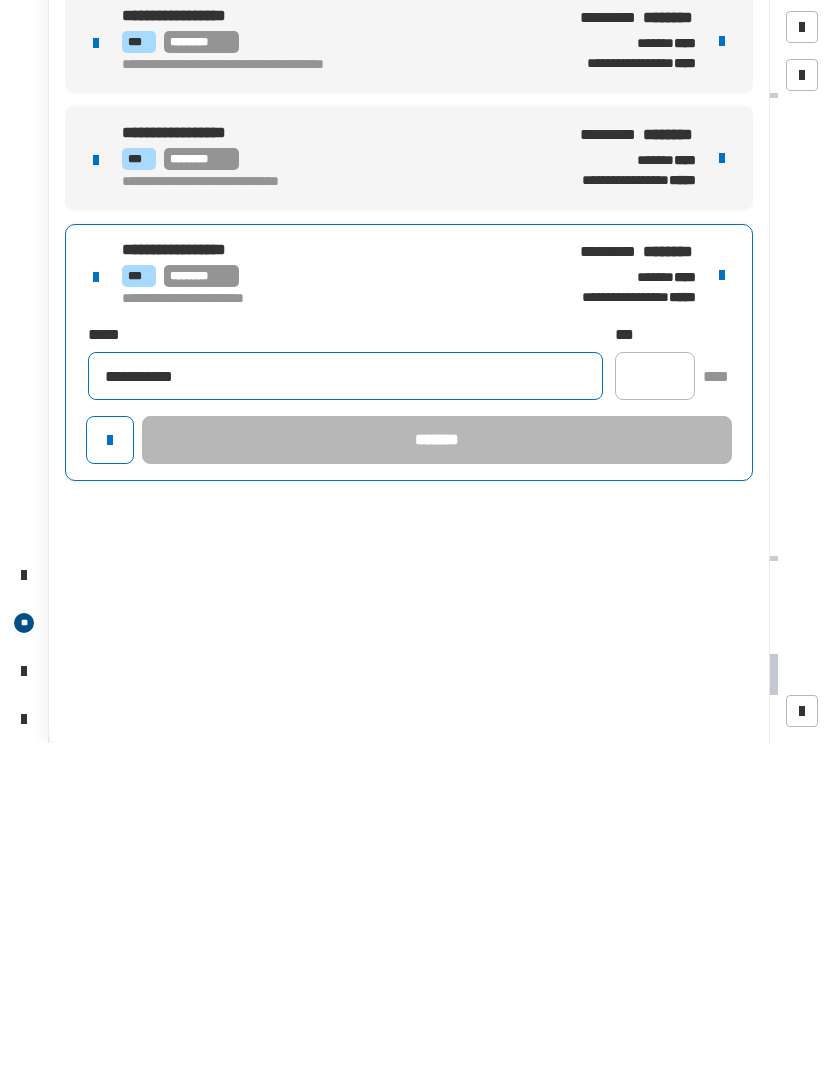 scroll, scrollTop: 0, scrollLeft: 0, axis: both 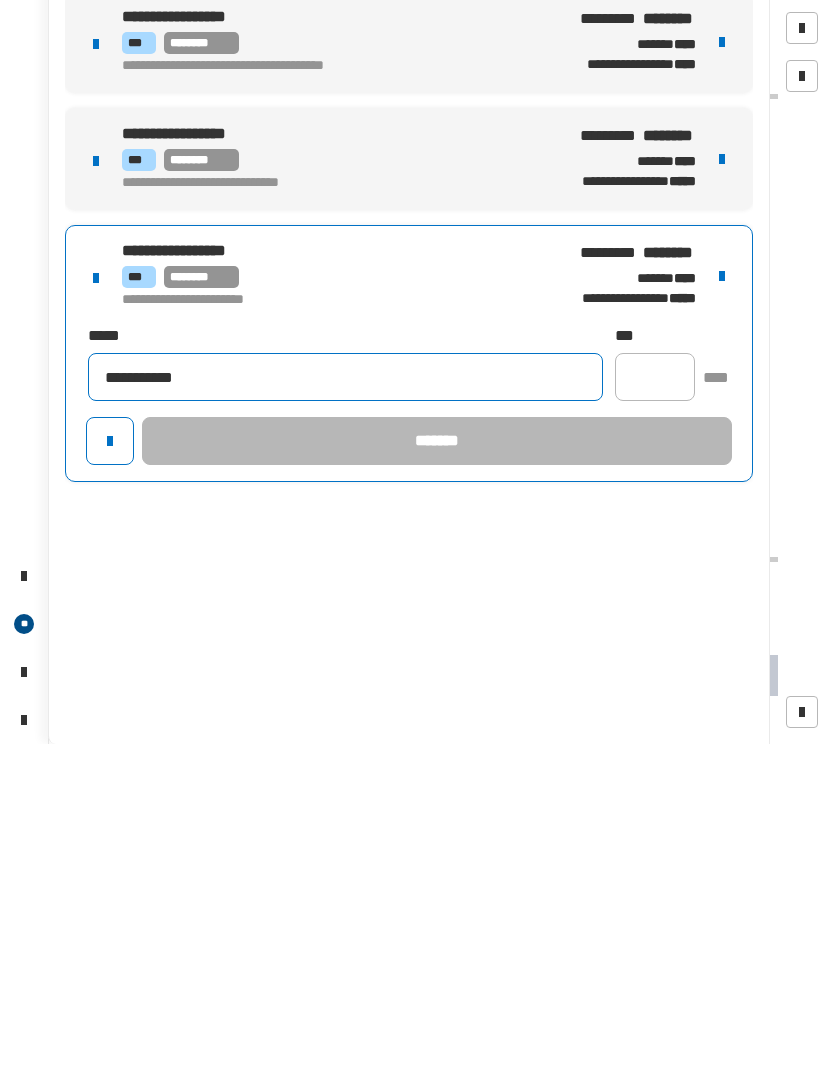 type on "**********" 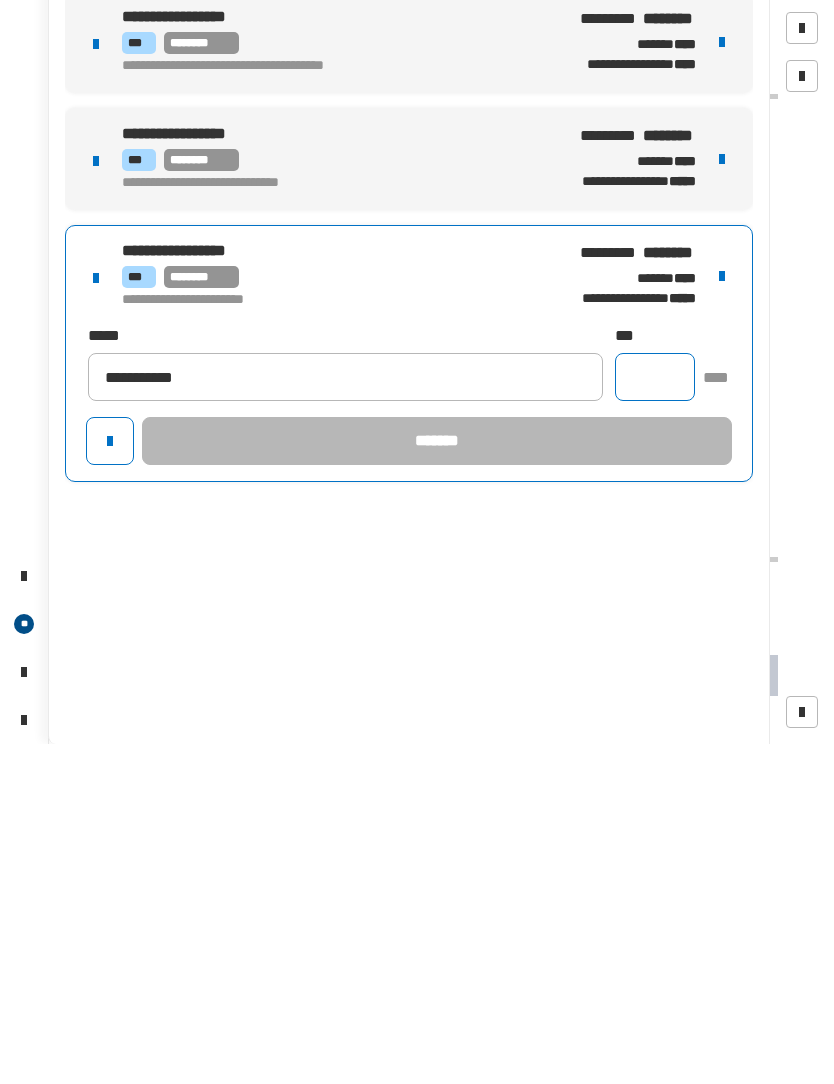 click 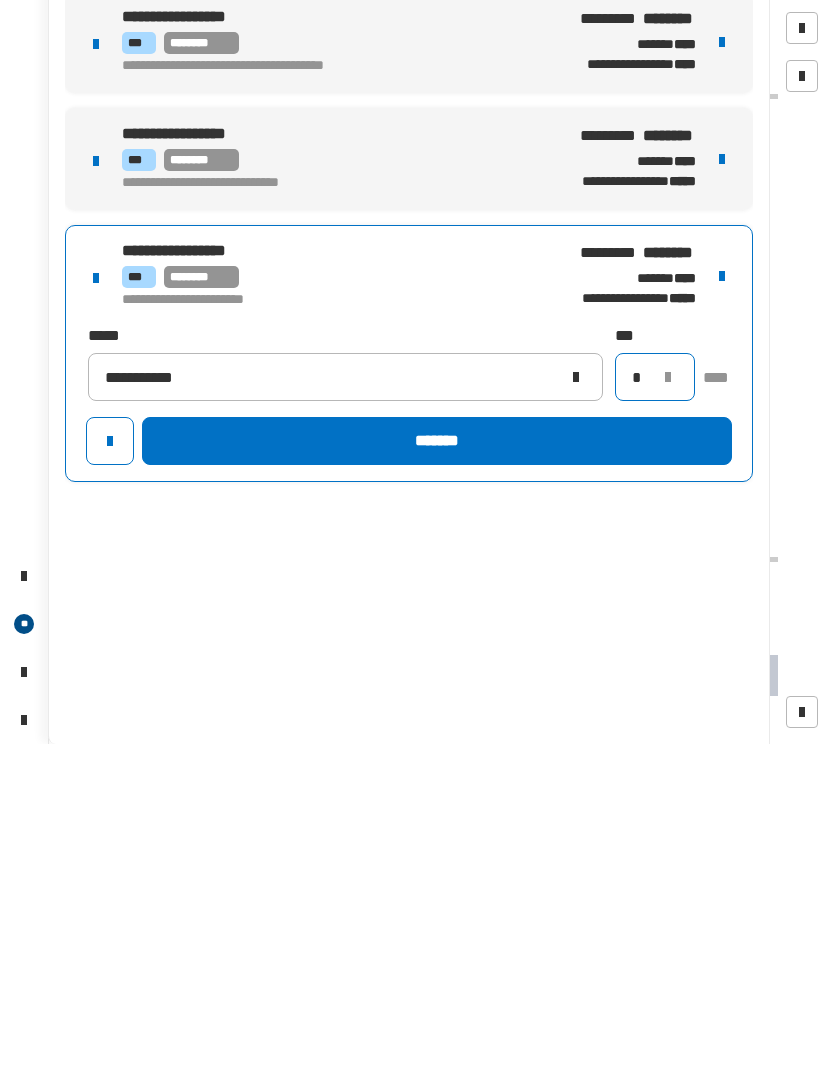 type on "*" 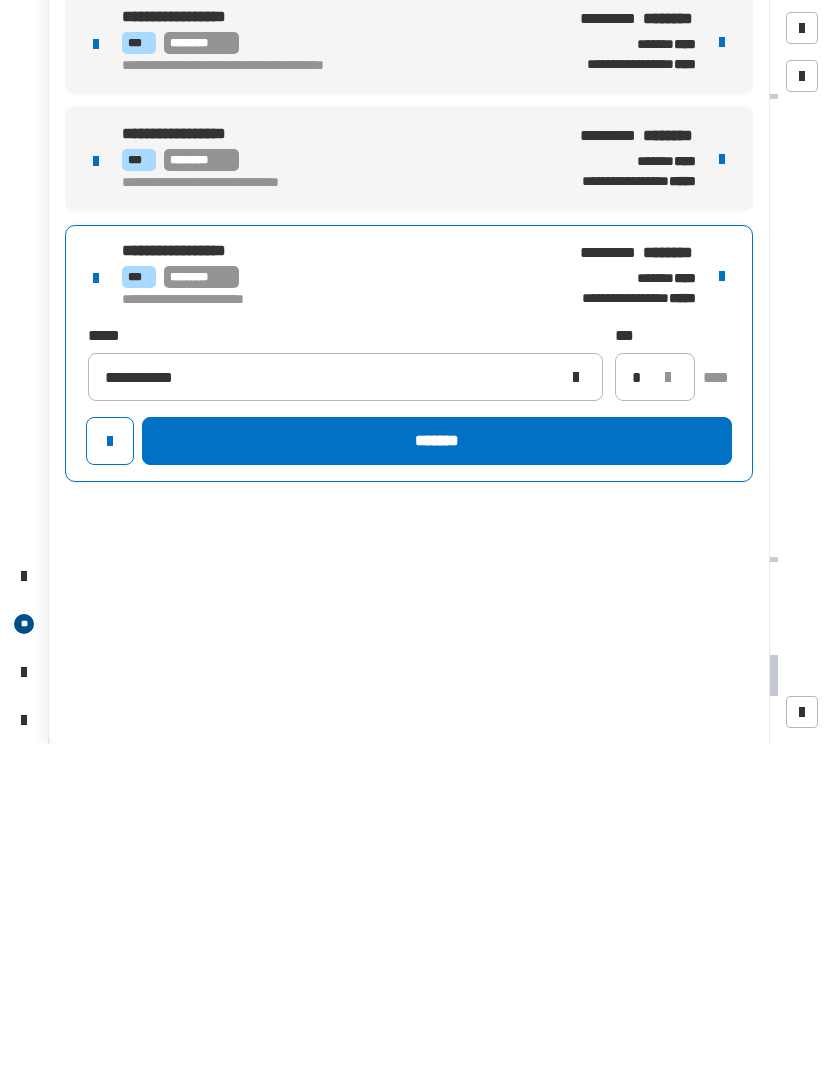 click on "*******" 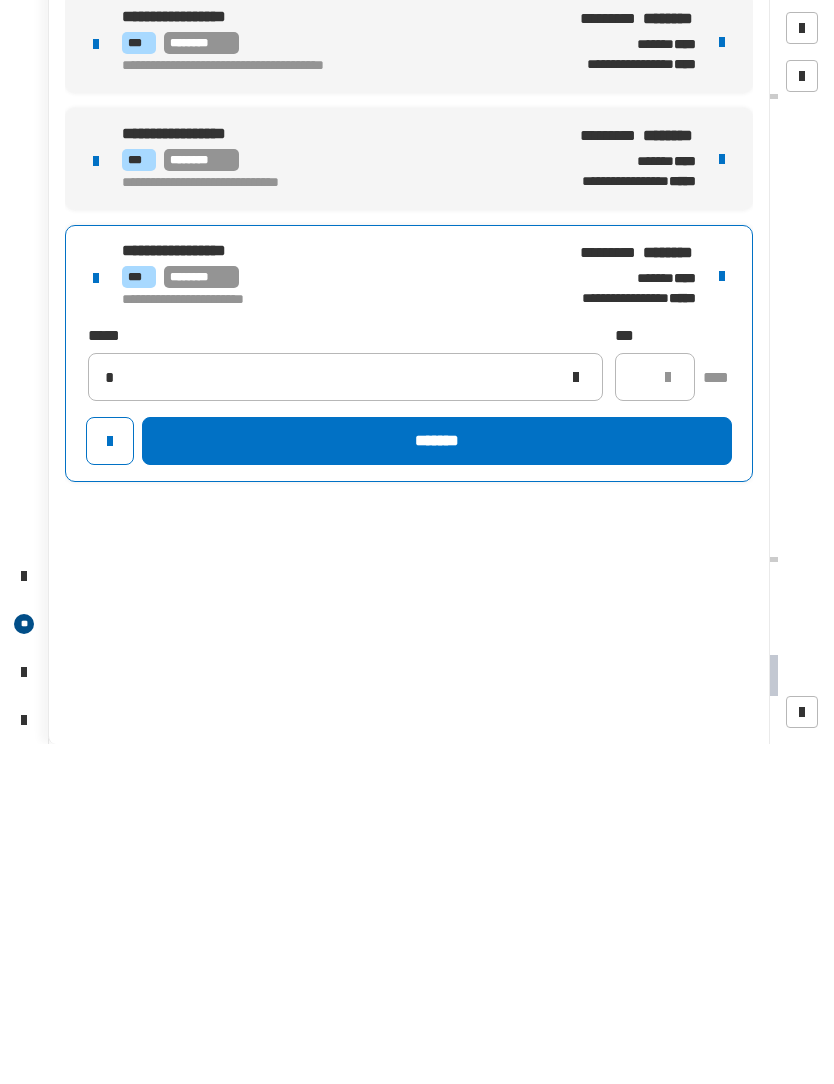 type 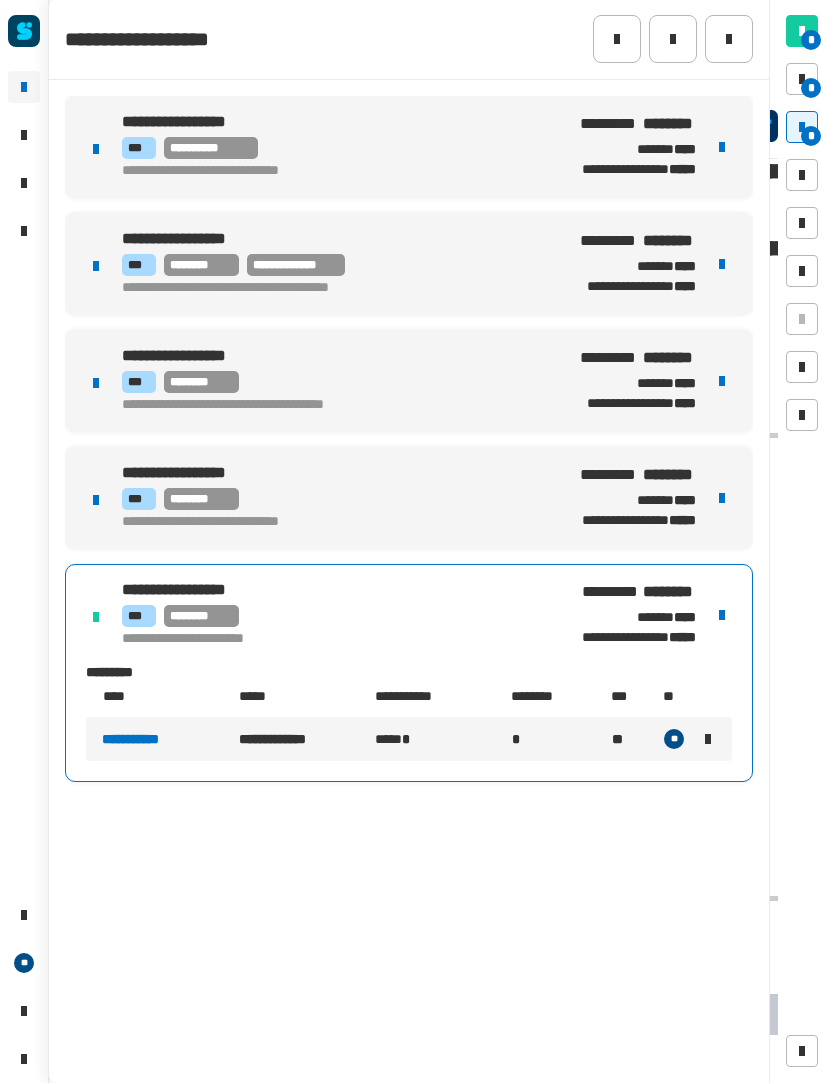 click on "*** ********" at bounding box center [332, 500] 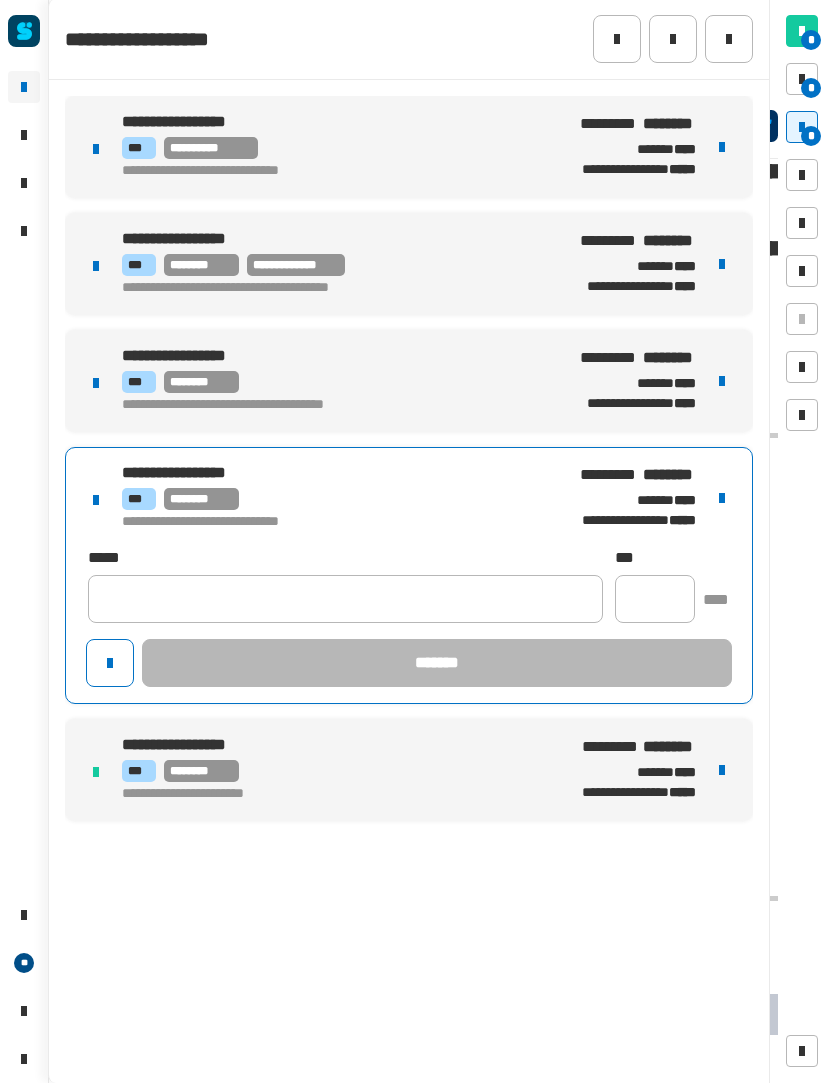 click 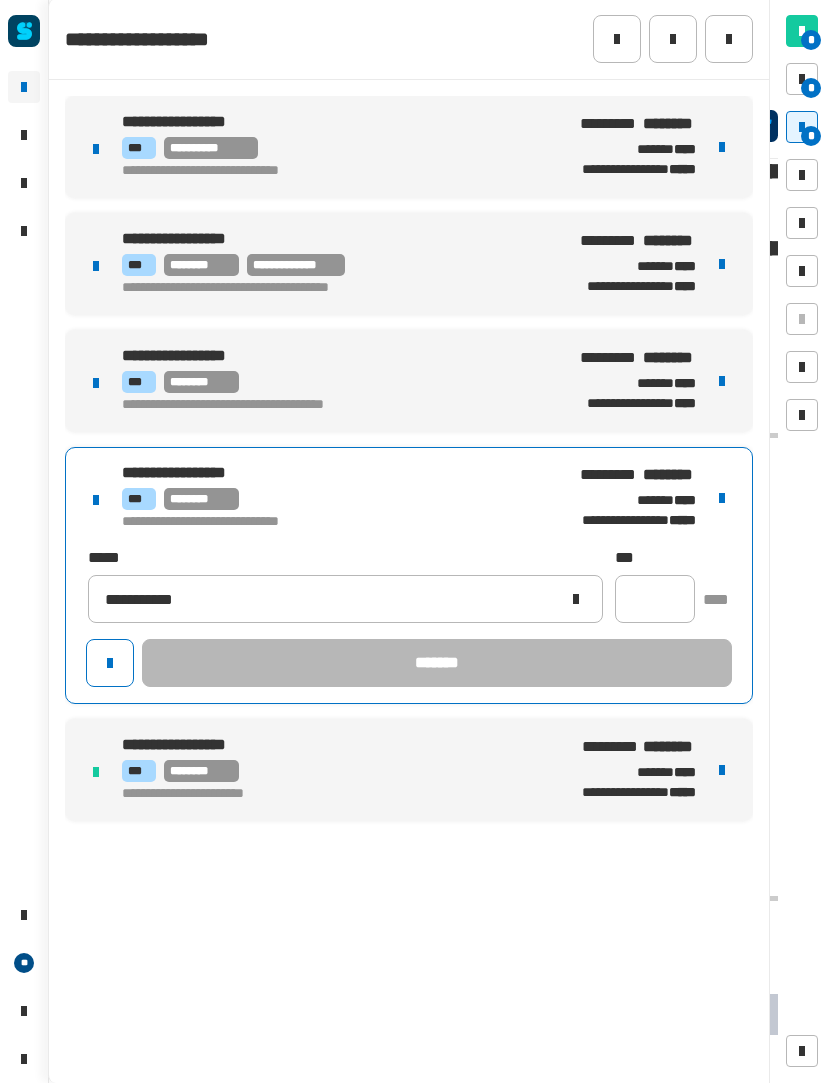 type on "**********" 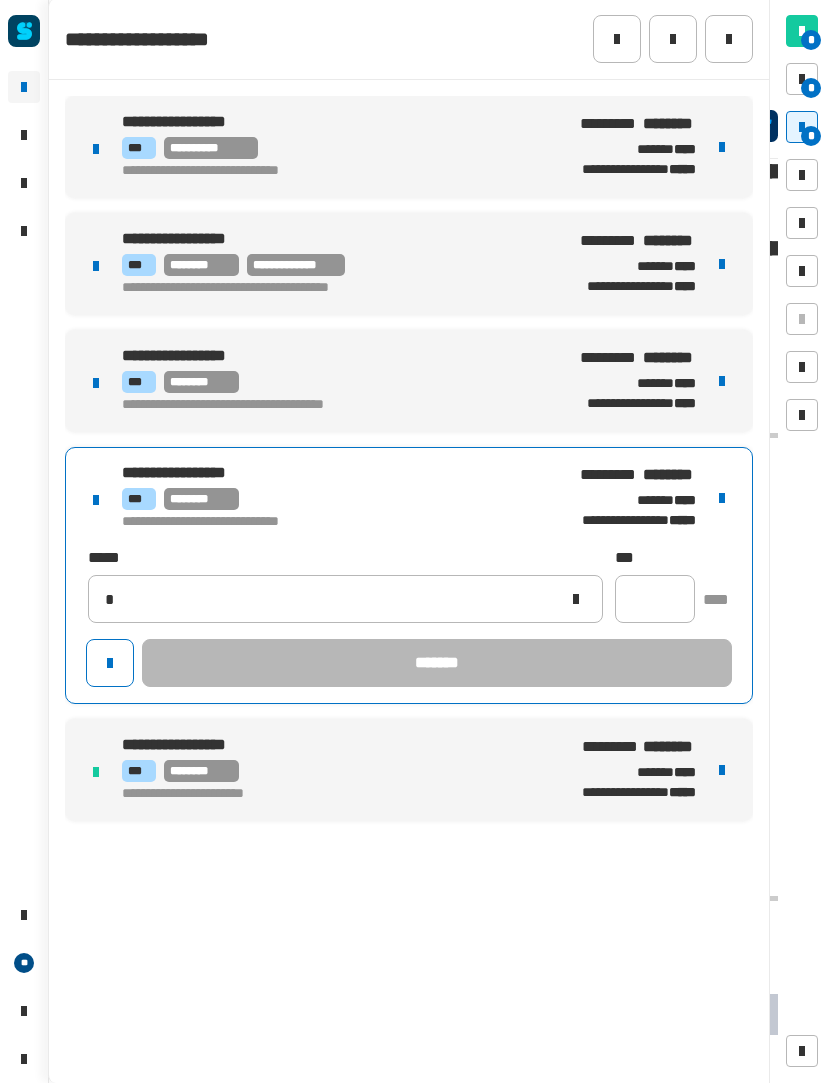 type 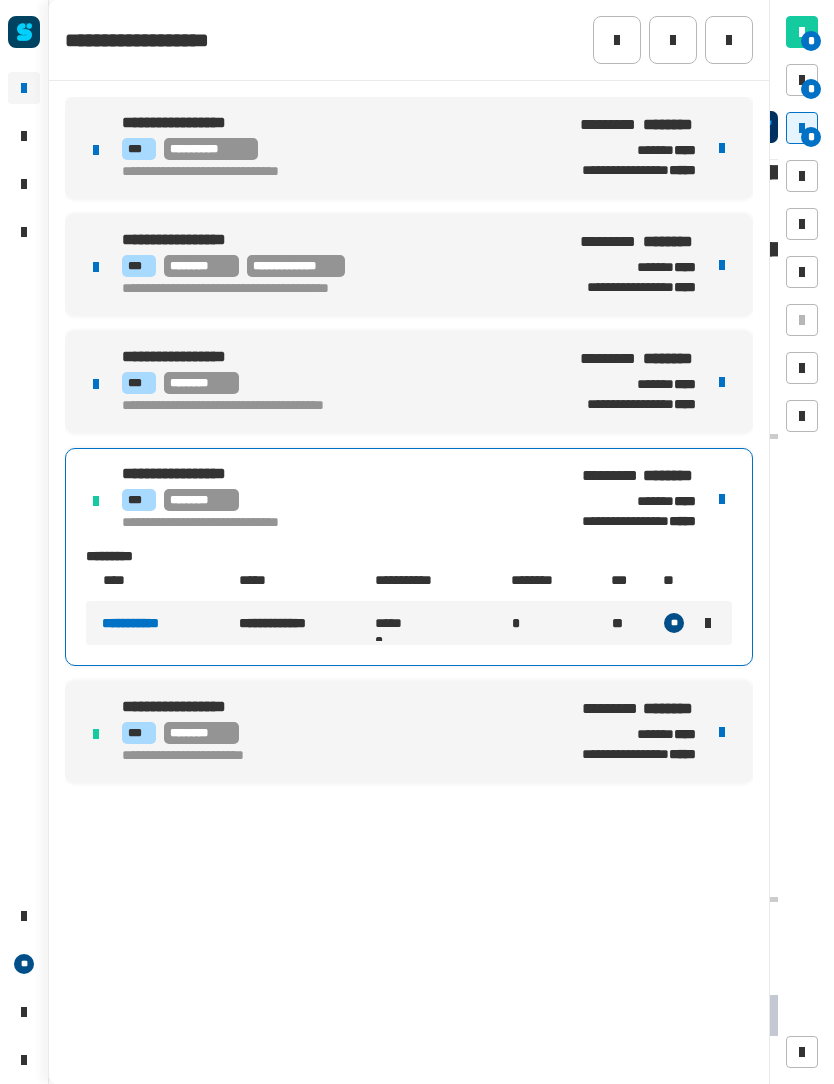 click on "*** ********" at bounding box center [335, 383] 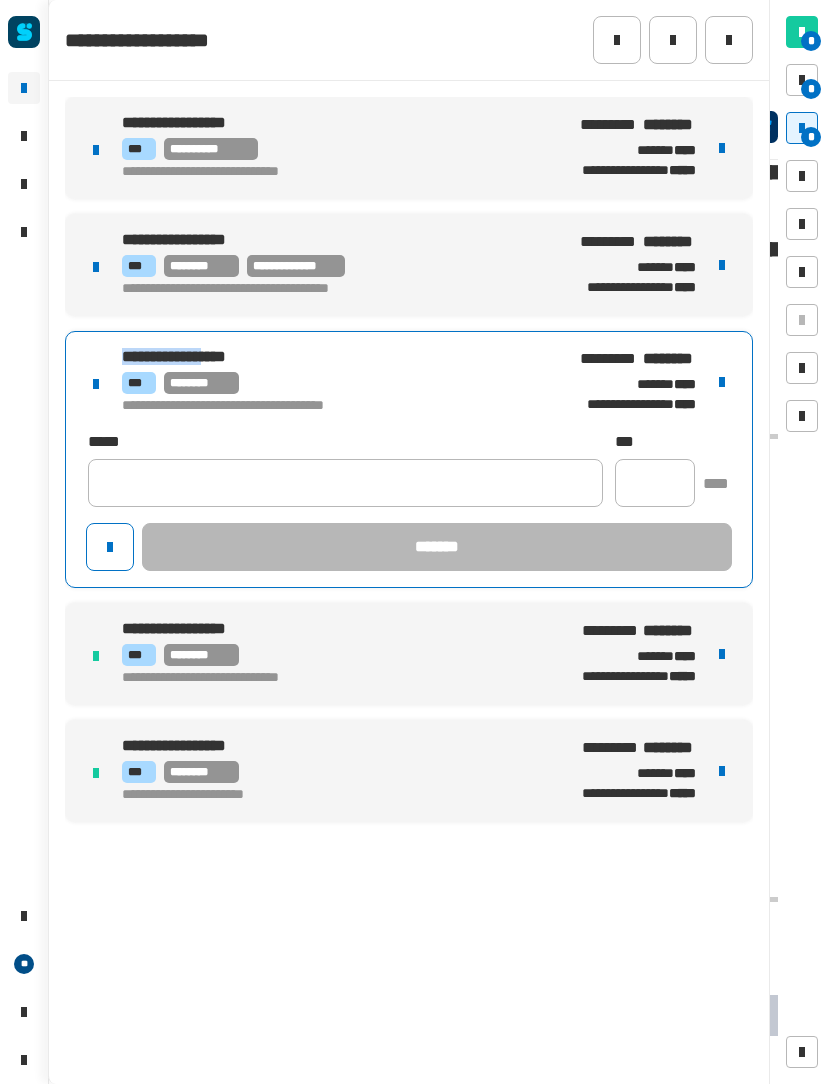 copy on "**********" 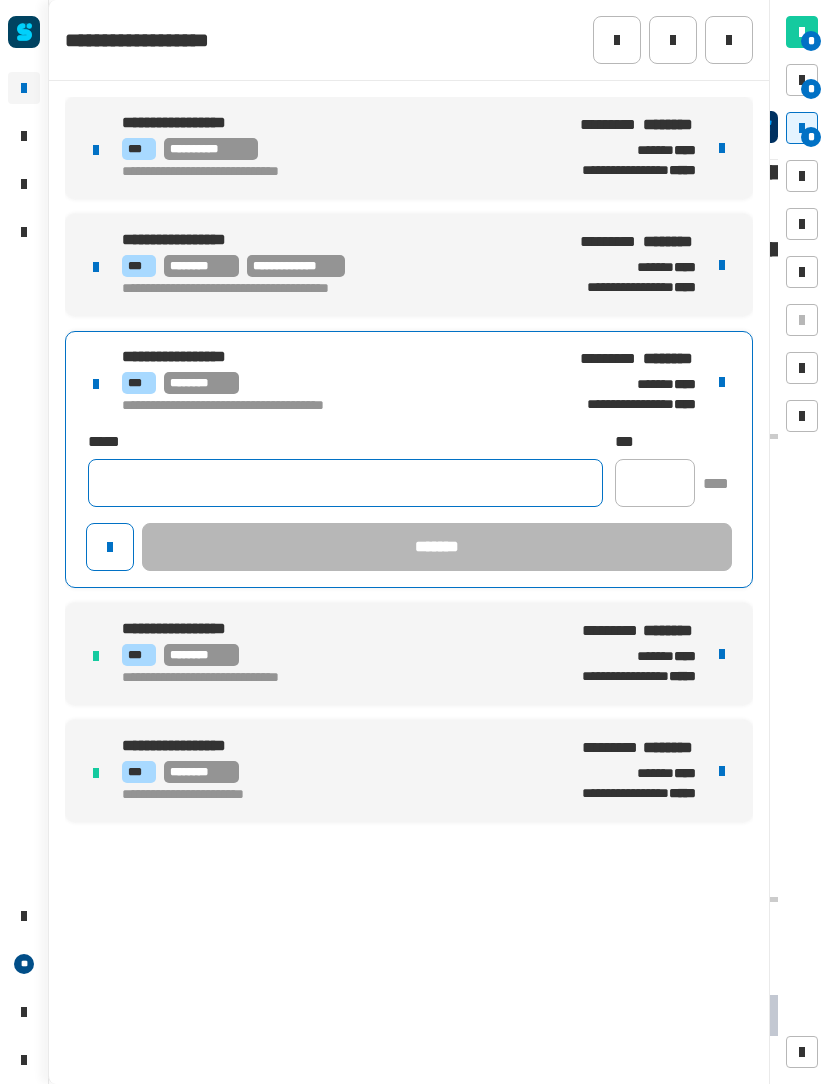 click 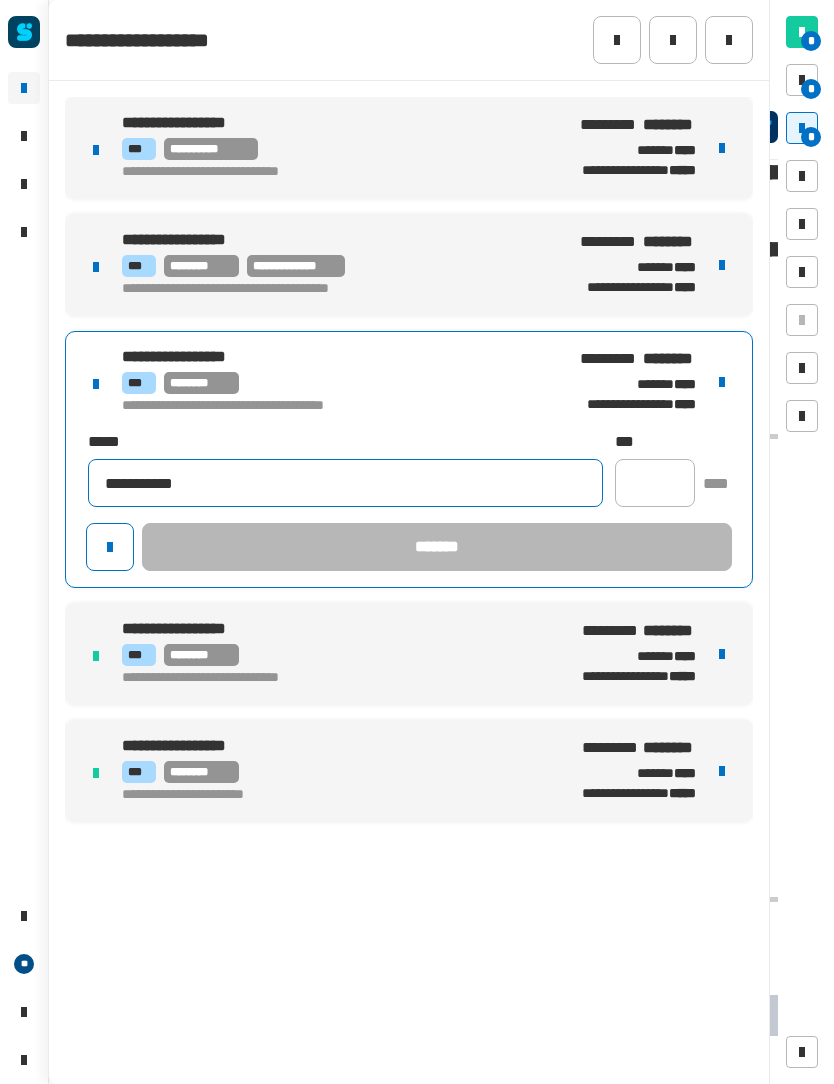 type on "**********" 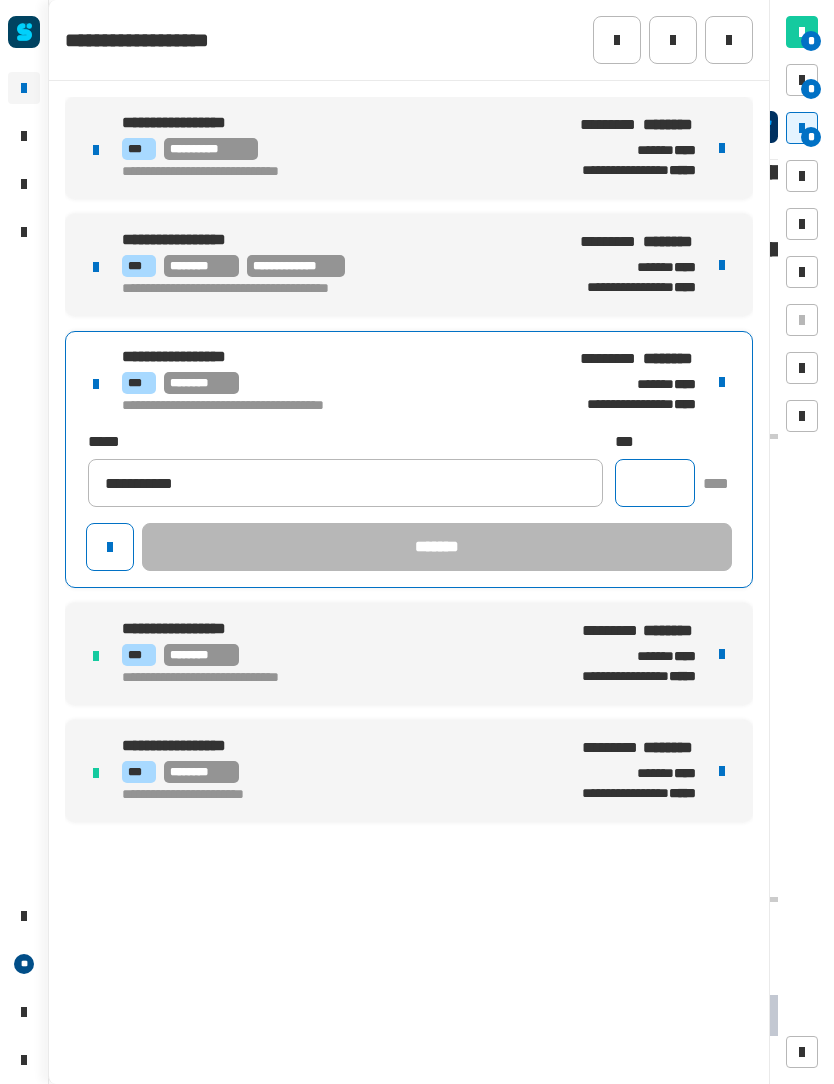 click 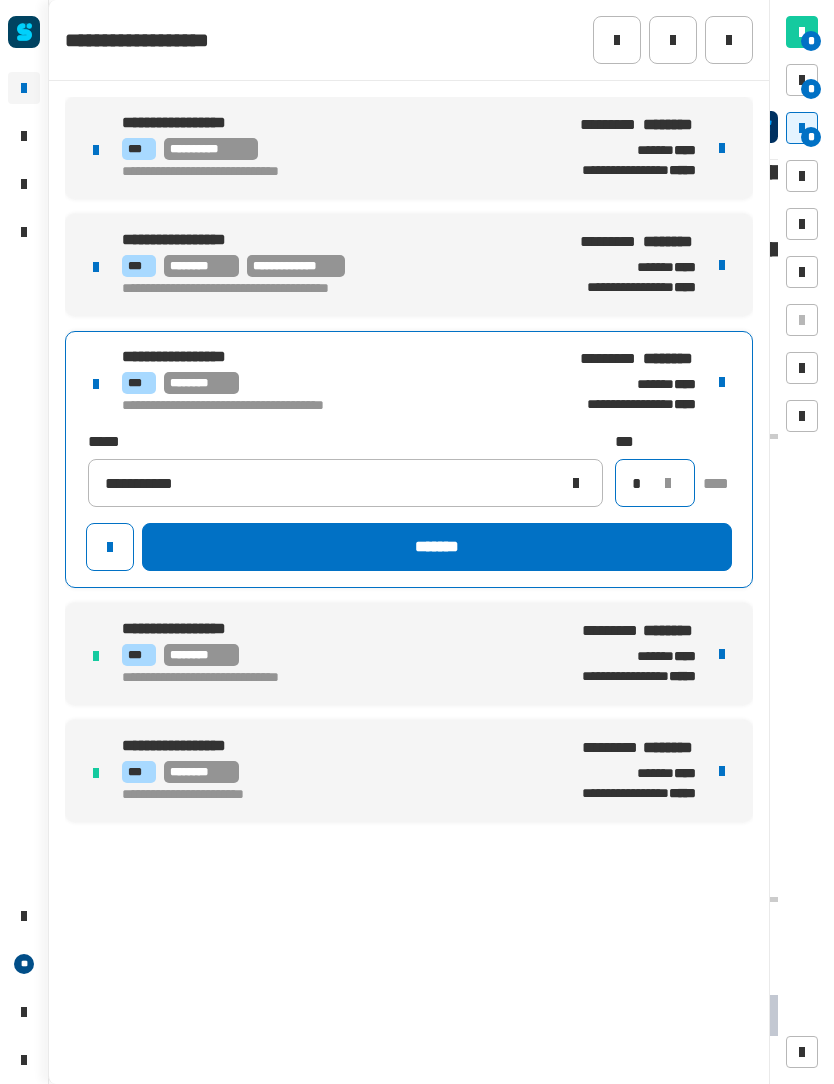 type on "*" 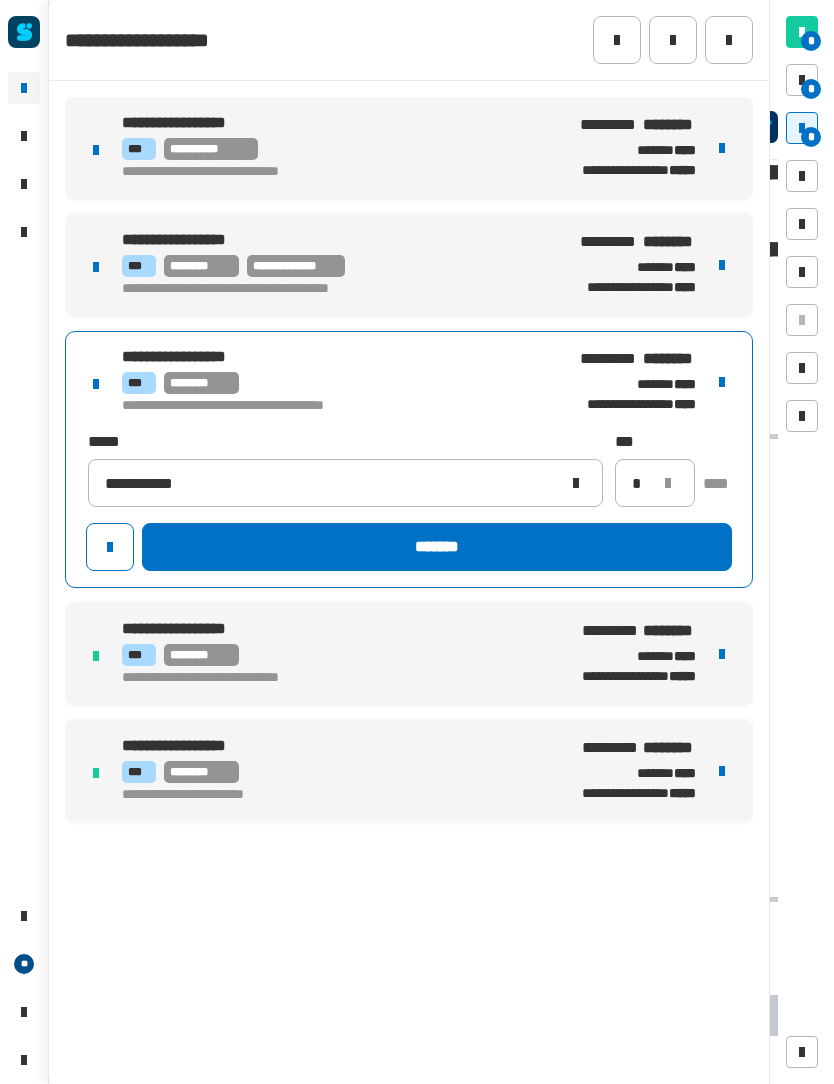 click on "*******" 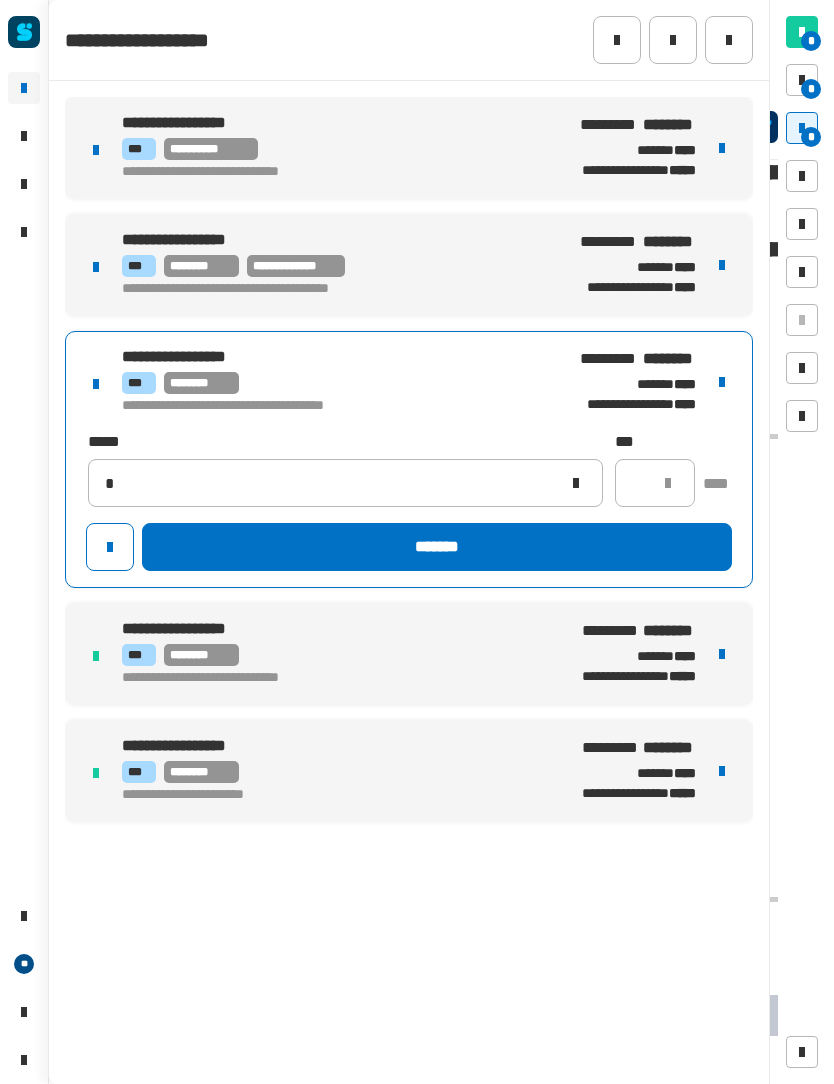 type 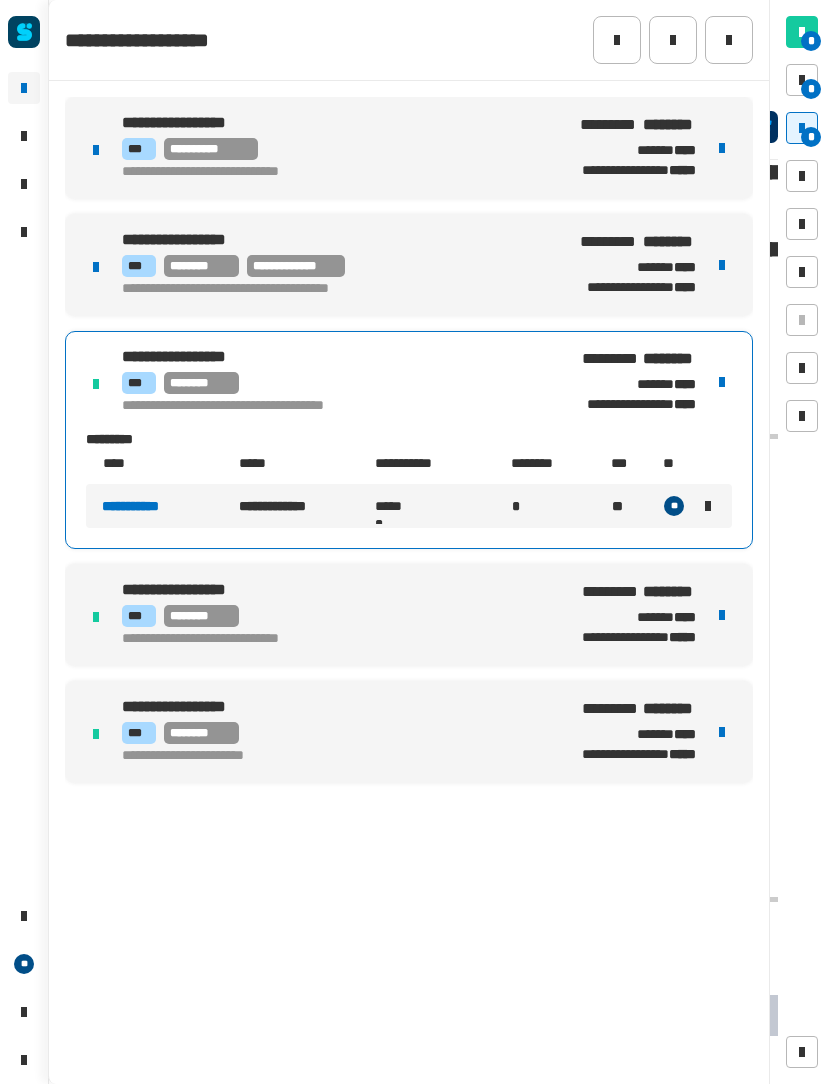 click on "**********" at bounding box center [335, 241] 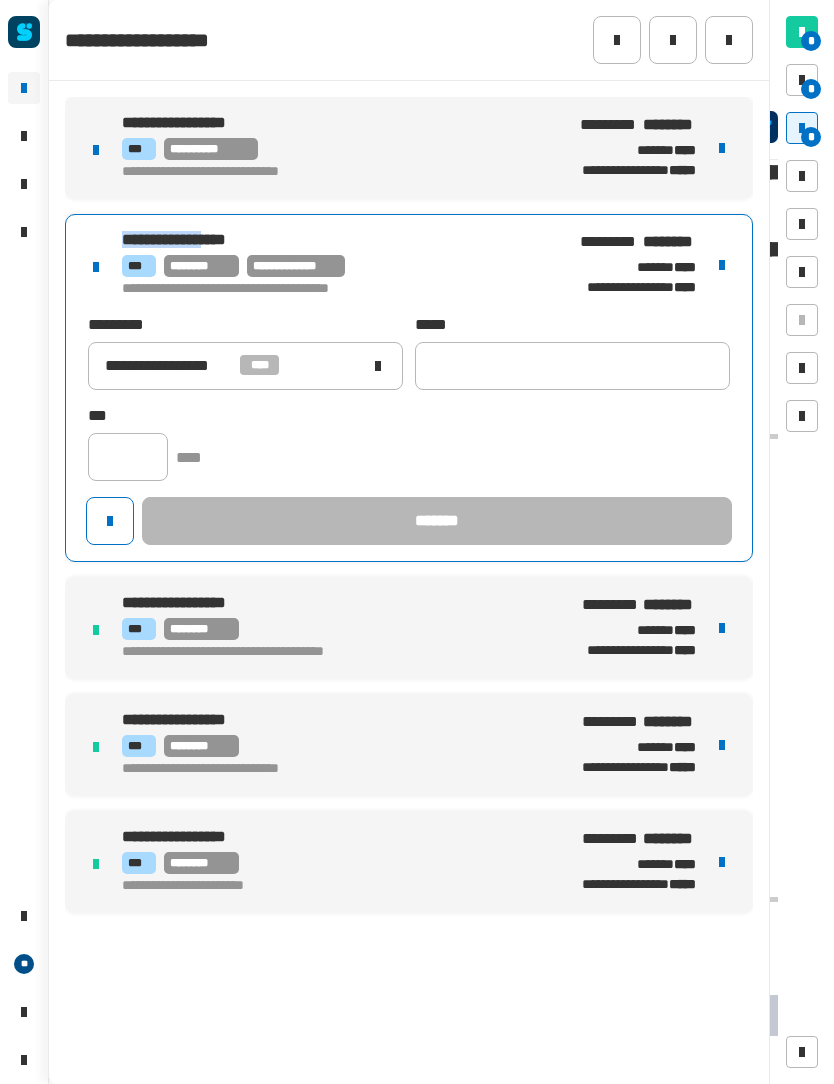 copy on "**********" 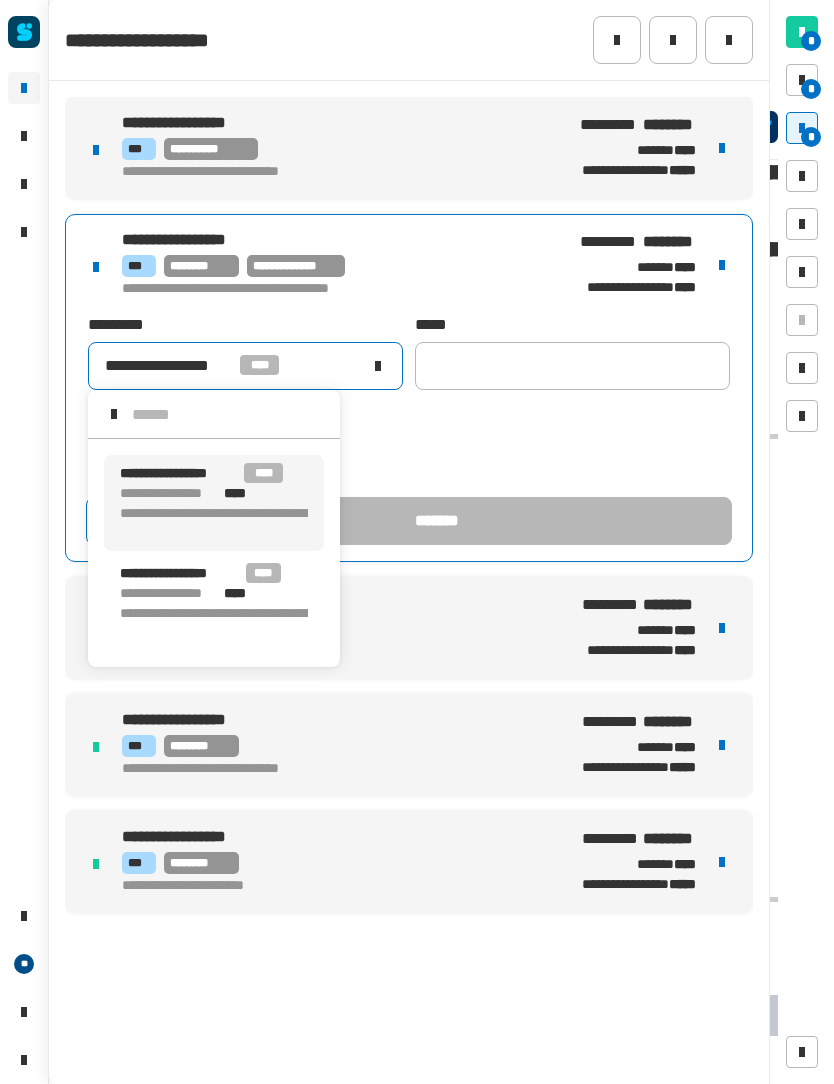 click on "**********" at bounding box center (226, 623) 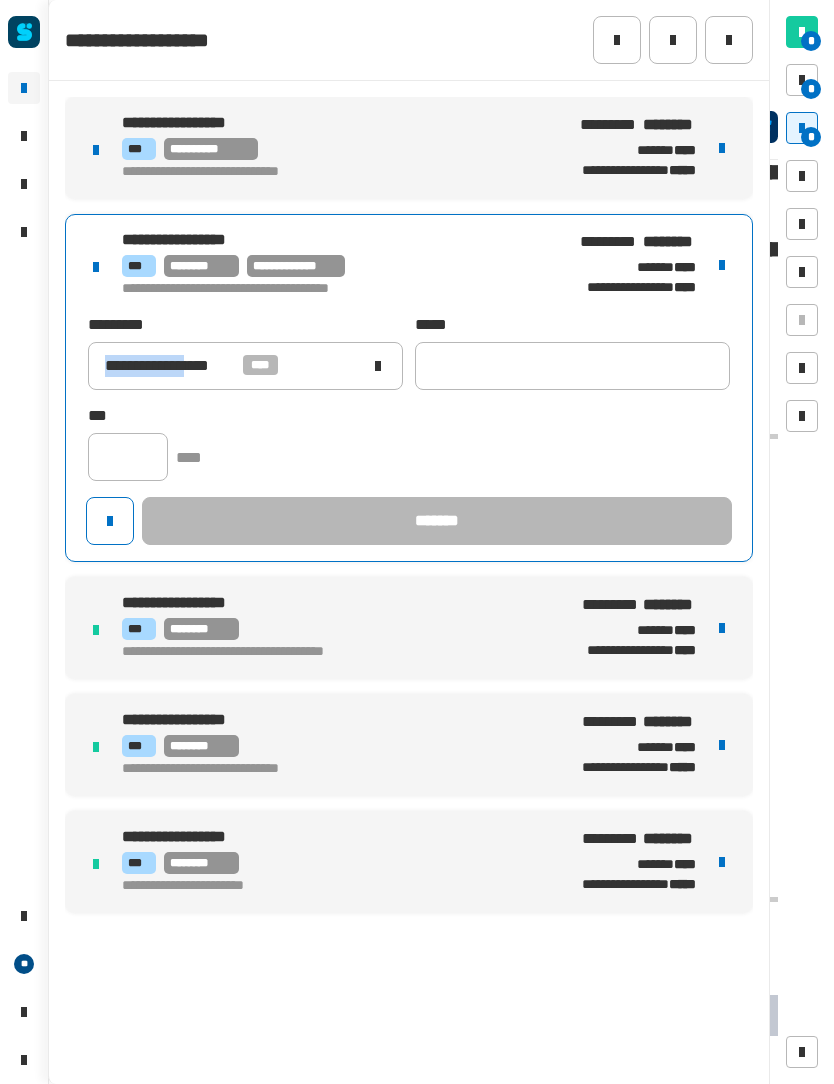 copy on "**********" 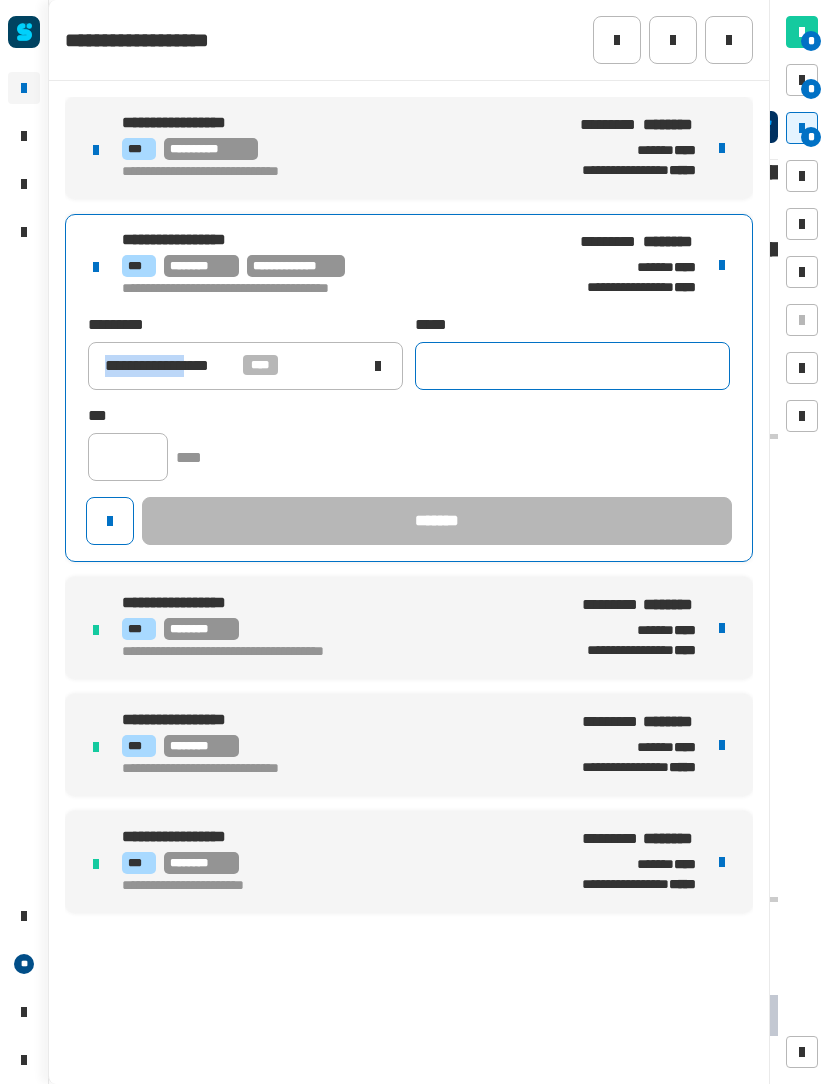 click 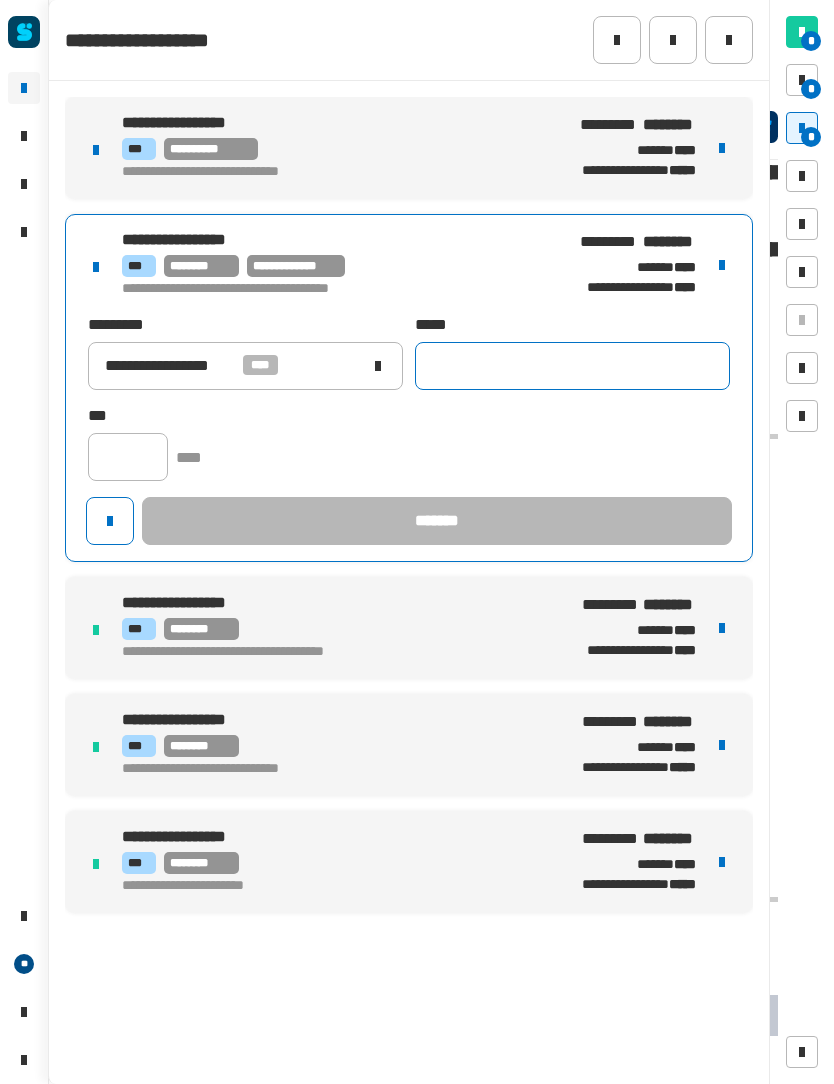 click 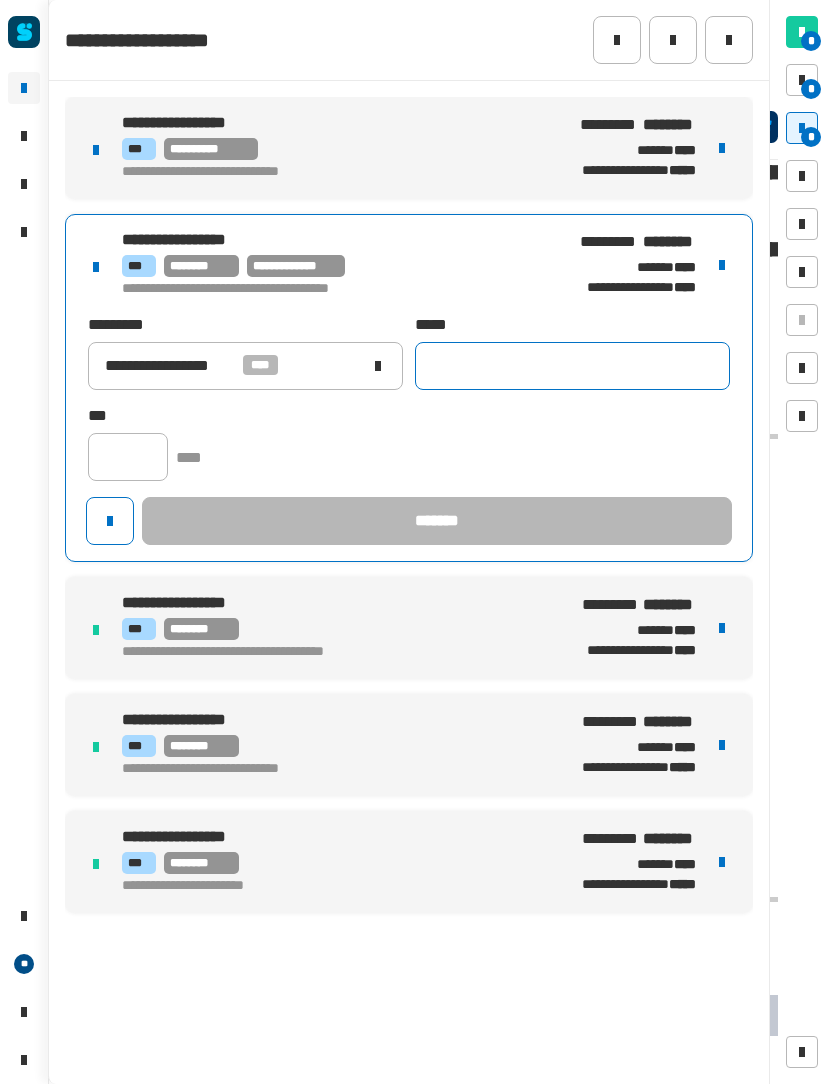 click 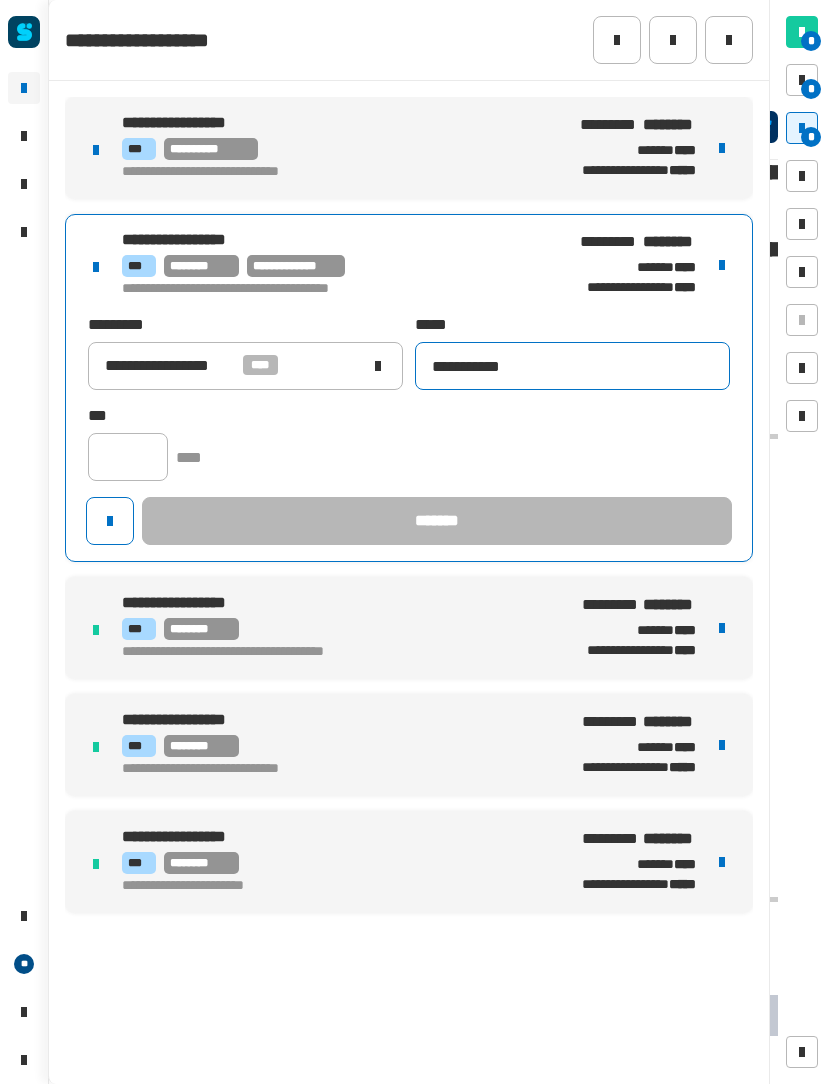 type on "**********" 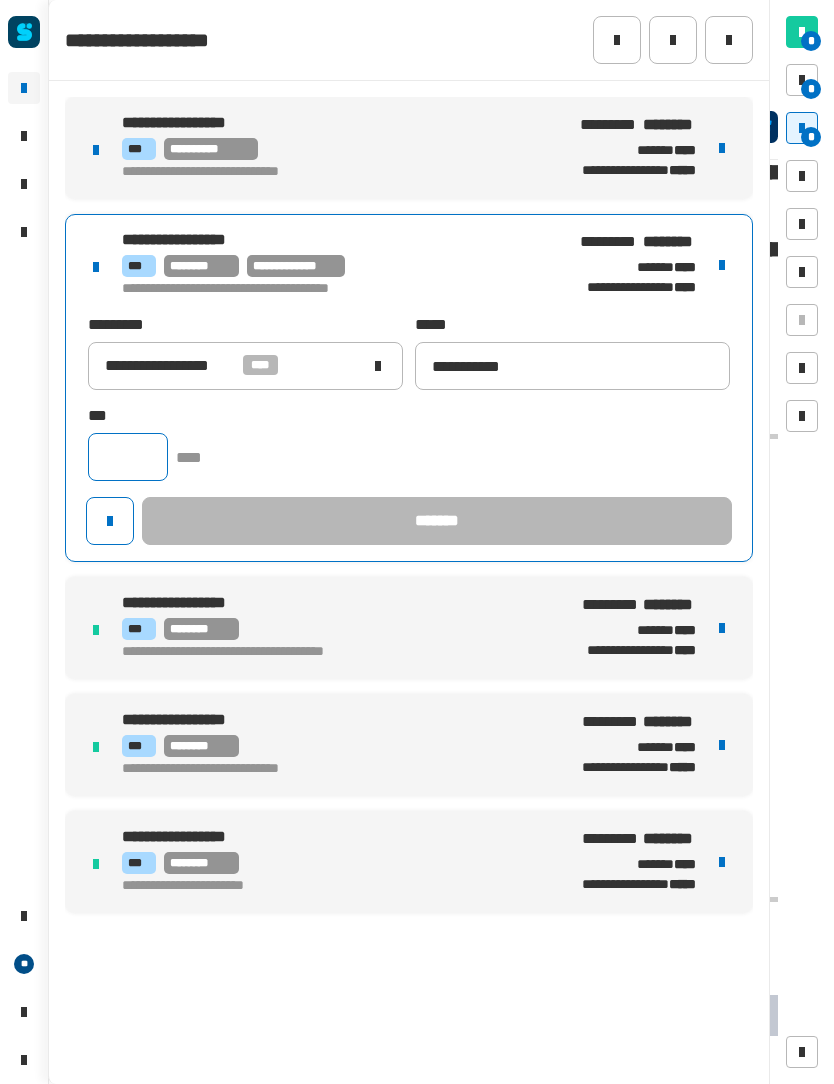 click 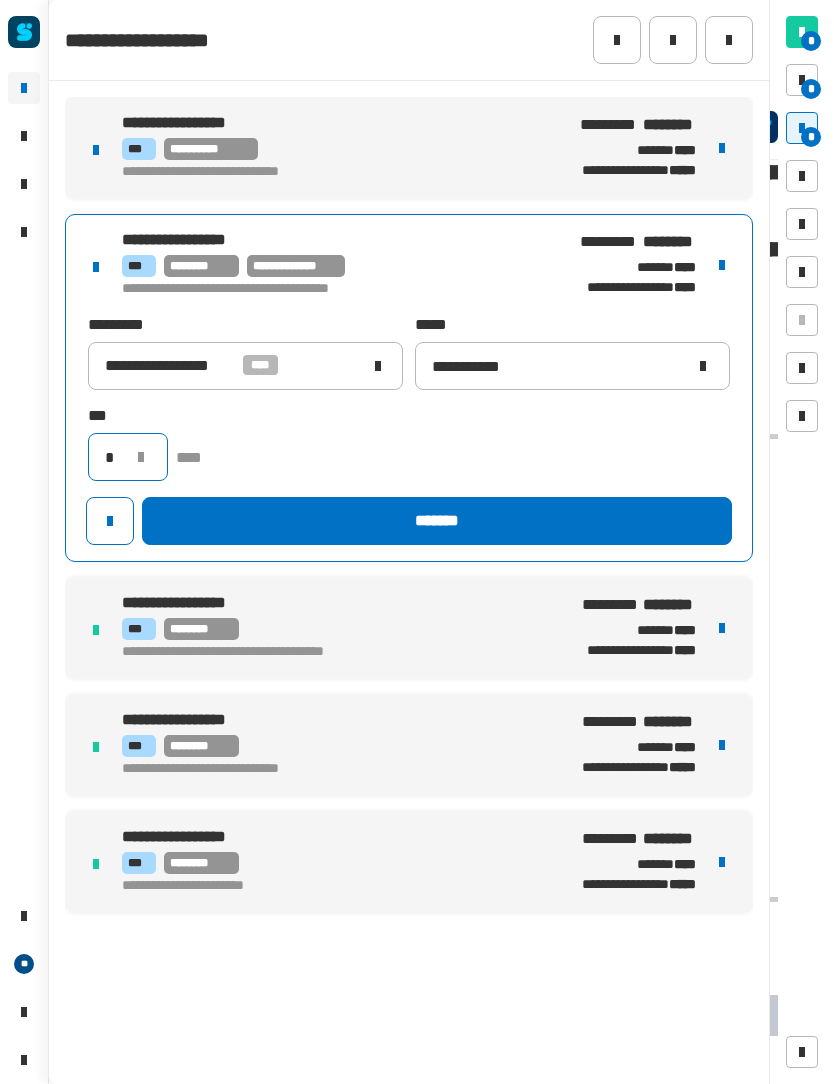 type on "*" 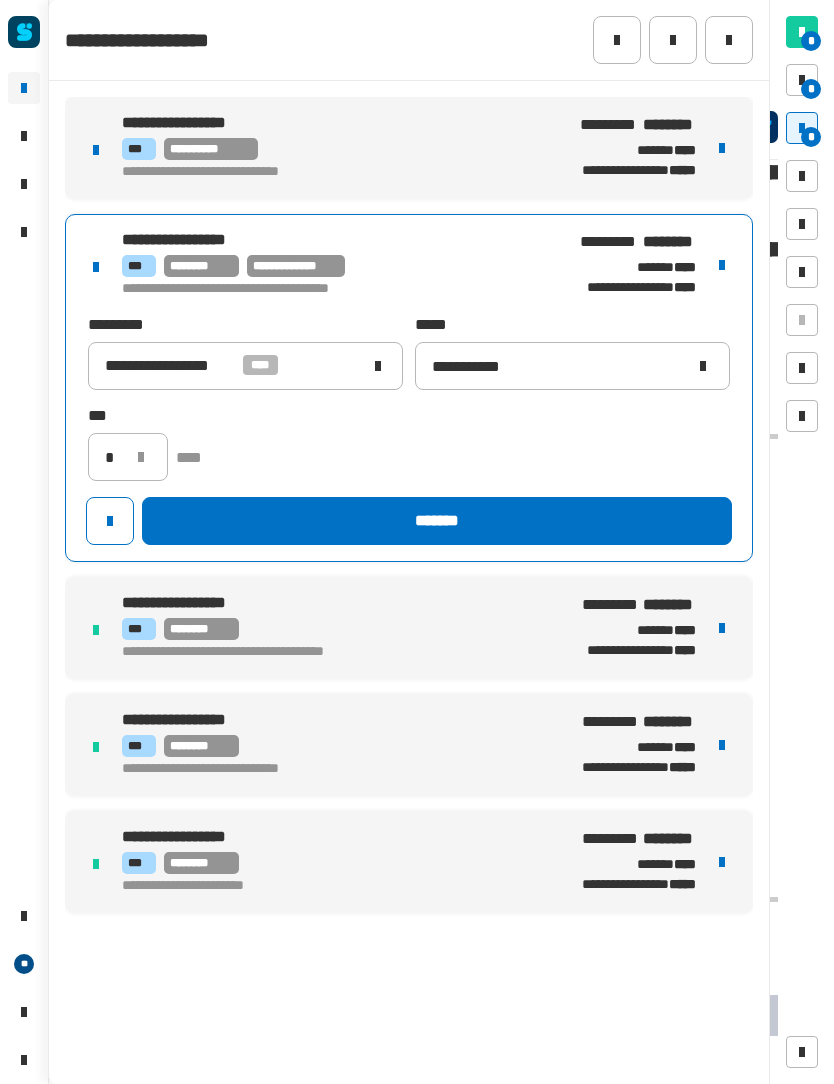 click on "*******" 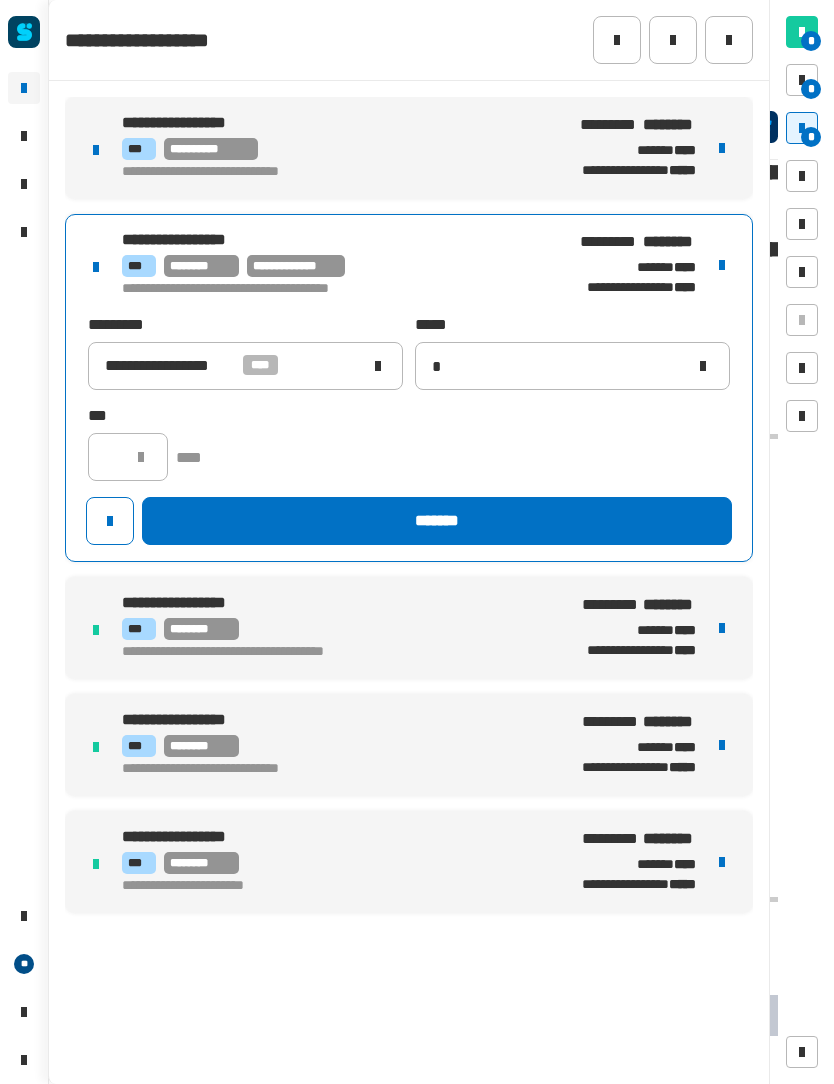 type 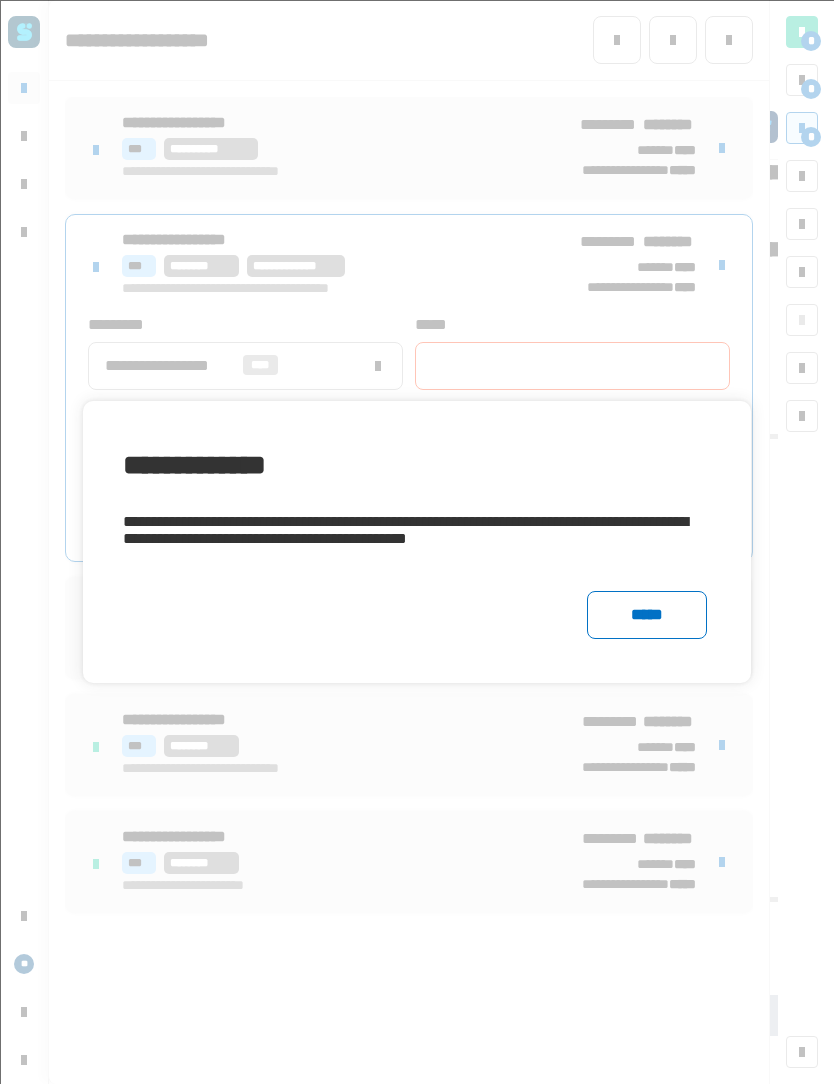 click on "*****" 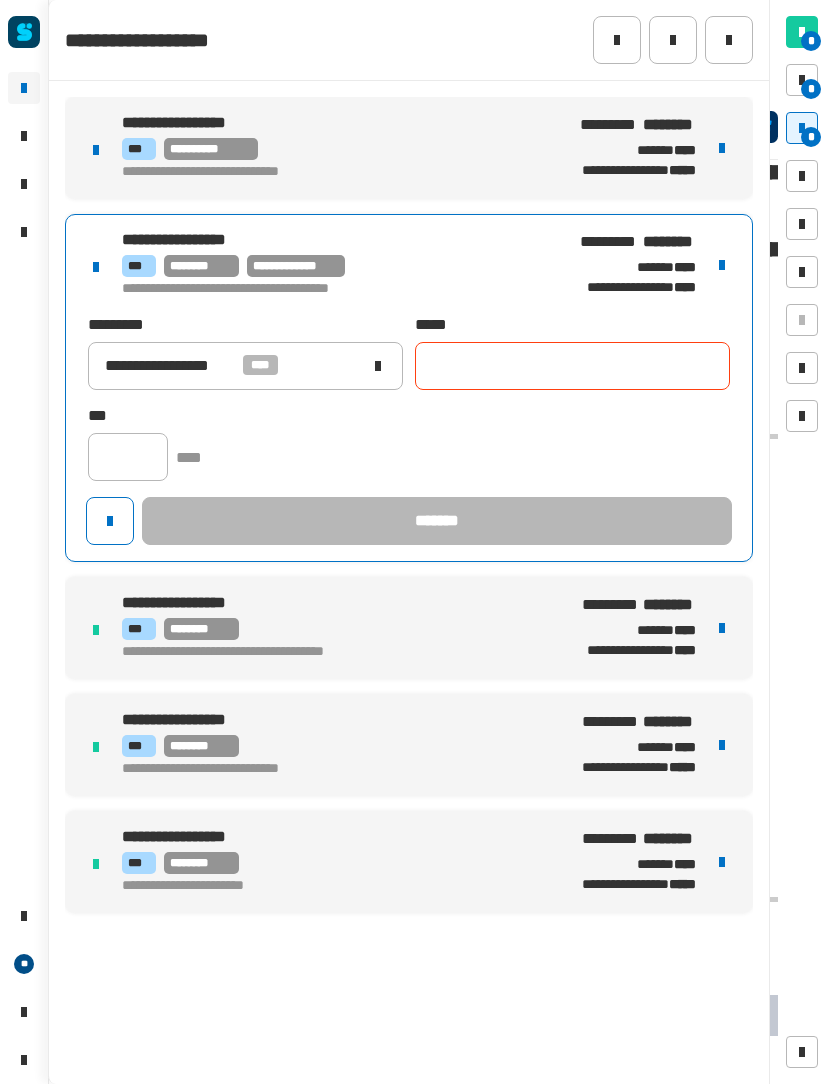 click 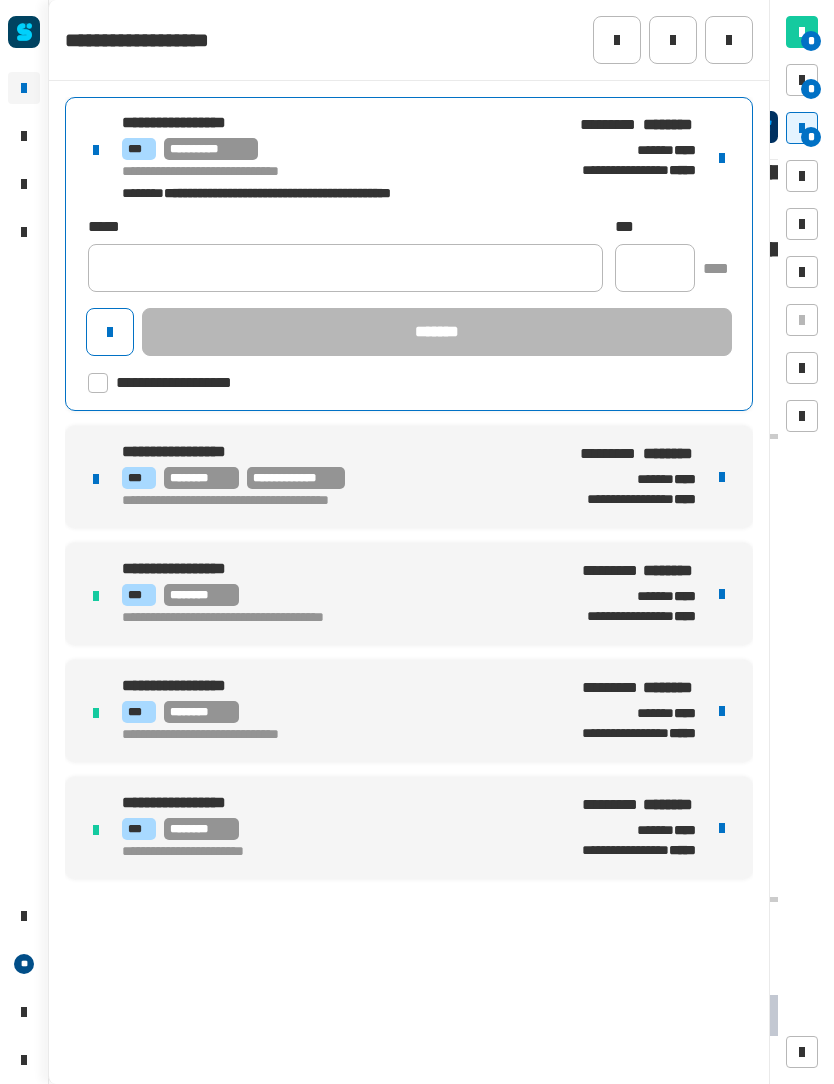 click on "**********" at bounding box center (332, 124) 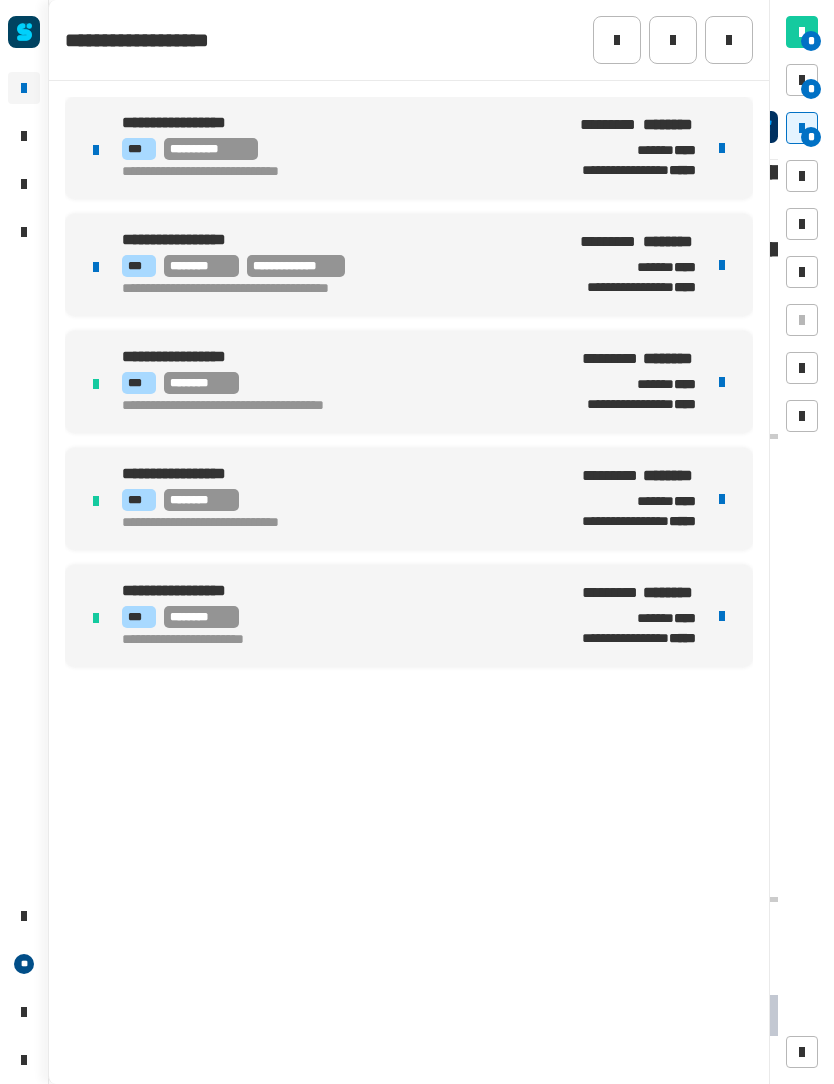 click on "**********" at bounding box center [332, 149] 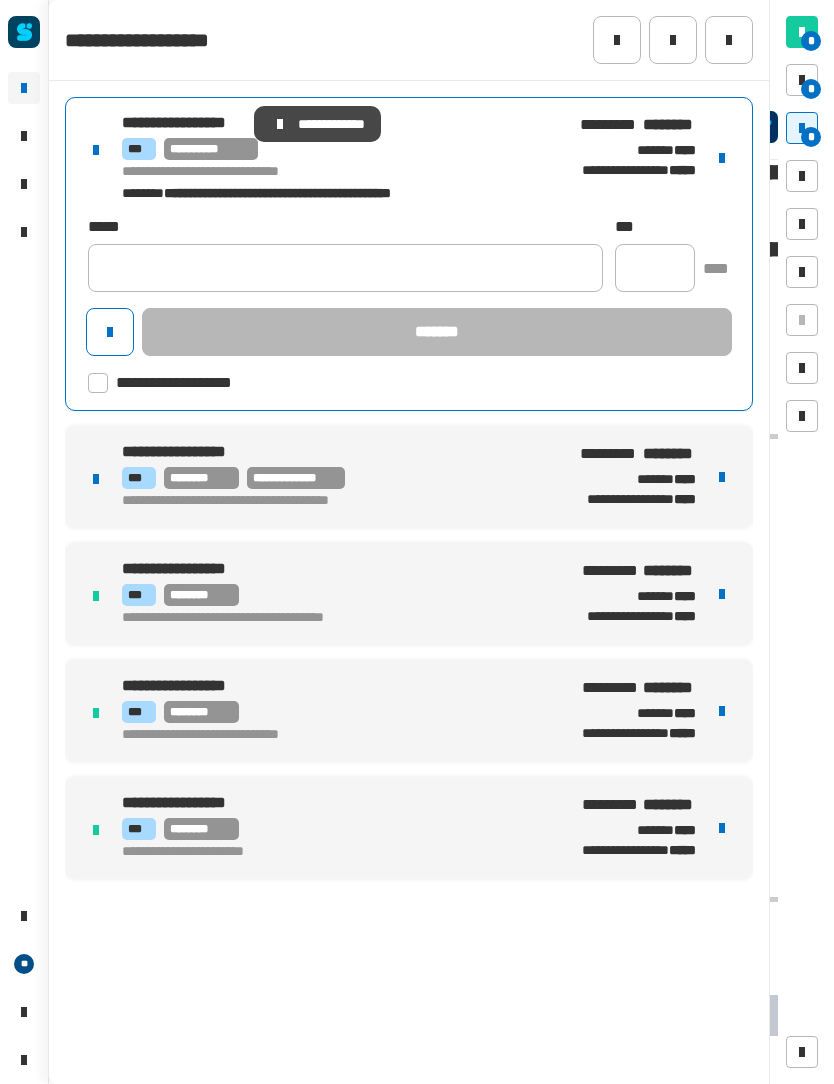 click on "**********" at bounding box center (161, 122) 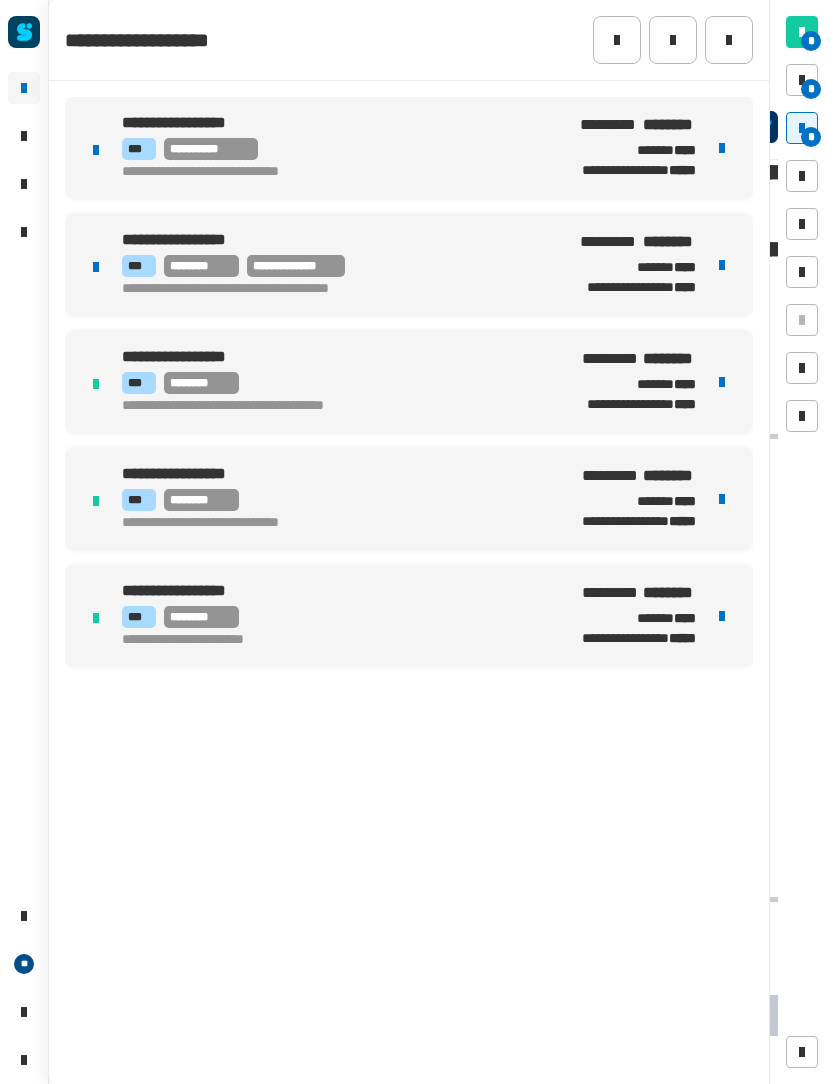 click on "**********" at bounding box center (161, 122) 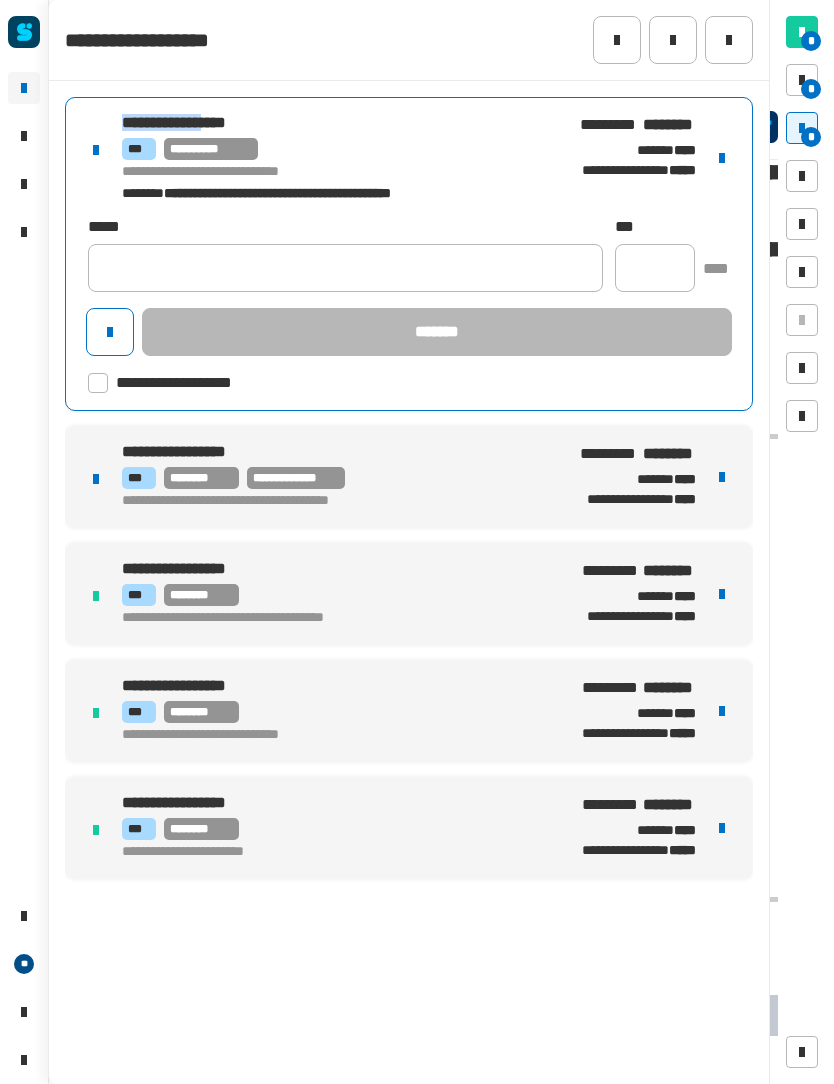 copy on "**********" 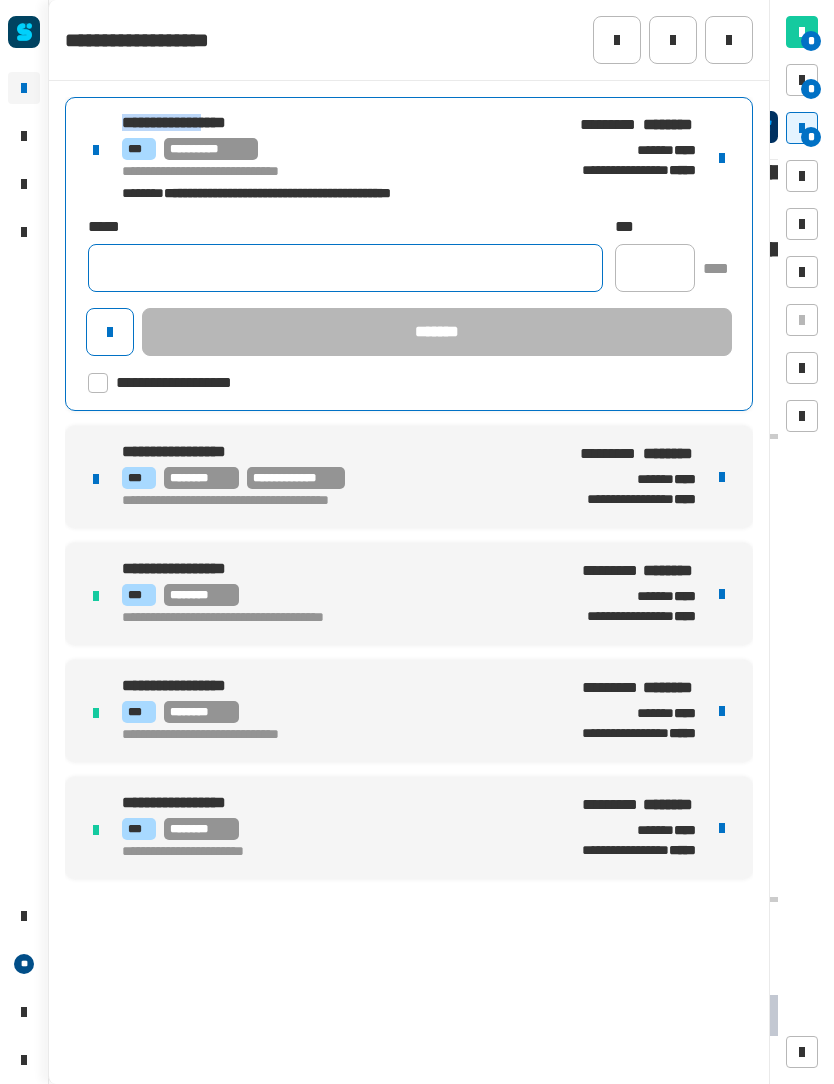 click 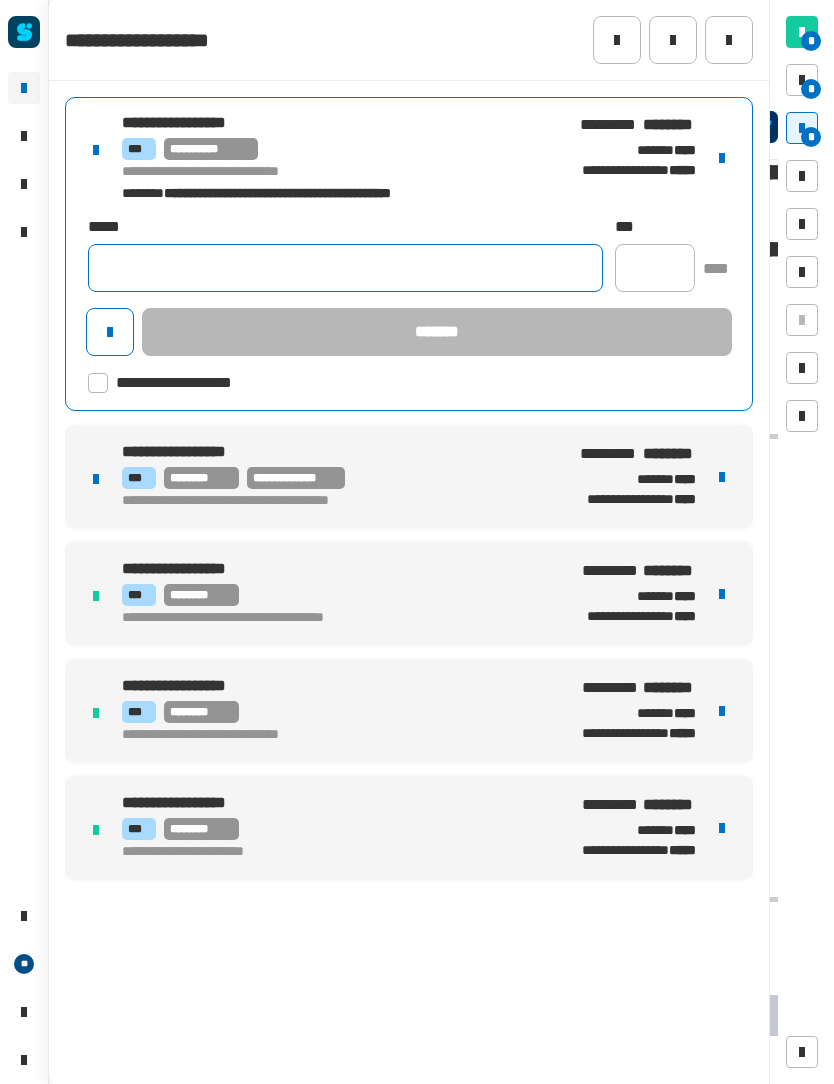 click 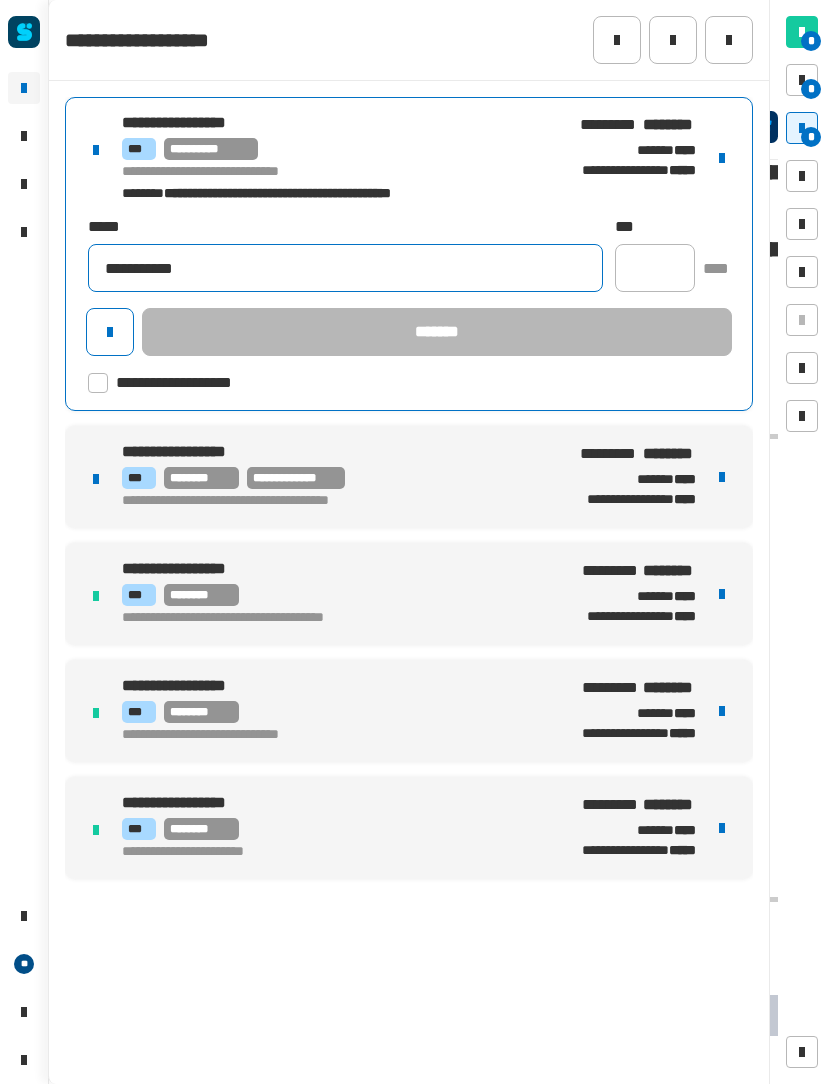 type on "**********" 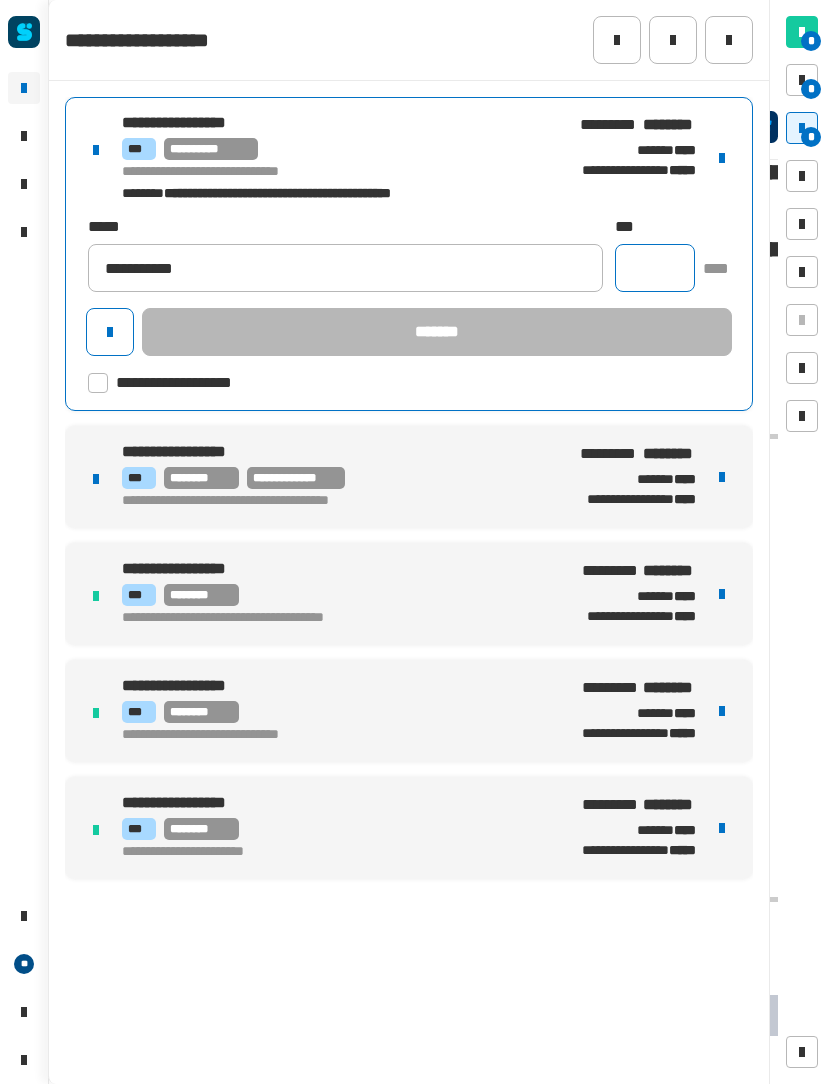 click 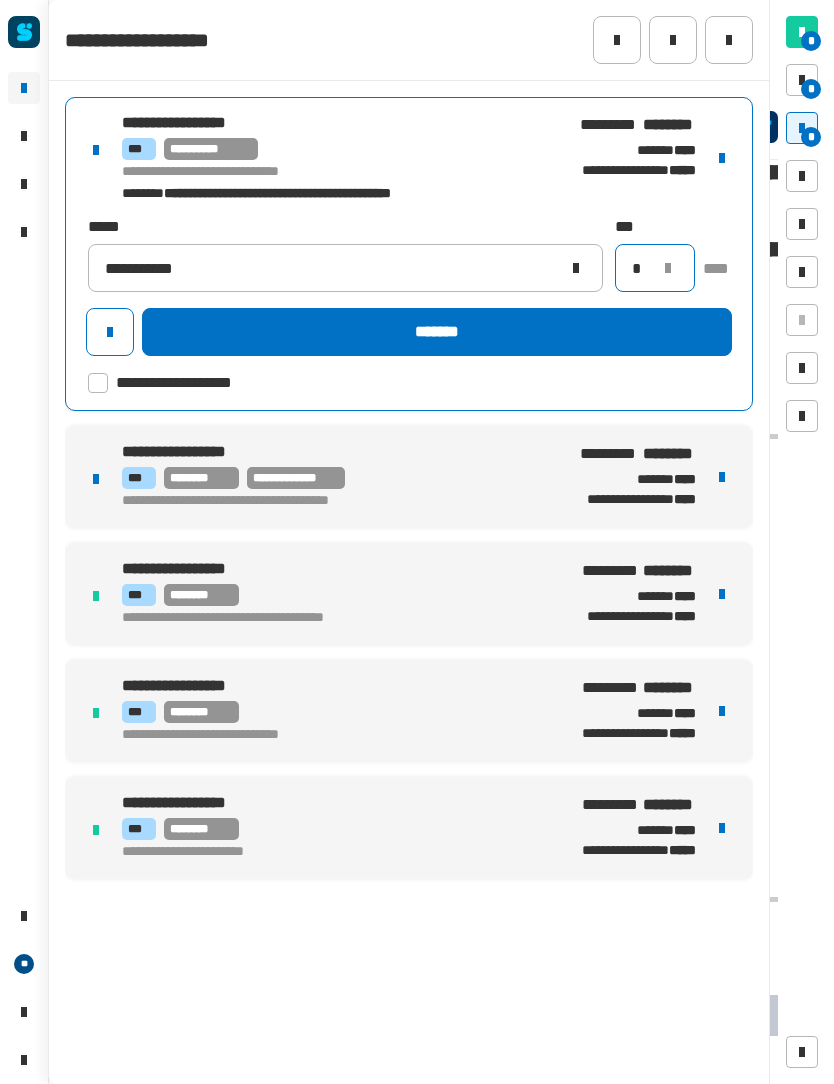 type on "*" 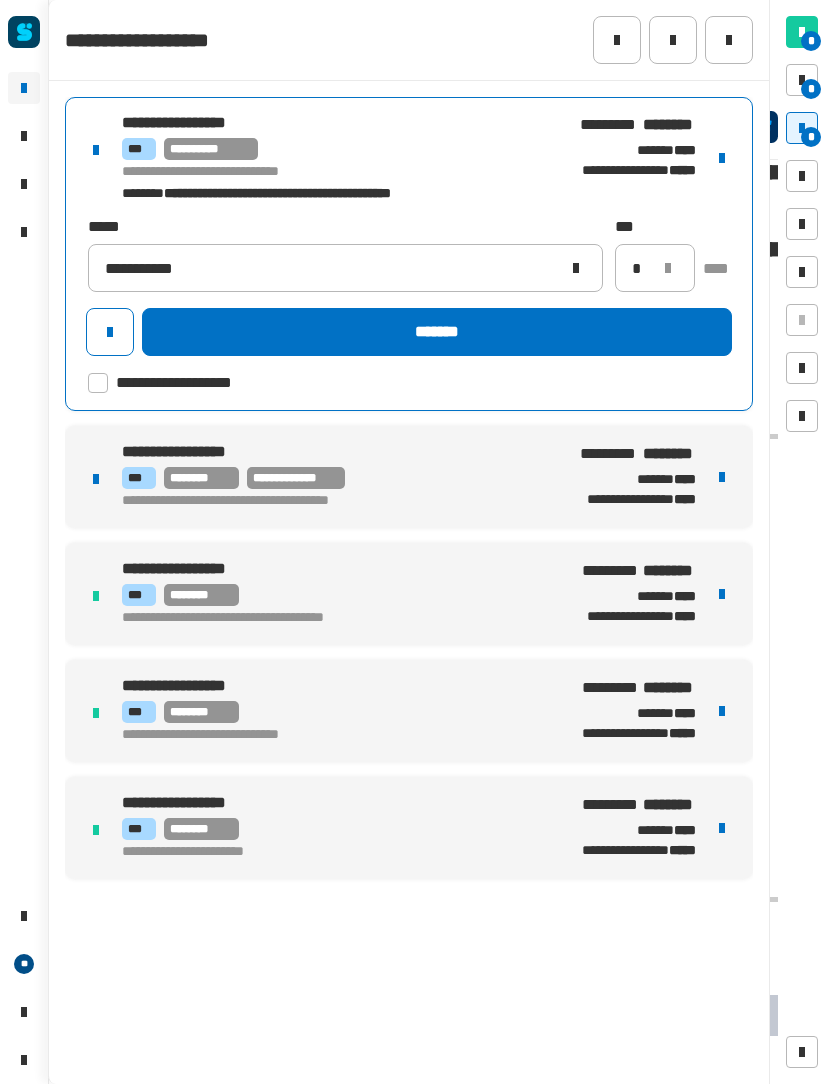 click on "*******" 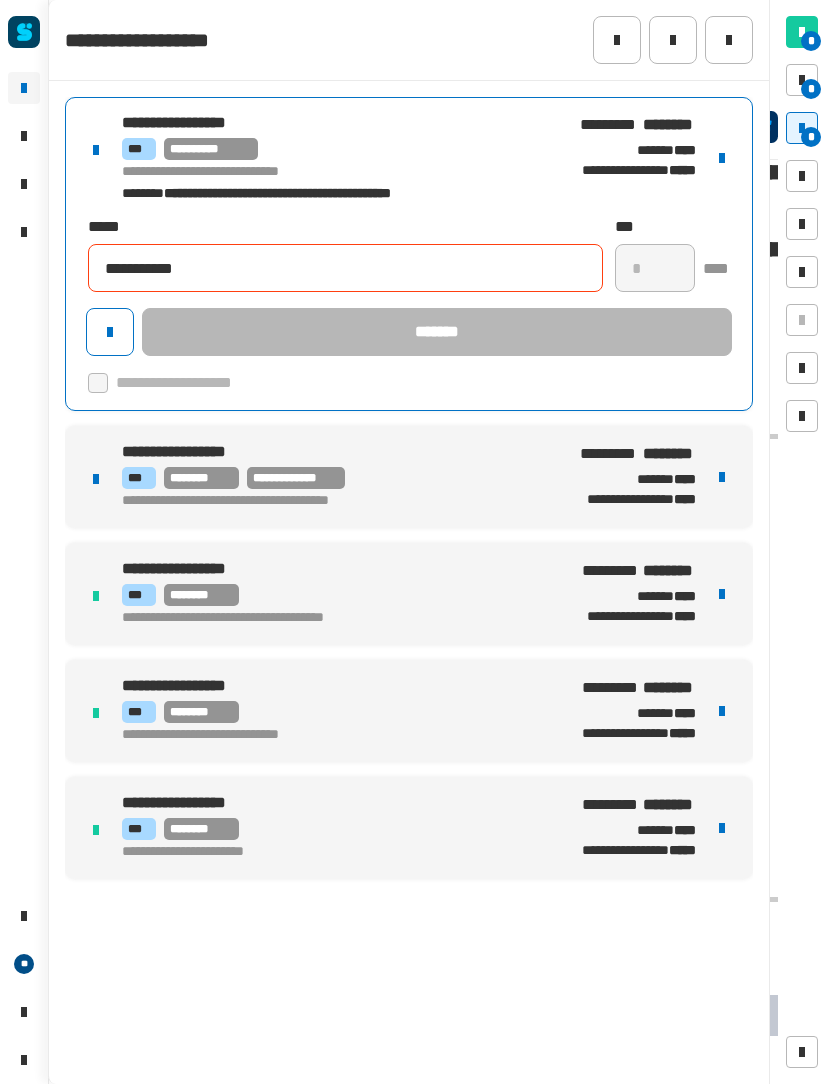 type 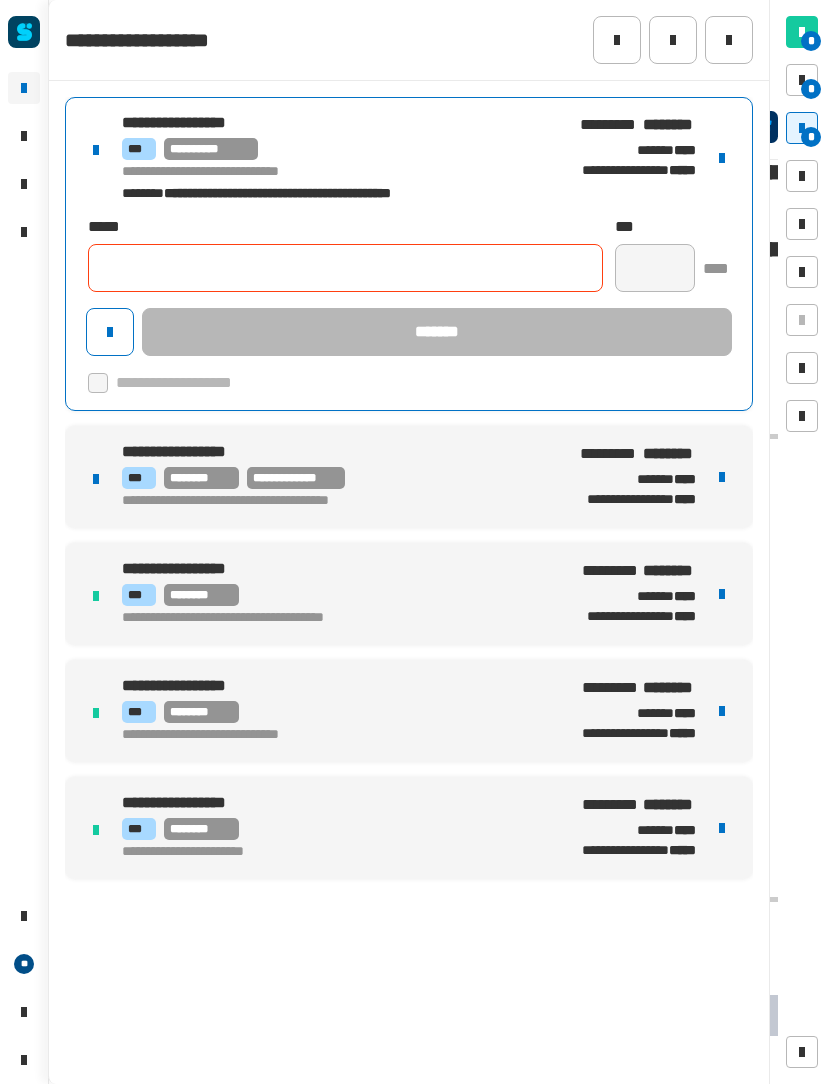 type 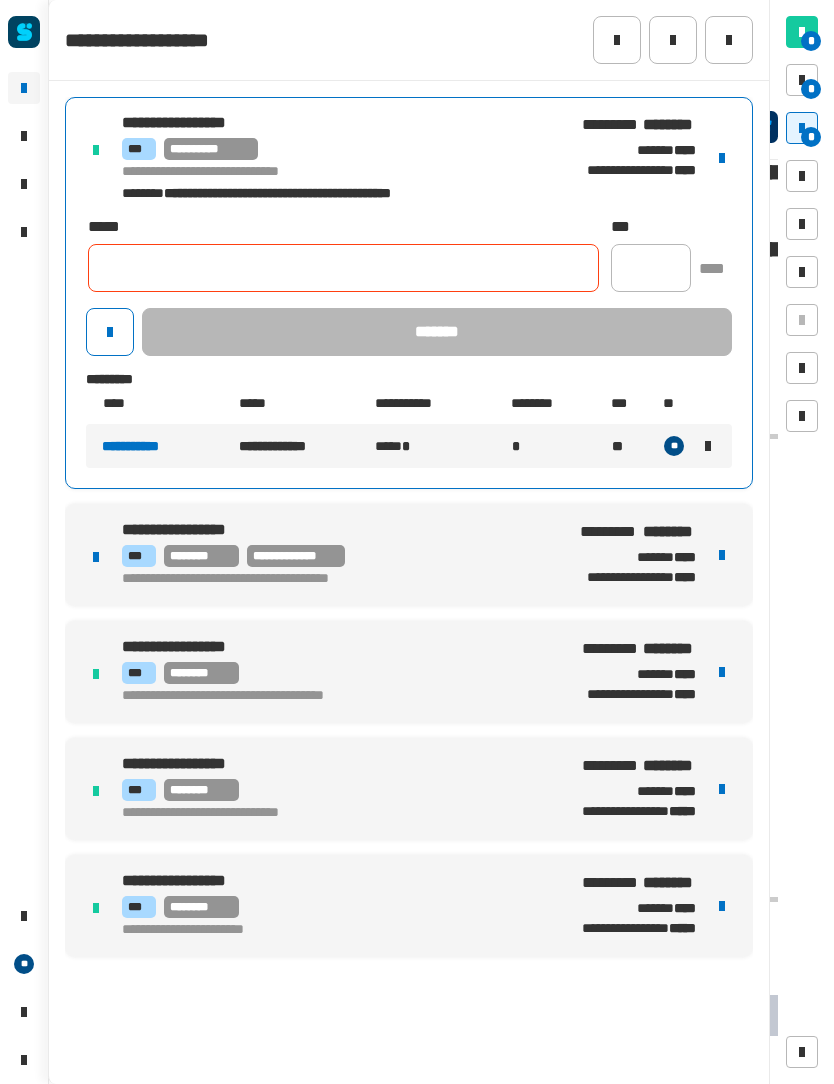 click on "**********" at bounding box center [409, 527] 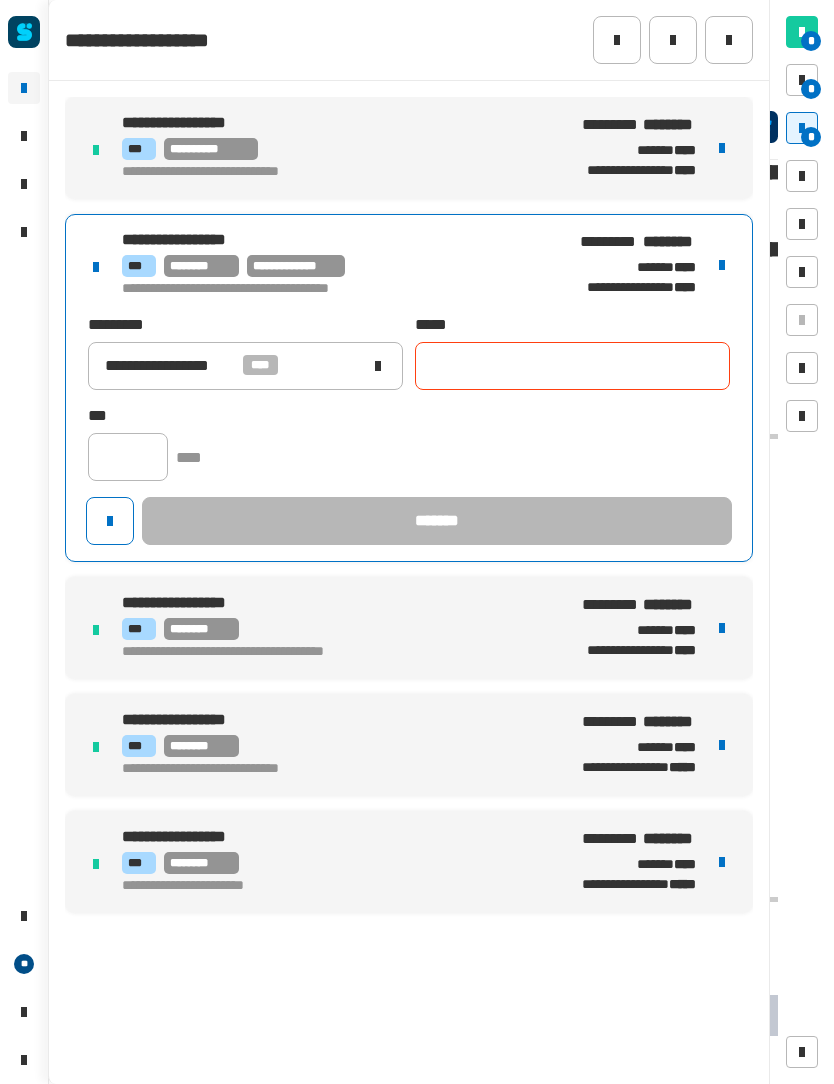 click 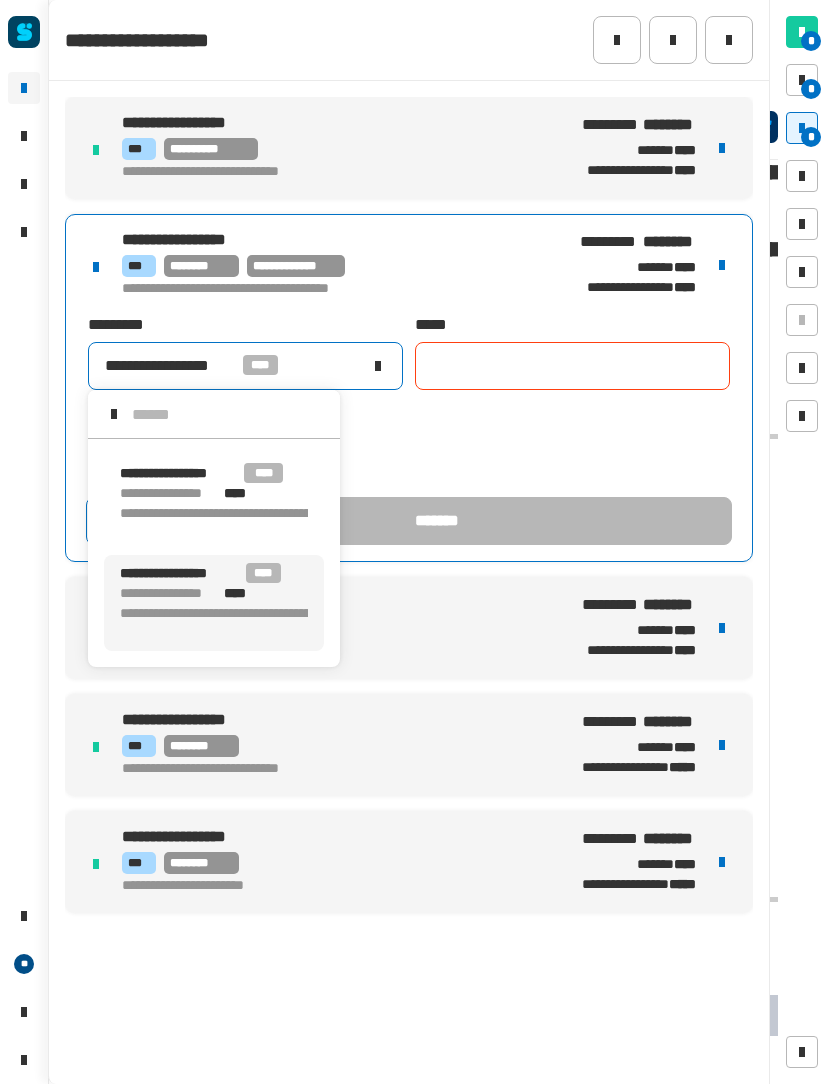 click on "**********" at bounding box center [226, 623] 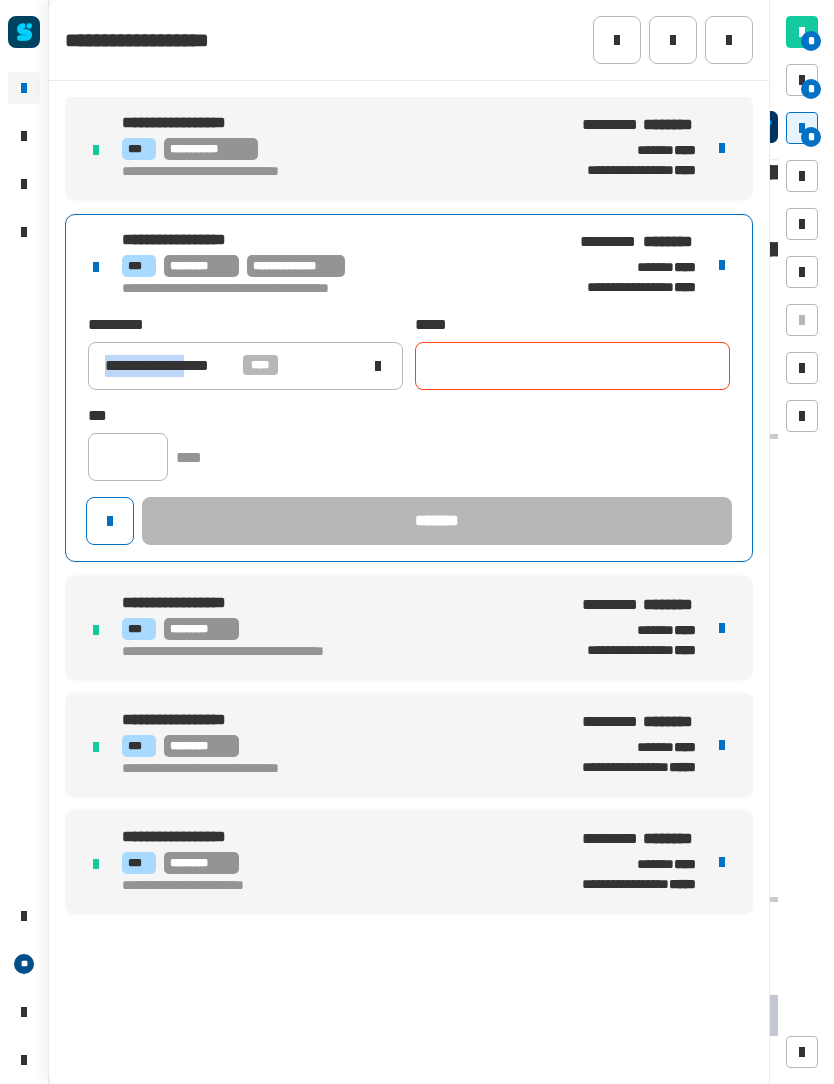 copy on "**********" 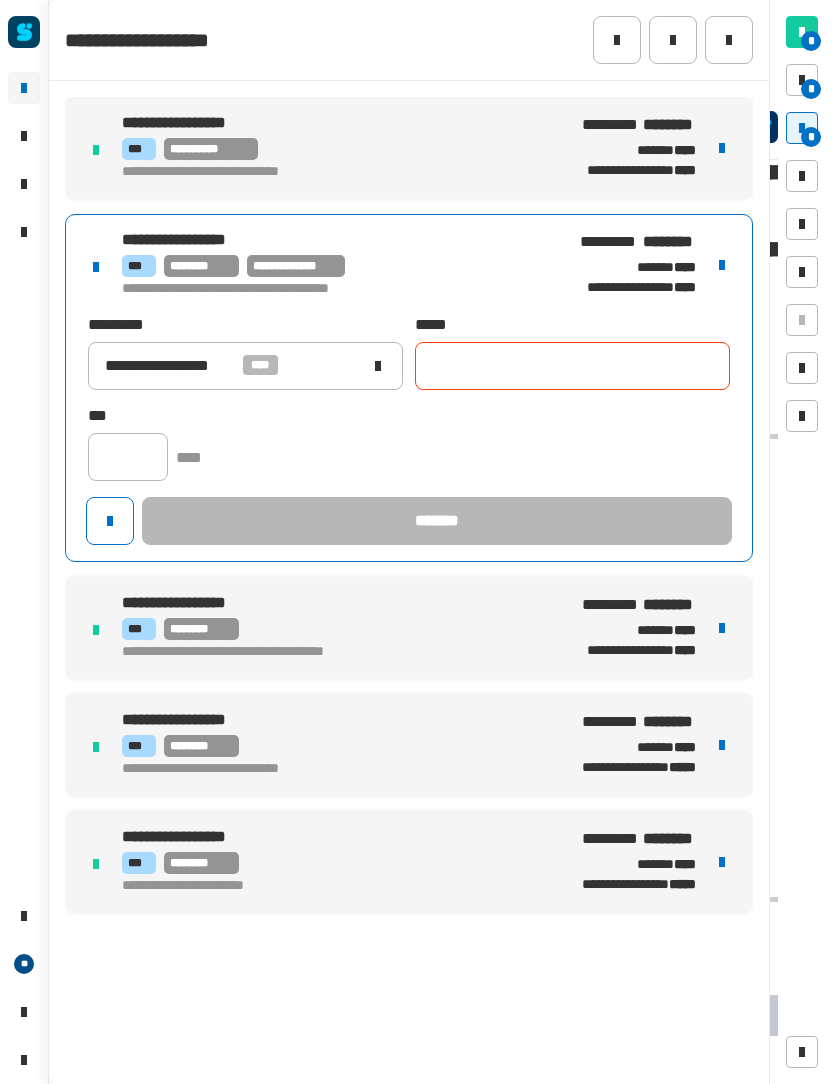 click 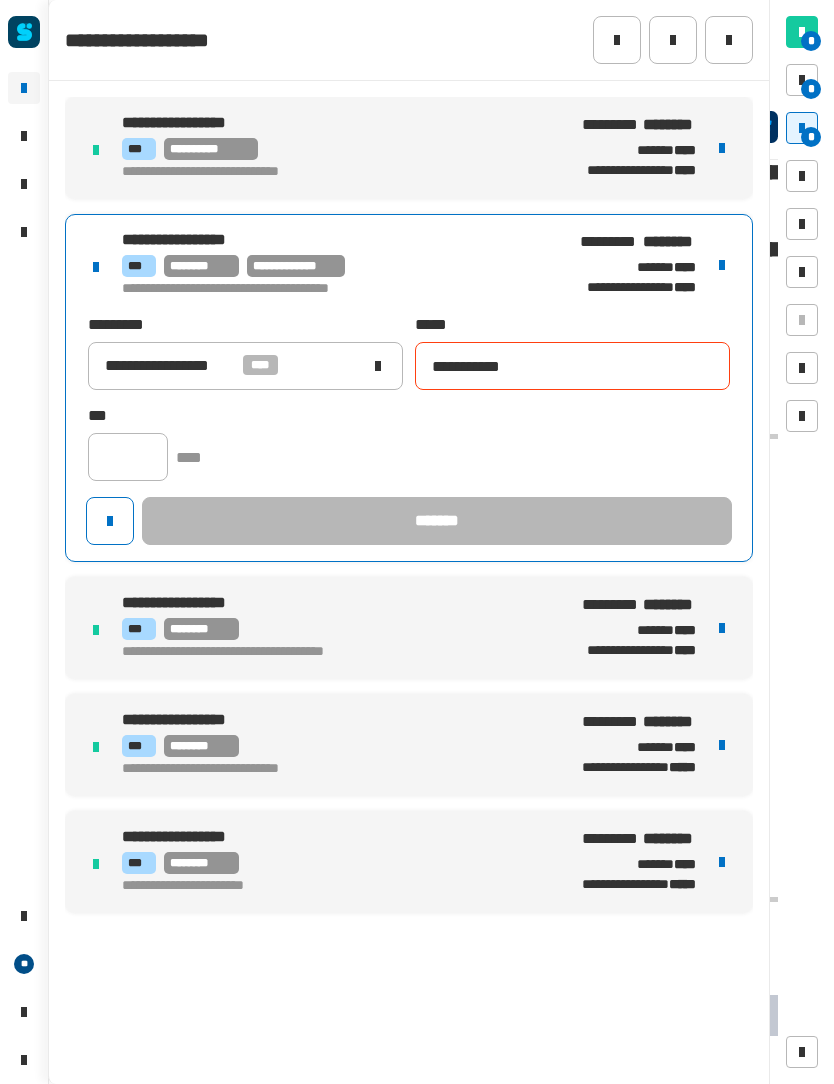 type on "**********" 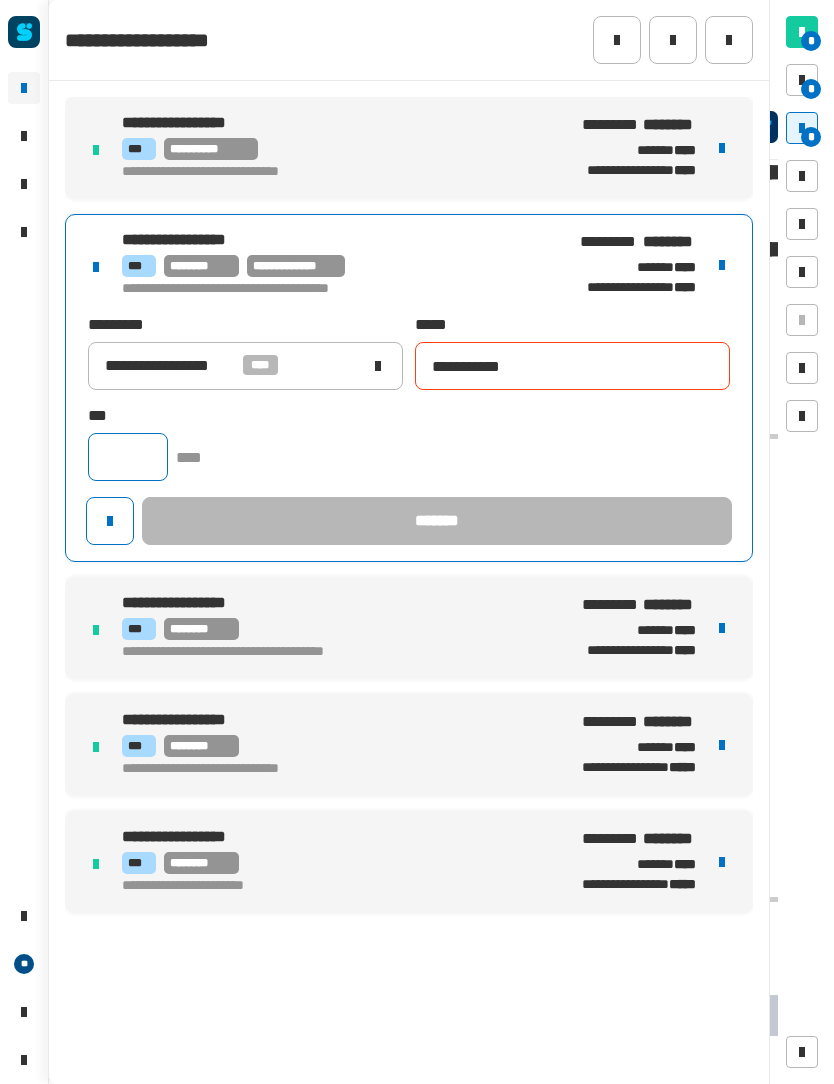 click 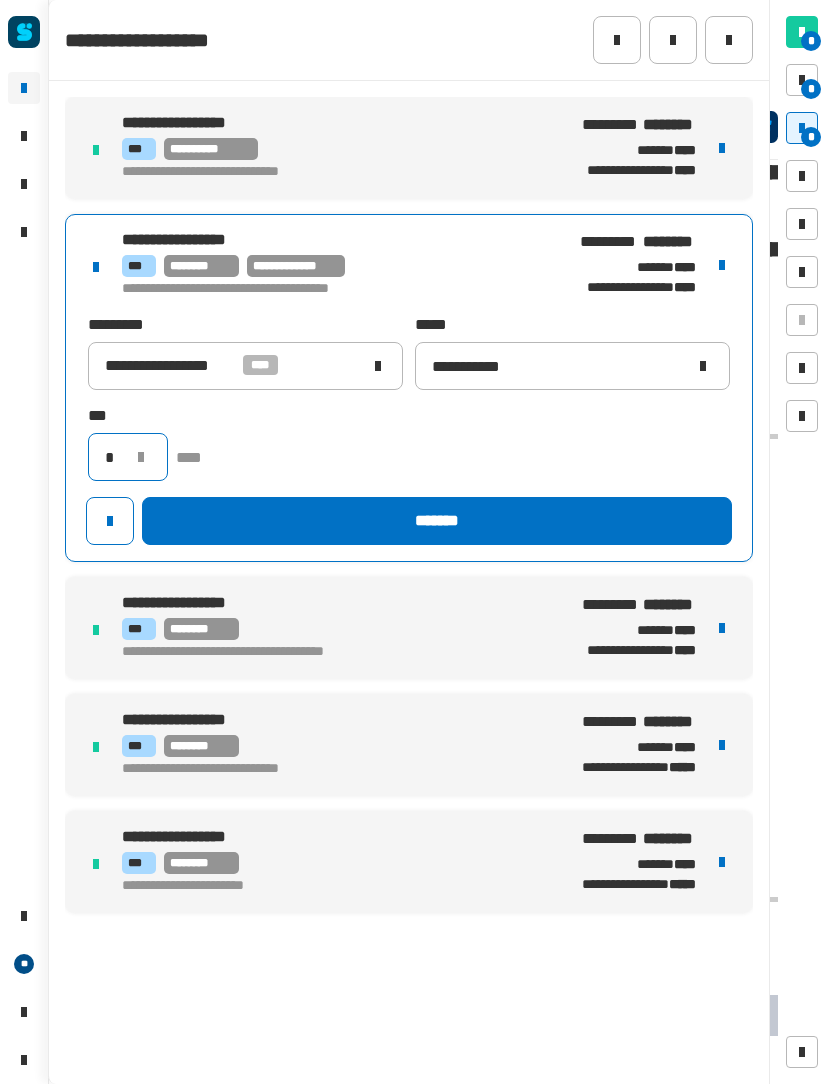 type on "*" 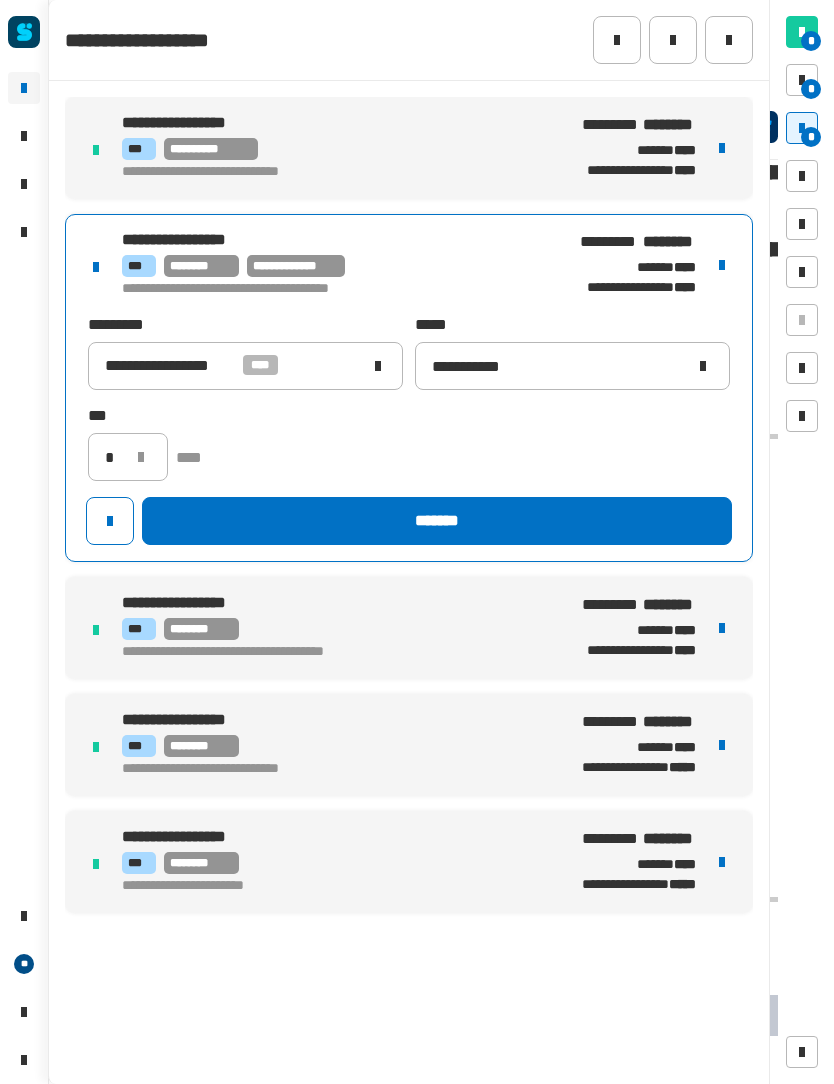 click on "*******" 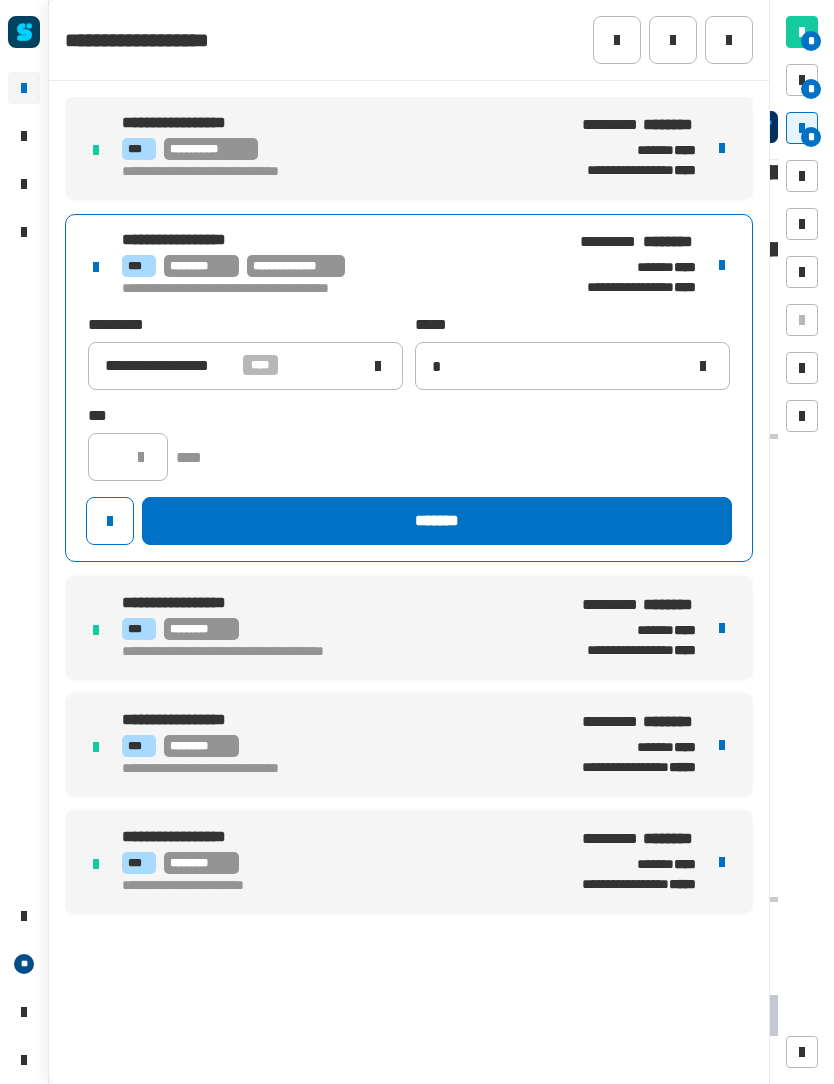 type 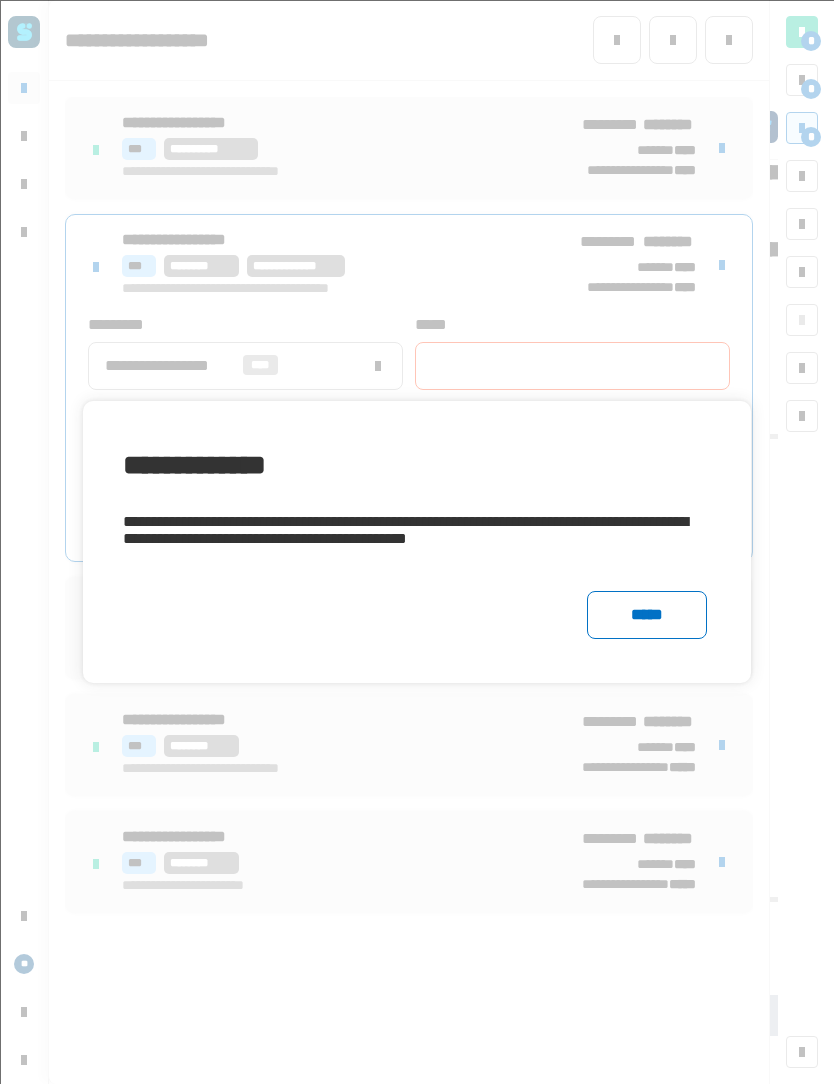 click on "*****" 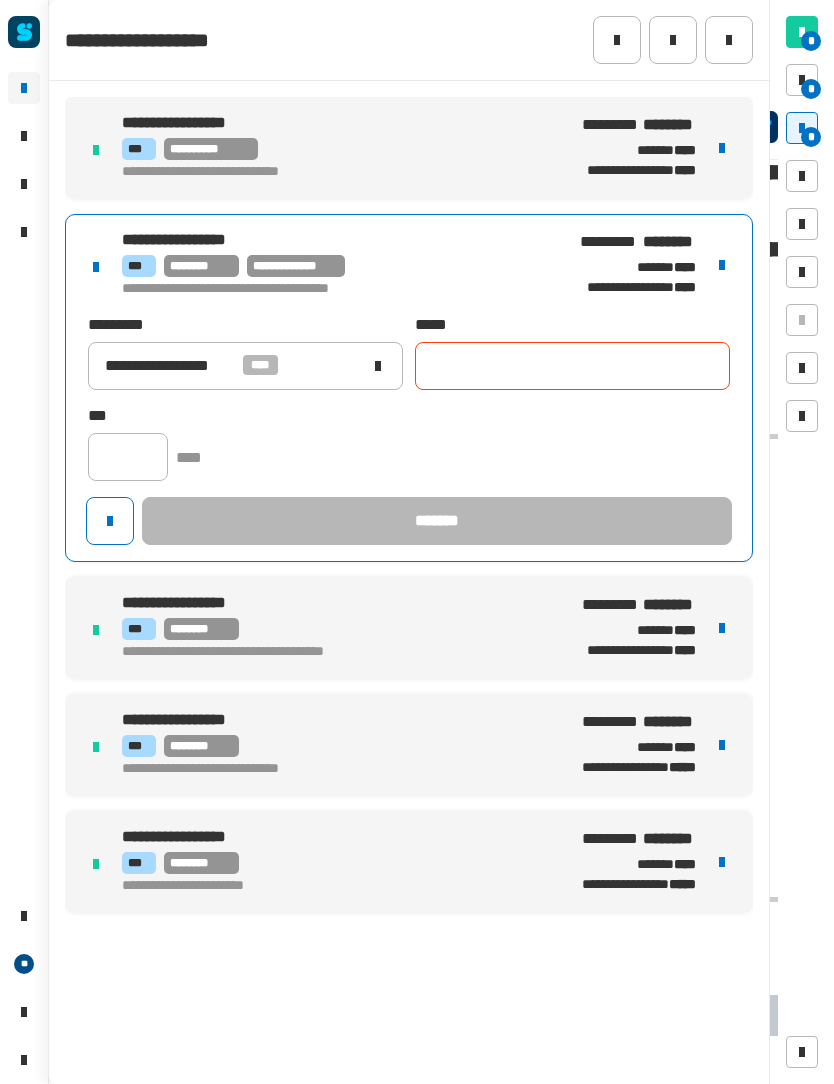 click 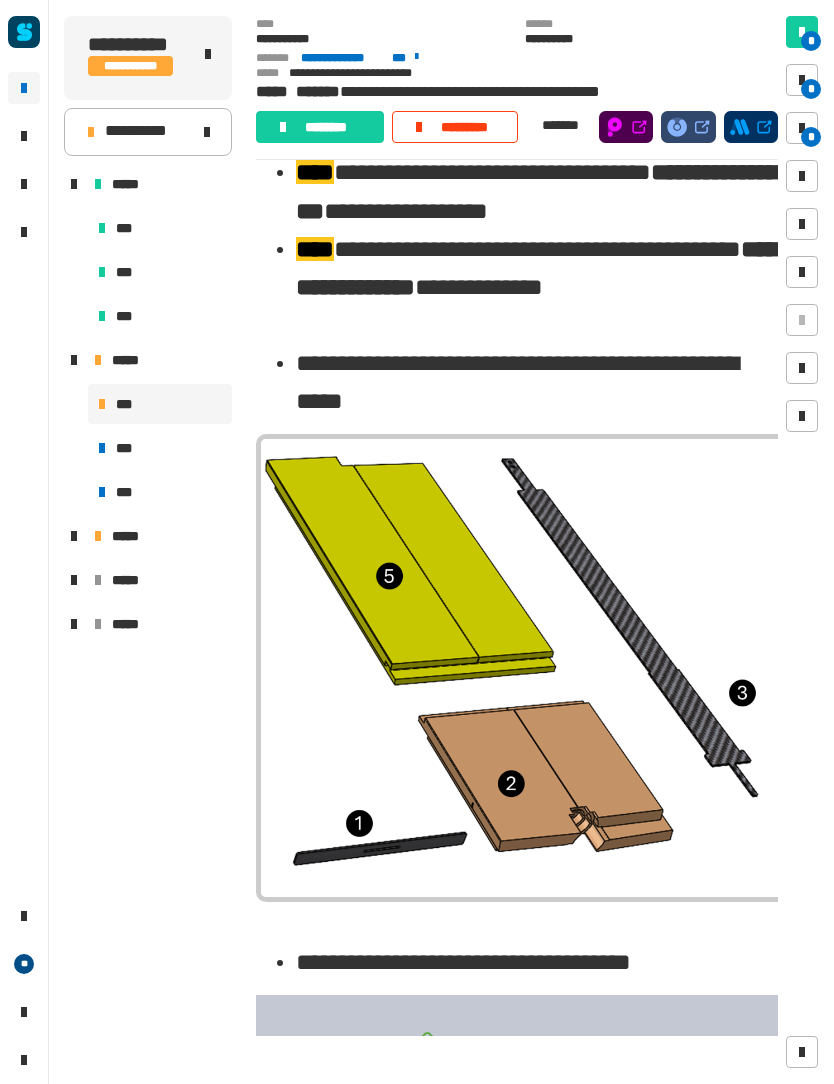 click on "*******" 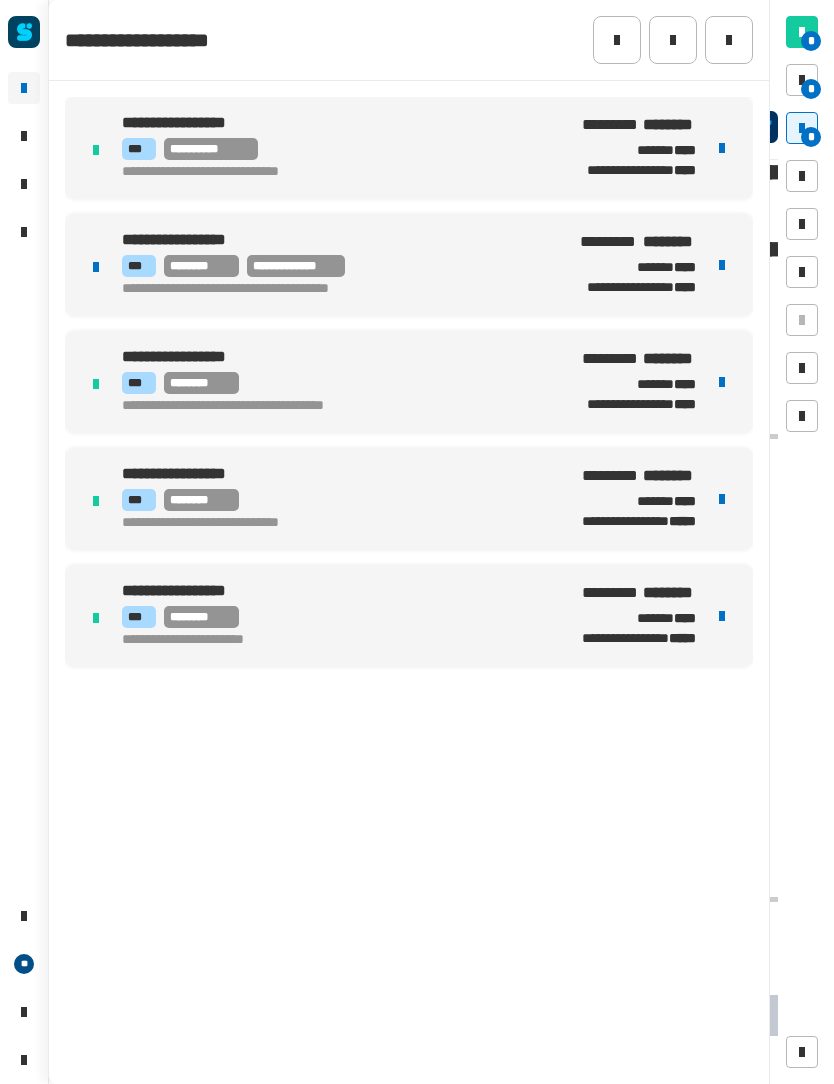 click on "**********" at bounding box center (335, 241) 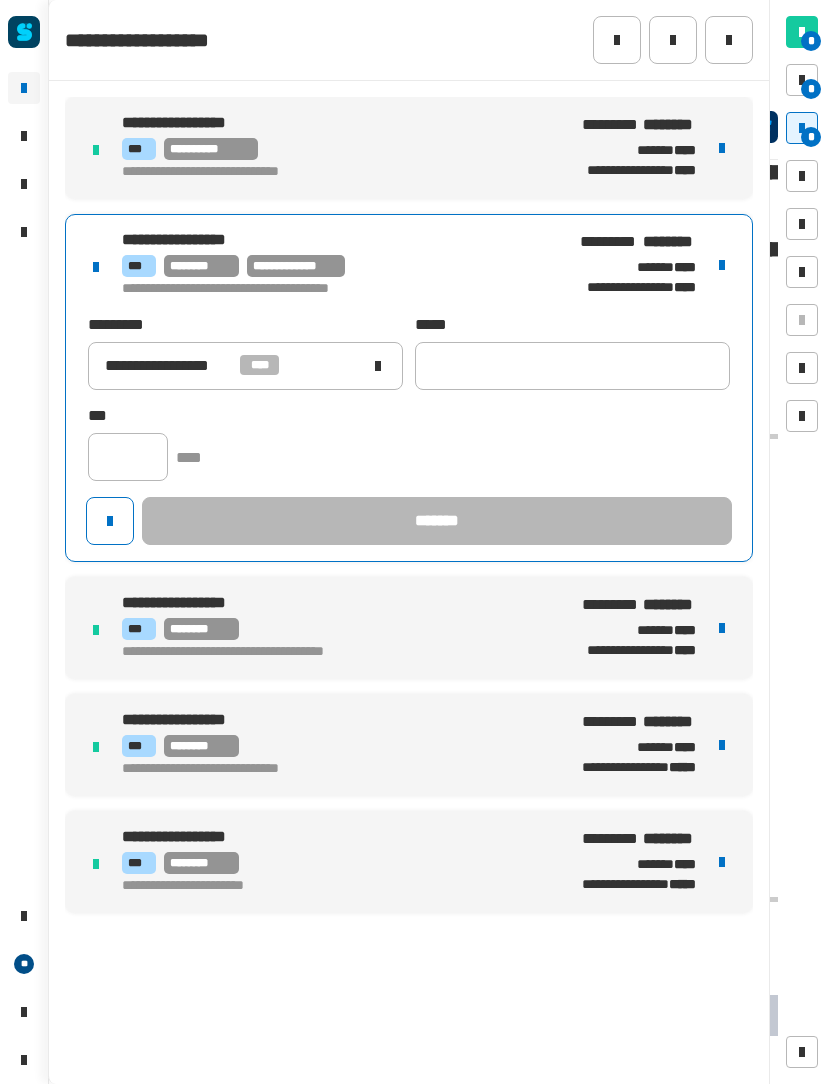 click 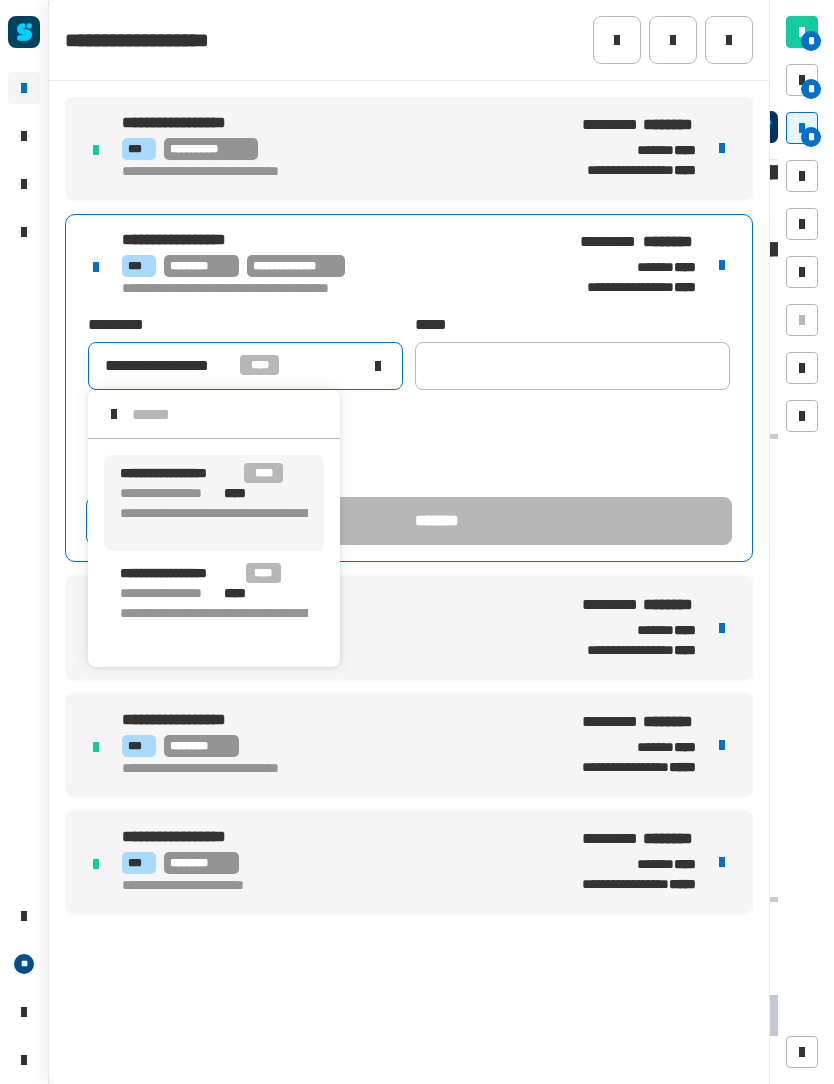 click on "**********" at bounding box center (226, 623) 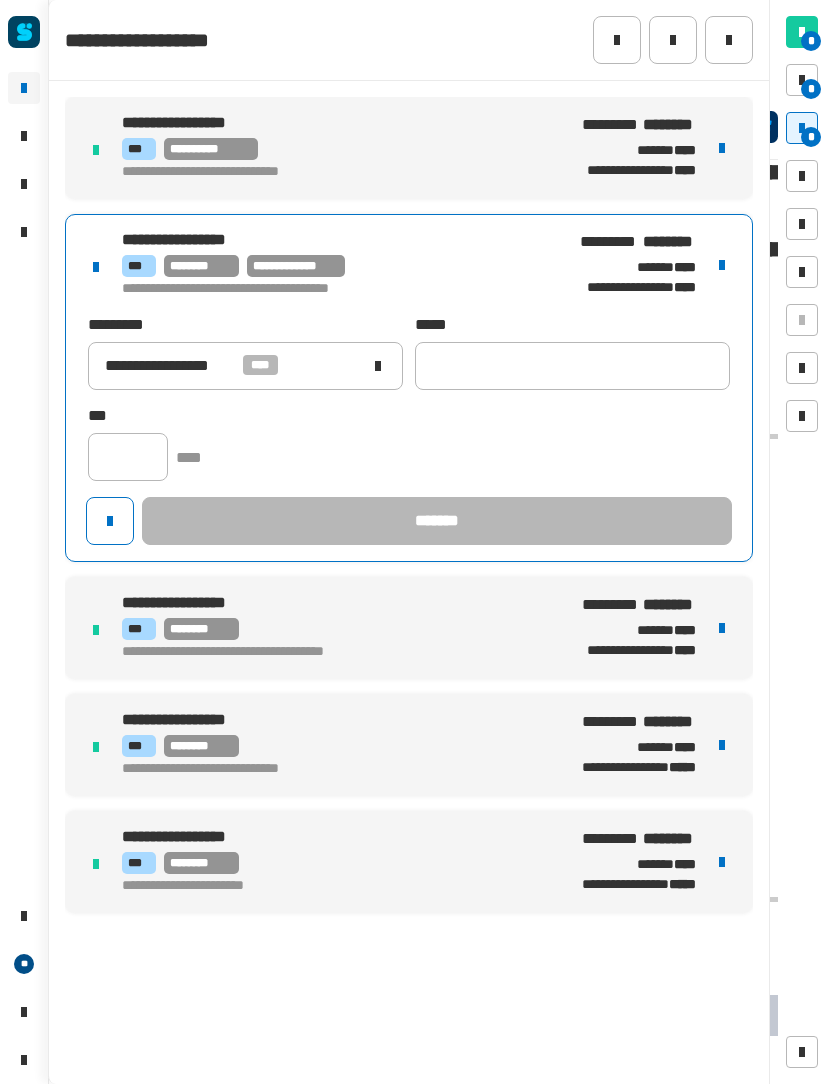 click on "**********" 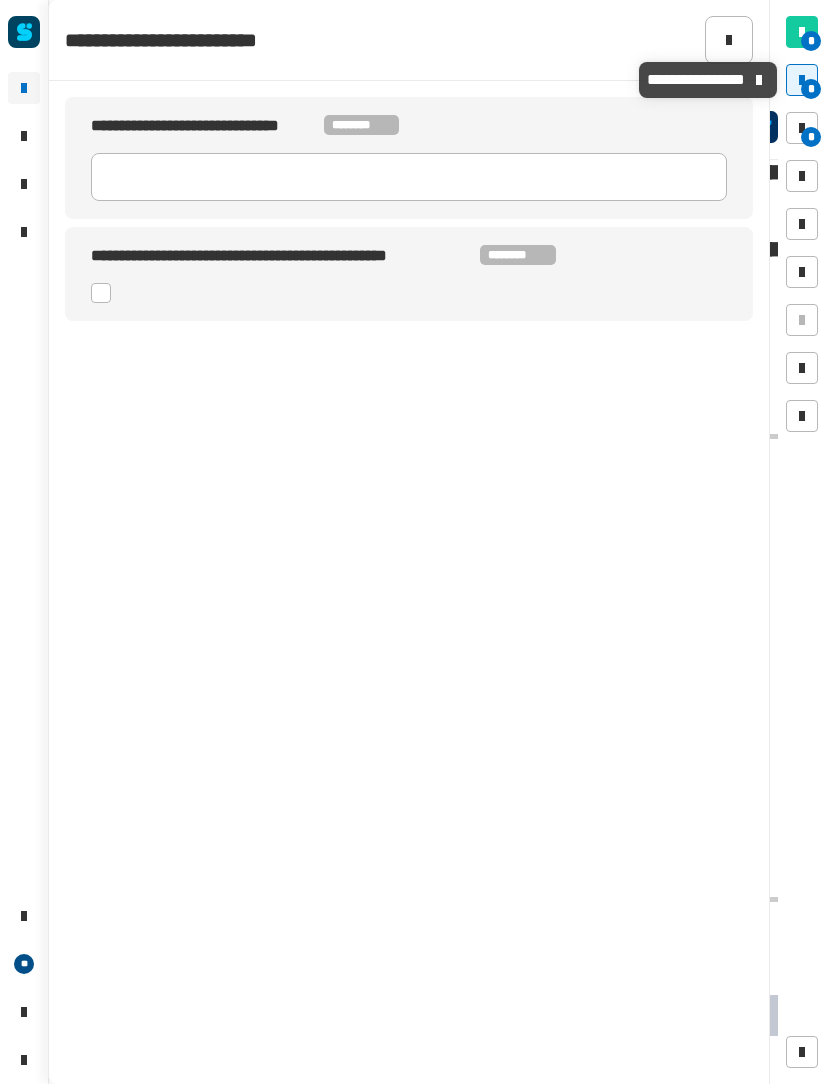 click 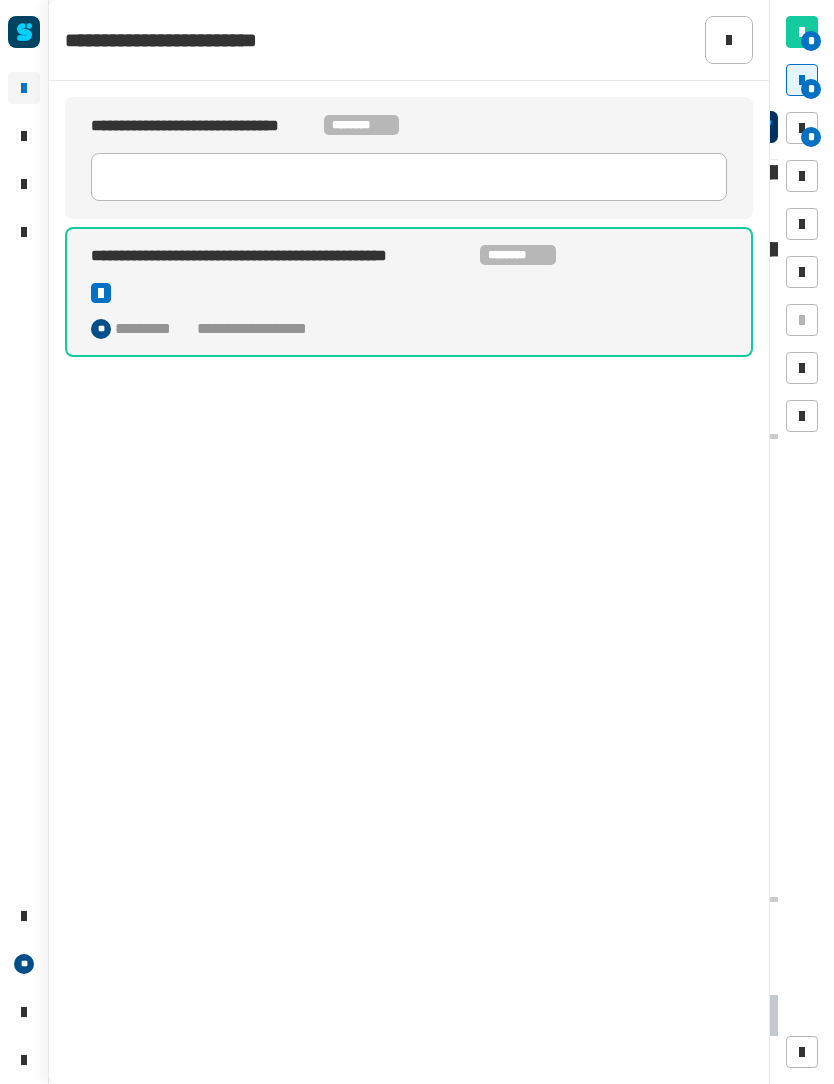 click 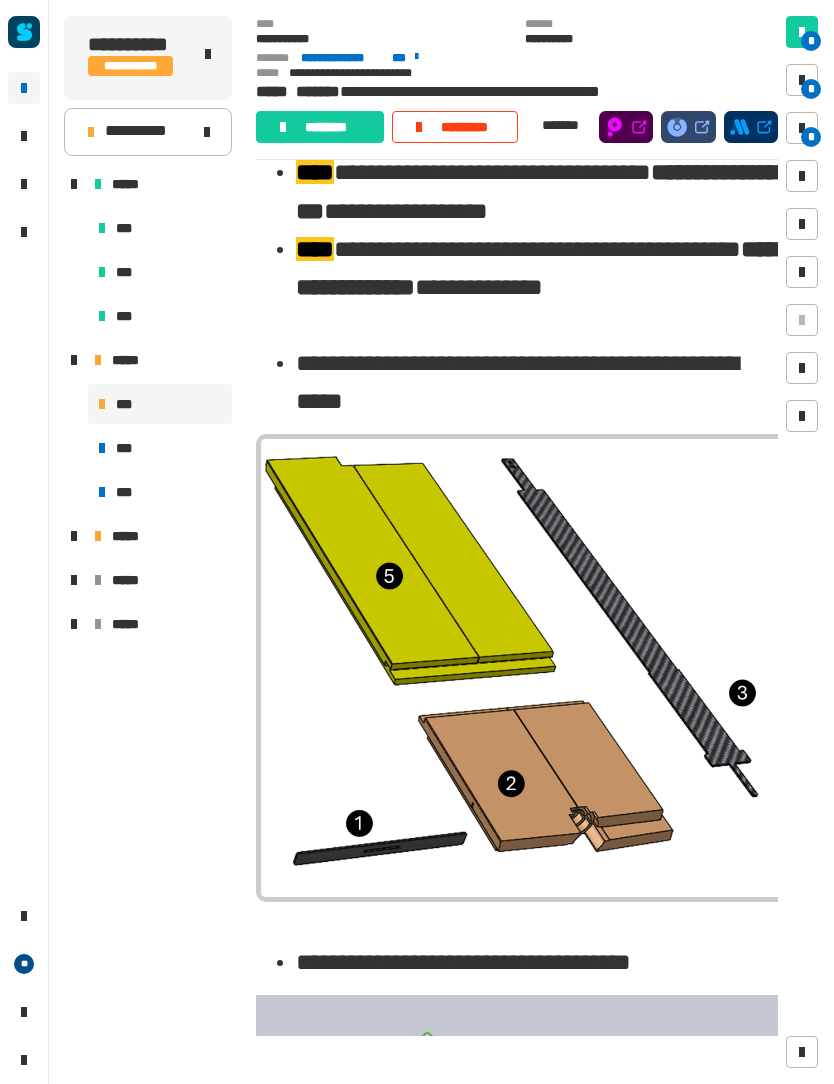 click at bounding box center [802, 80] 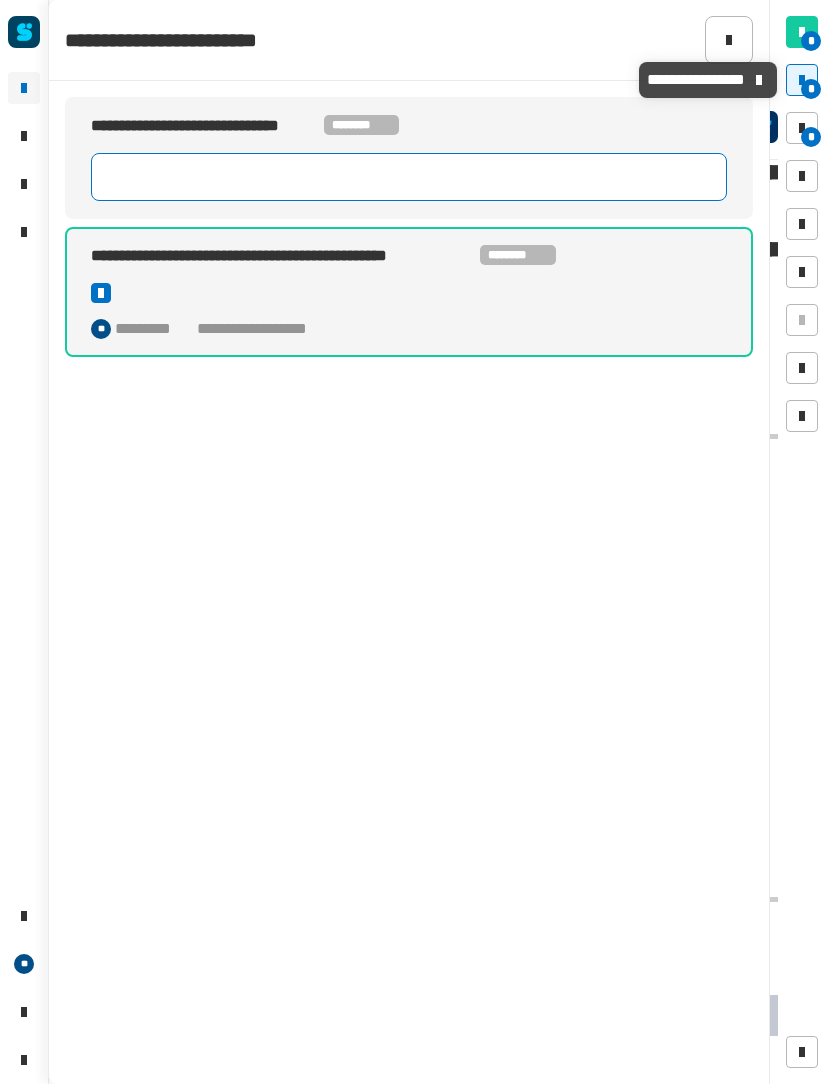 click 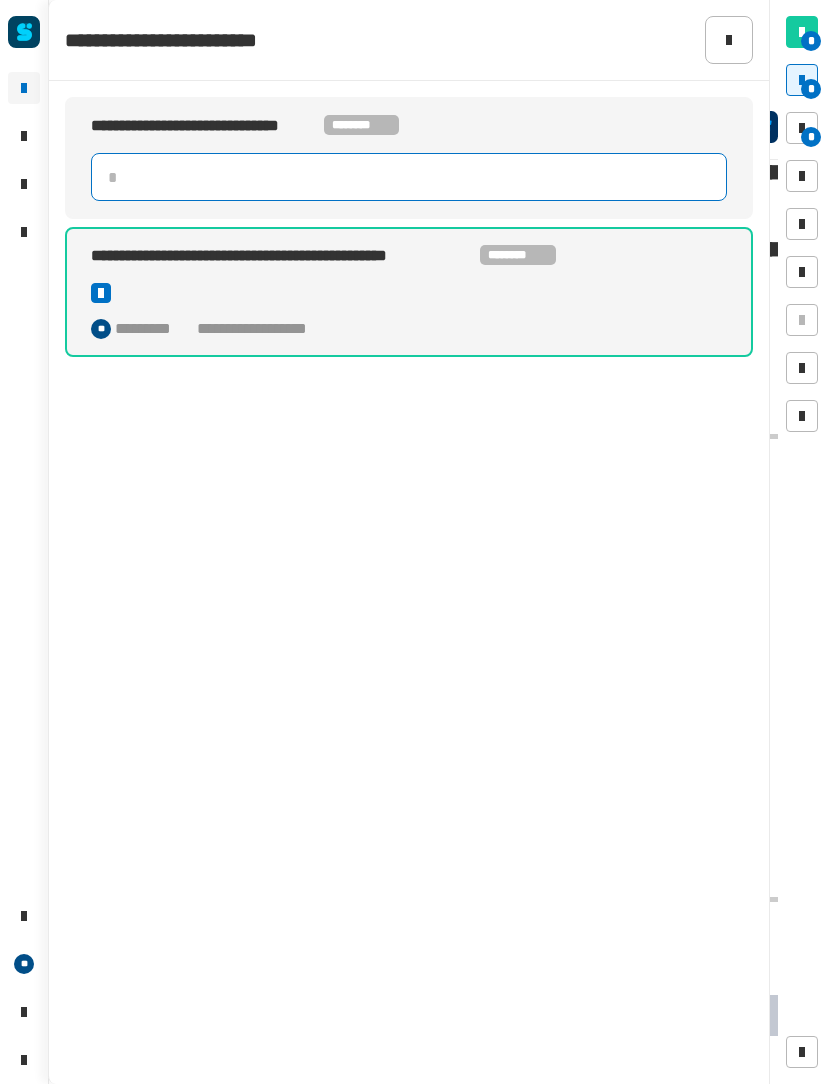 click 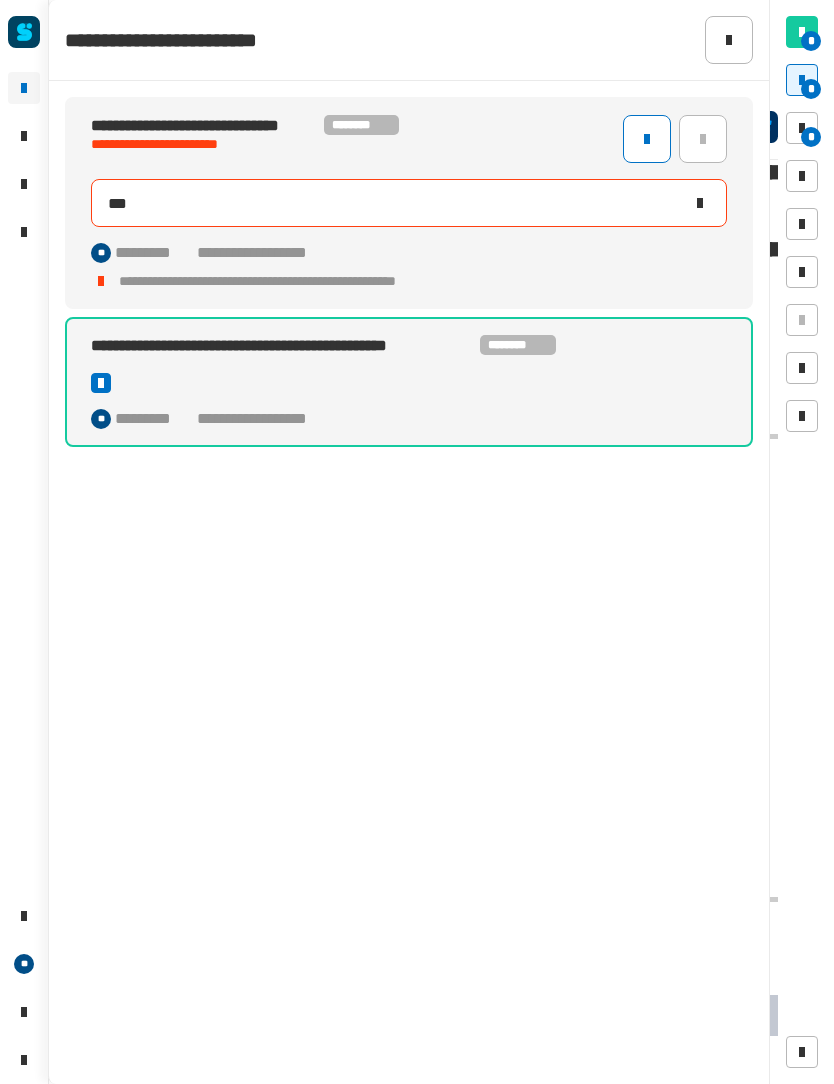type on "****" 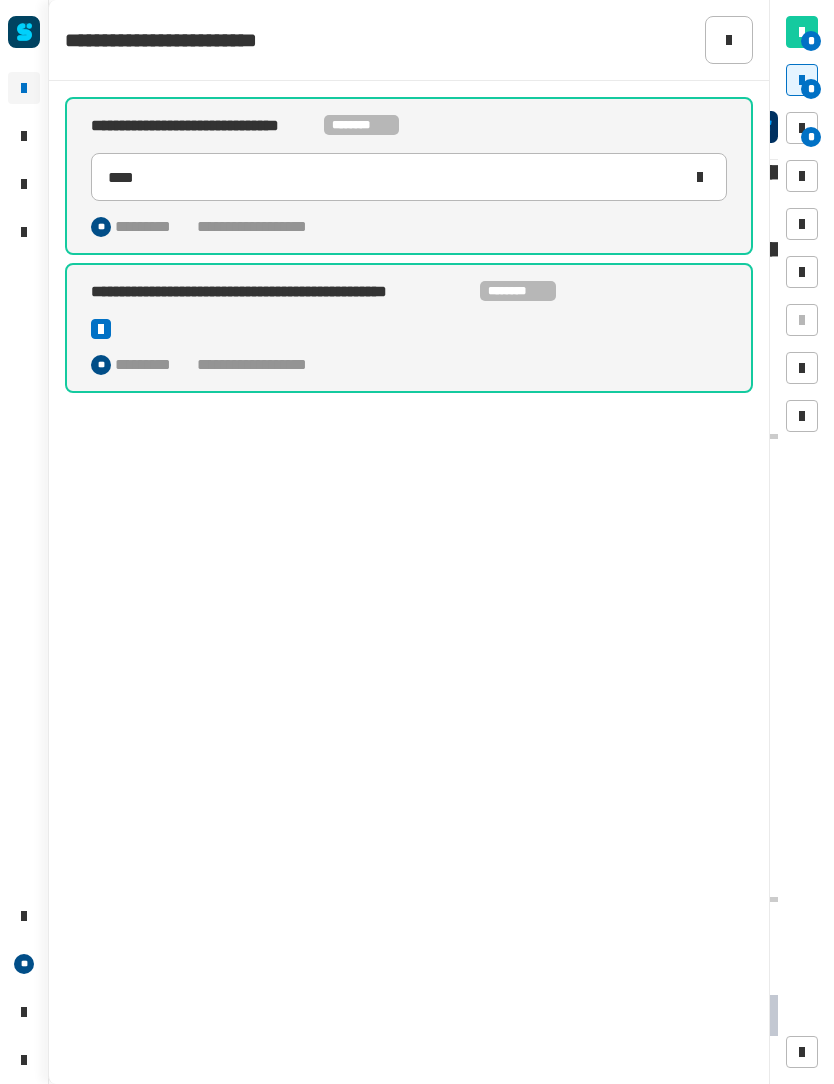 click at bounding box center [802, 128] 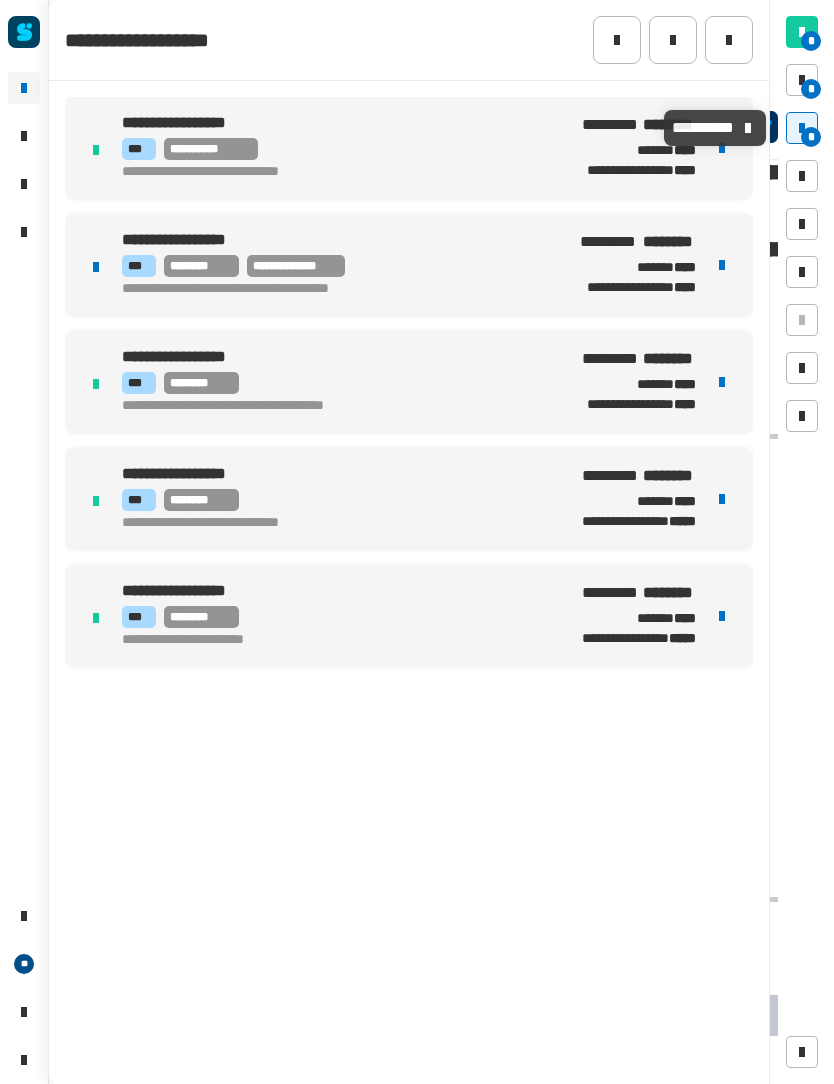 click 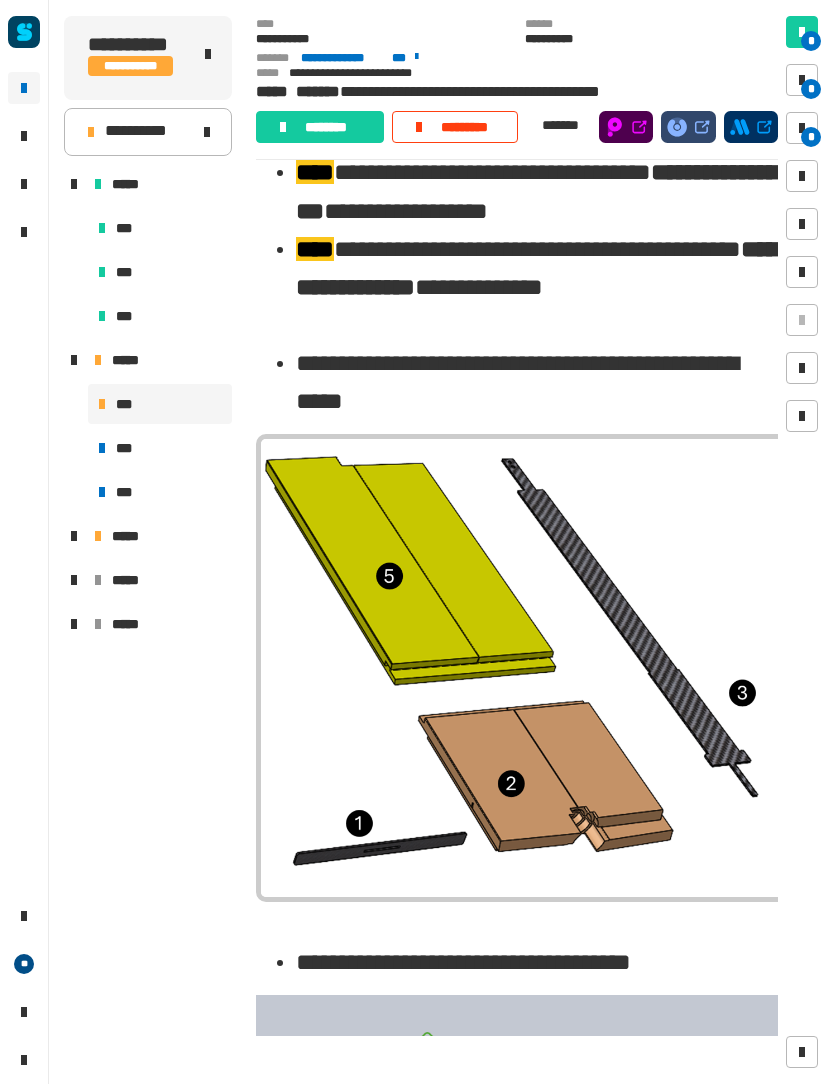 click on "*********" 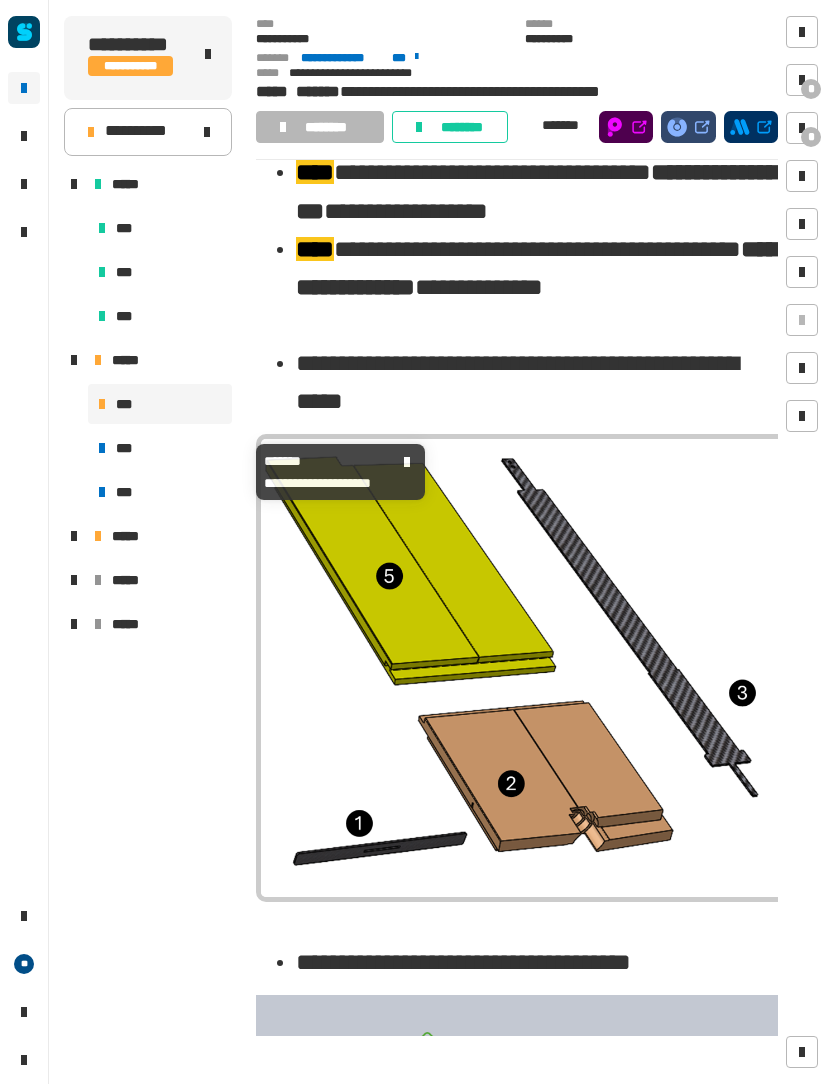 click on "***" at bounding box center [160, 448] 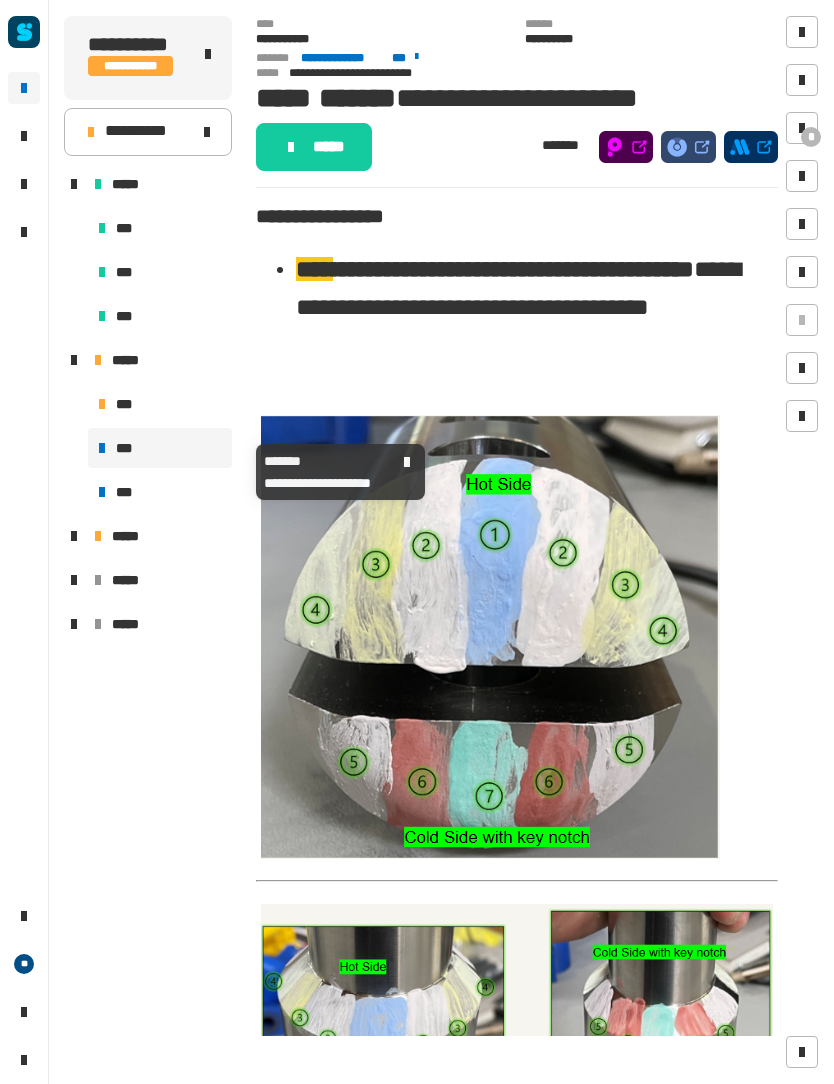 scroll, scrollTop: 0, scrollLeft: 0, axis: both 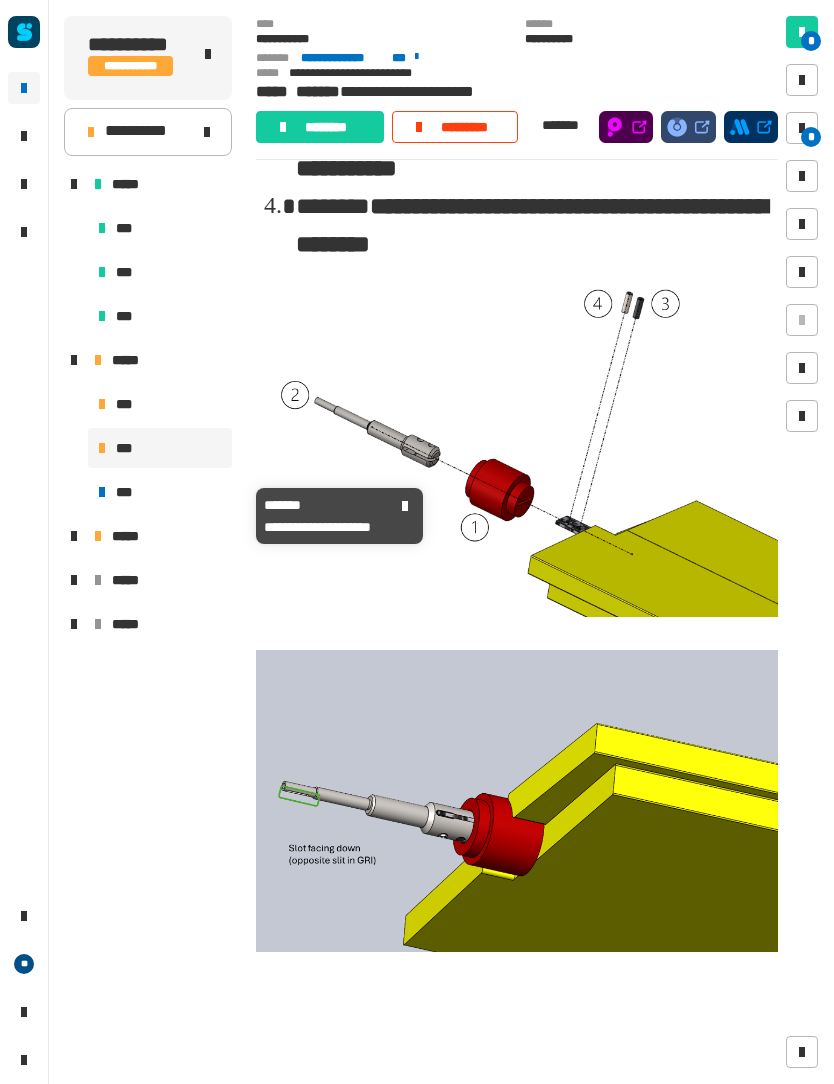 click on "***" at bounding box center [160, 492] 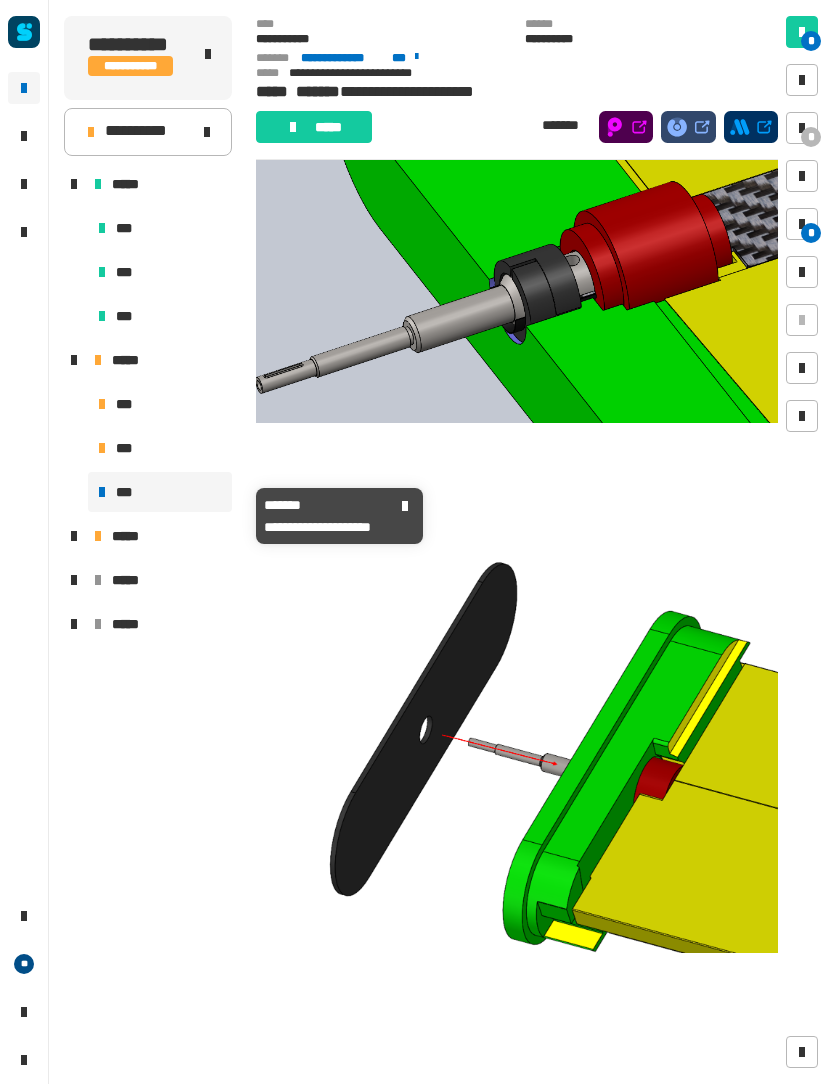 scroll, scrollTop: 1244, scrollLeft: 0, axis: vertical 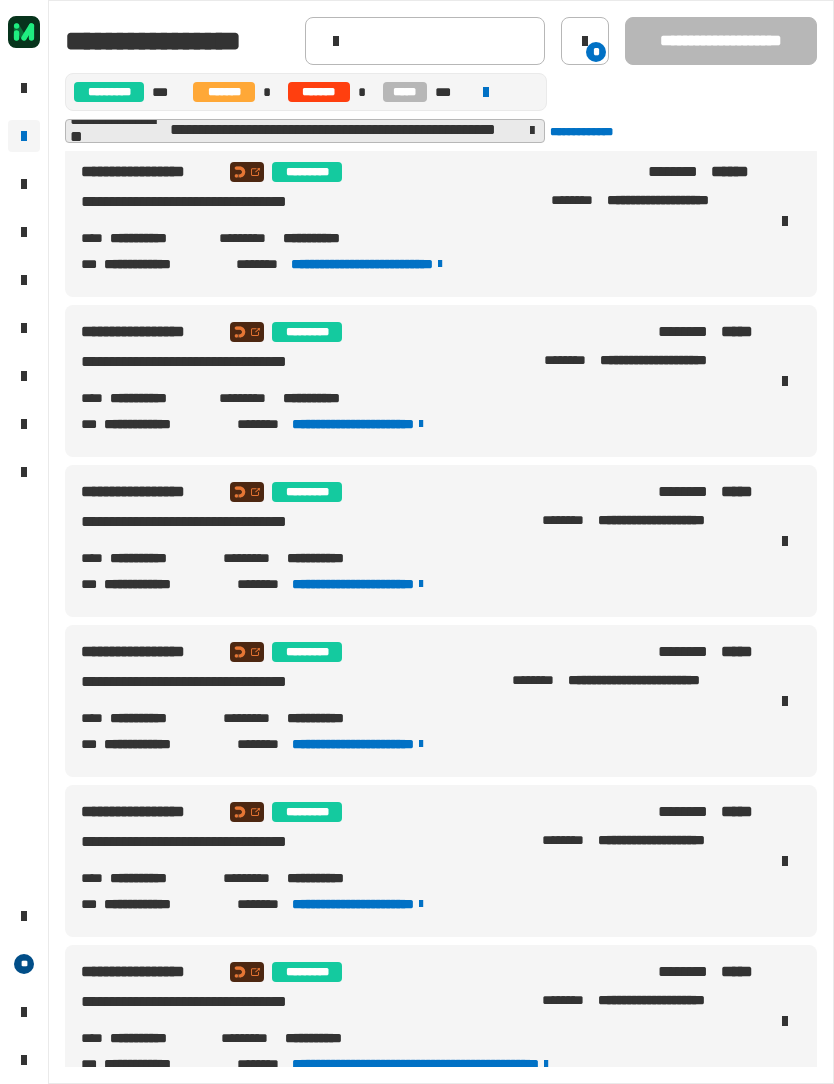 click 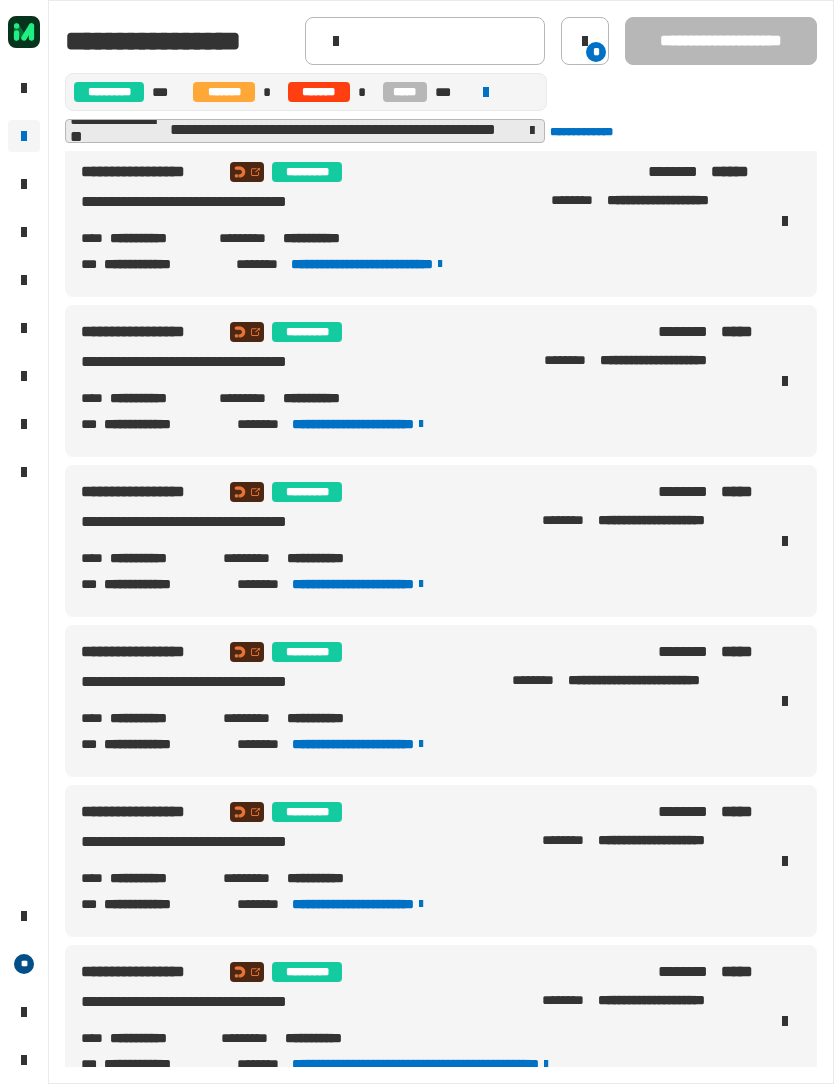 click 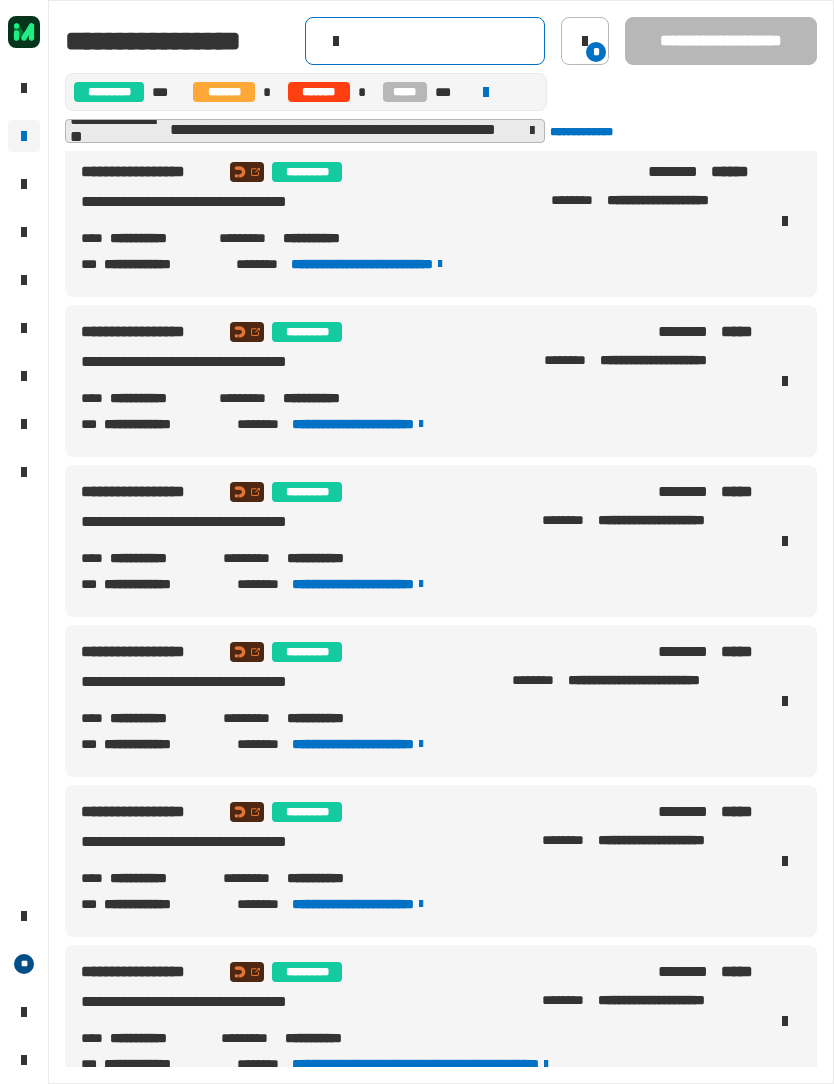 click 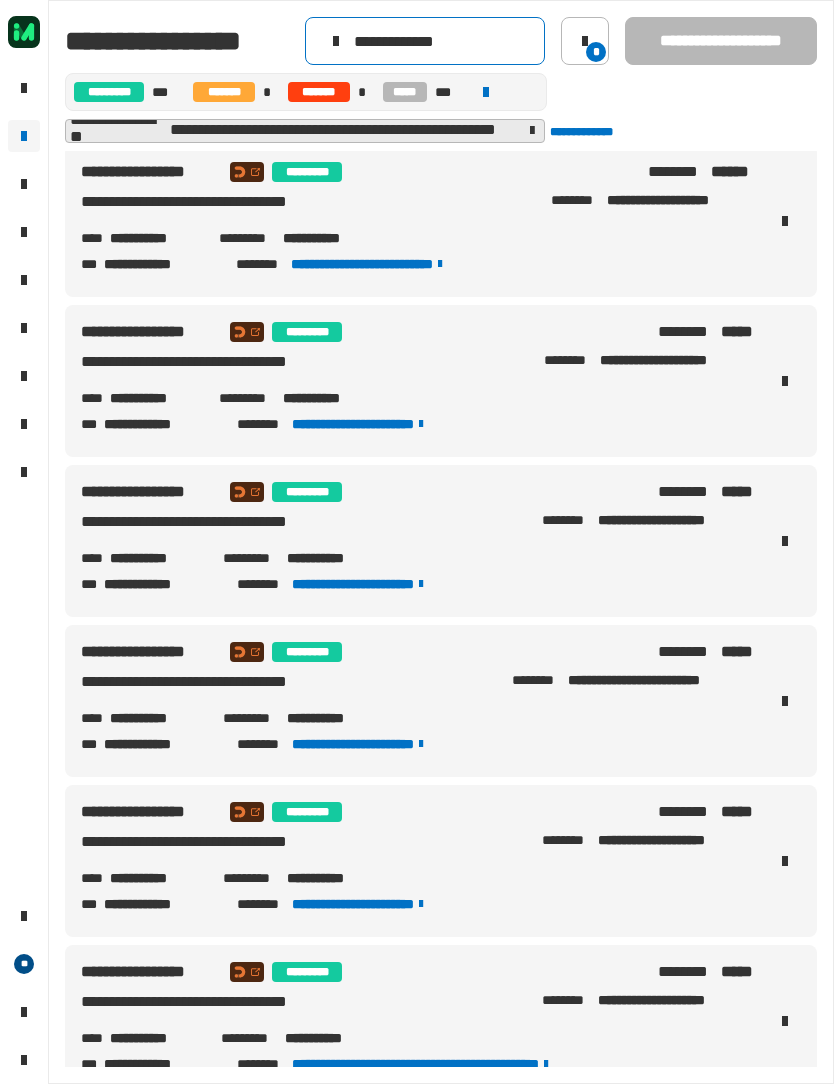 type on "**********" 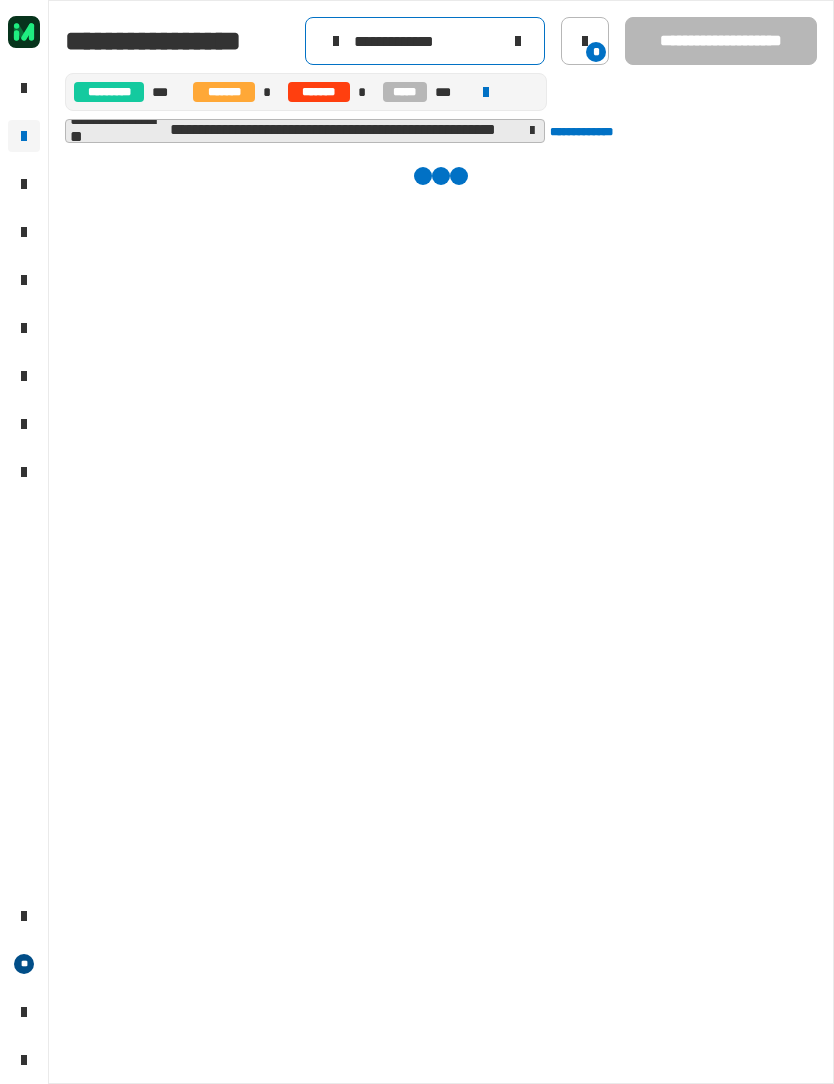 scroll, scrollTop: 0, scrollLeft: 0, axis: both 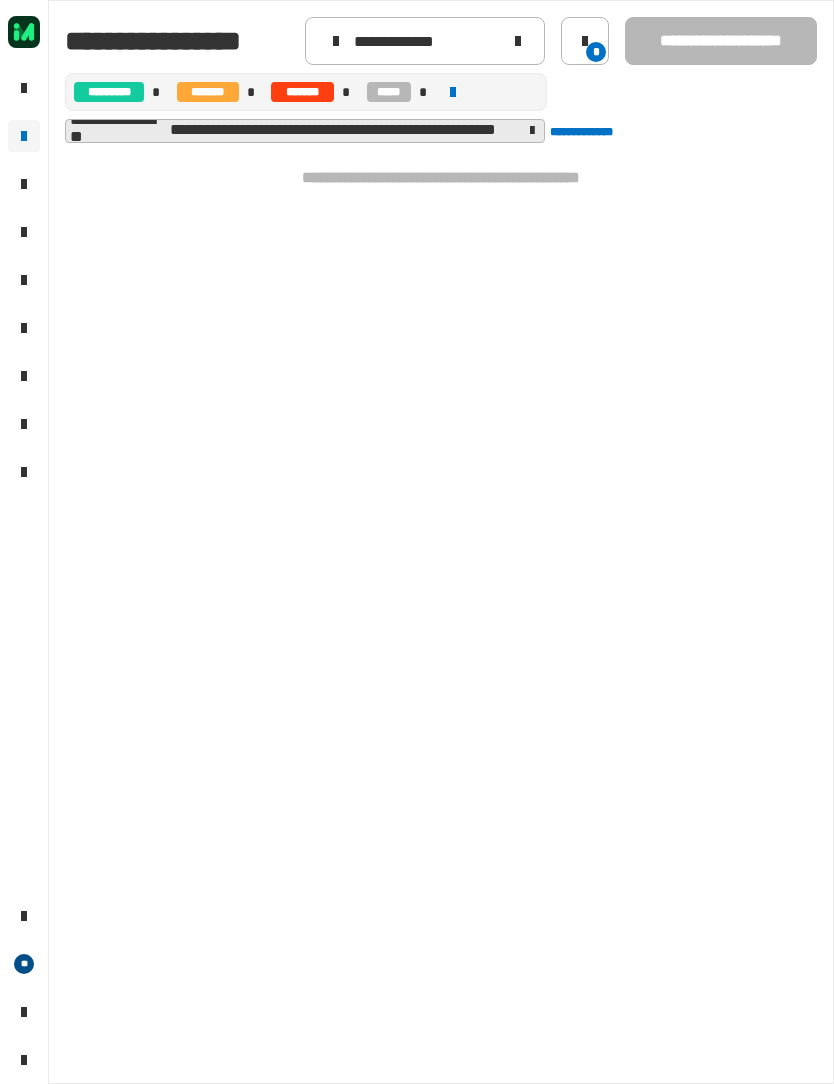 click 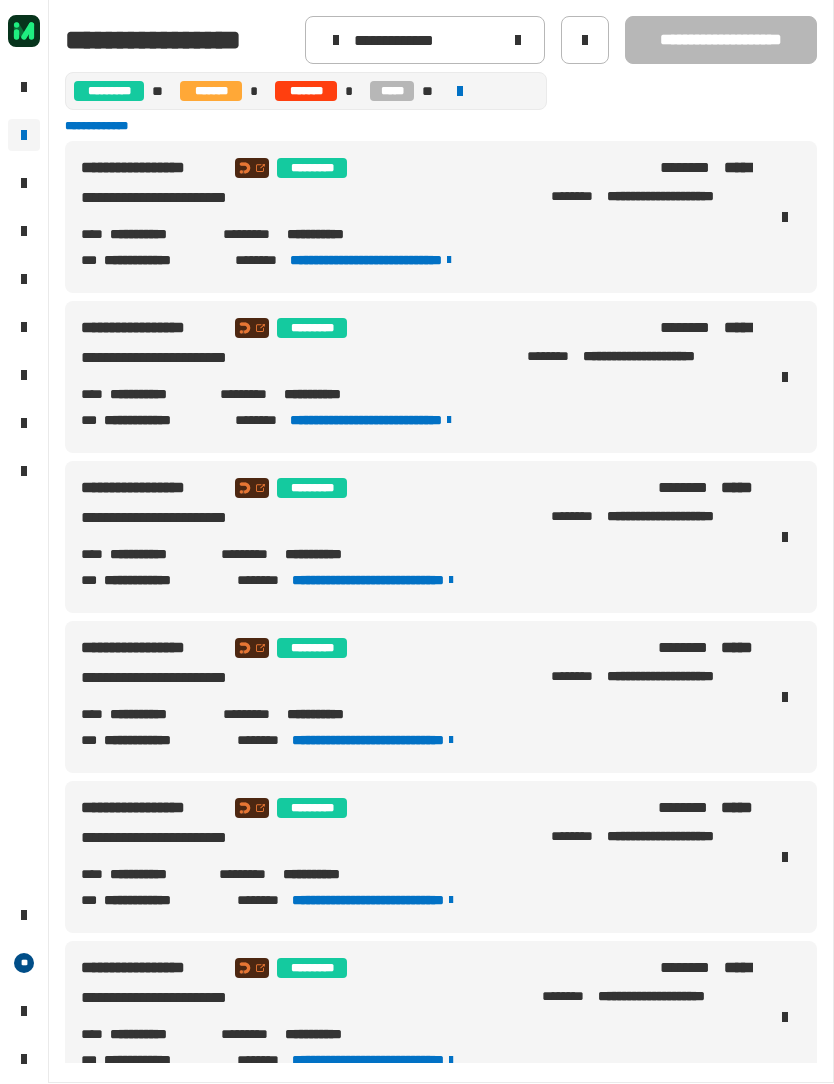 scroll, scrollTop: 0, scrollLeft: 0, axis: both 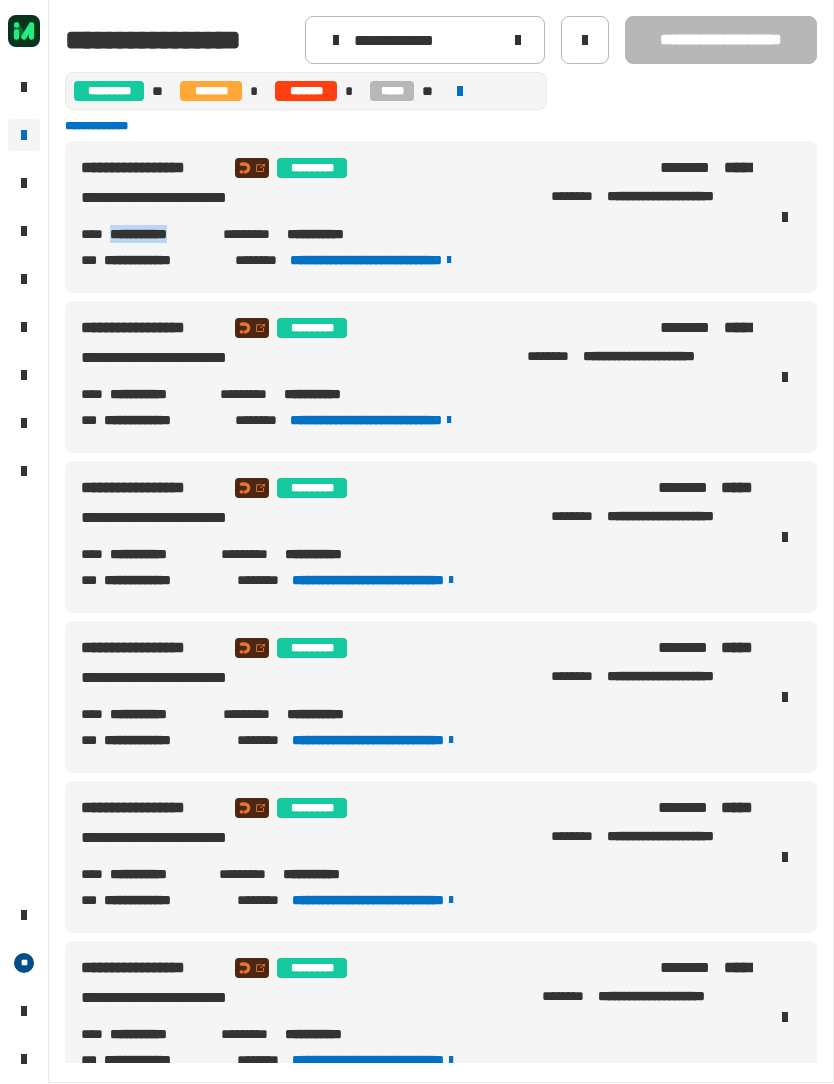 copy on "**********" 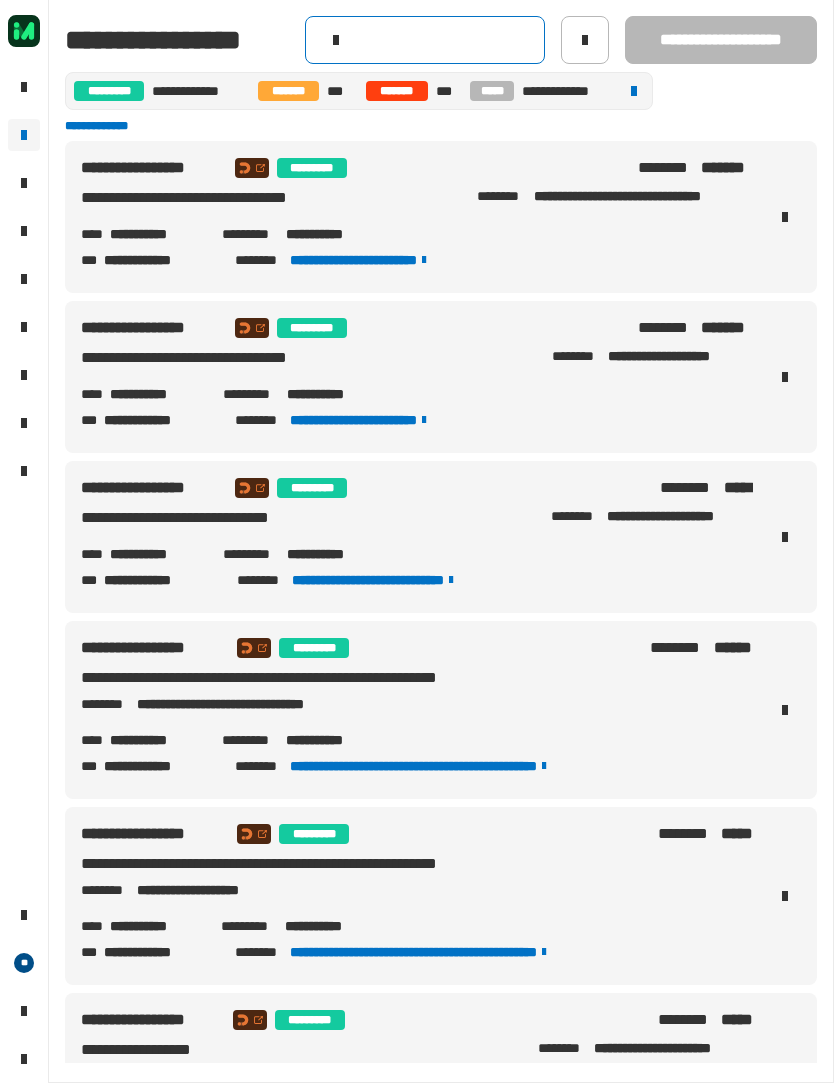 click 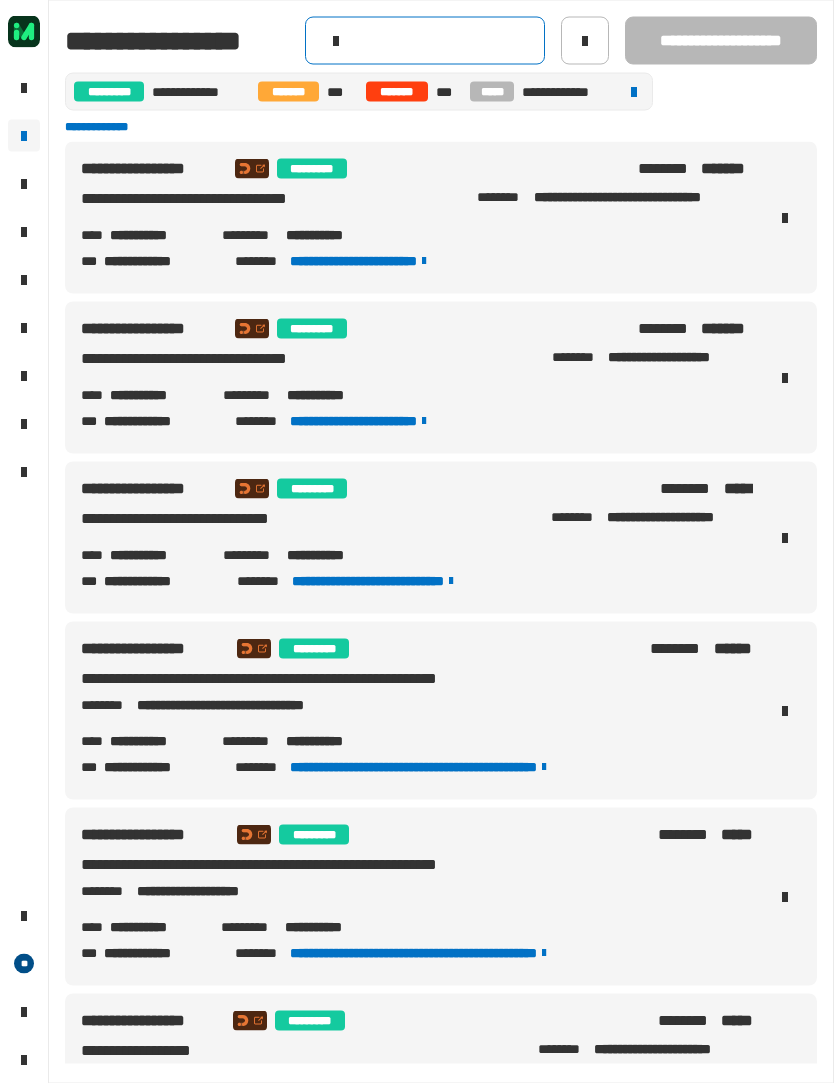 click 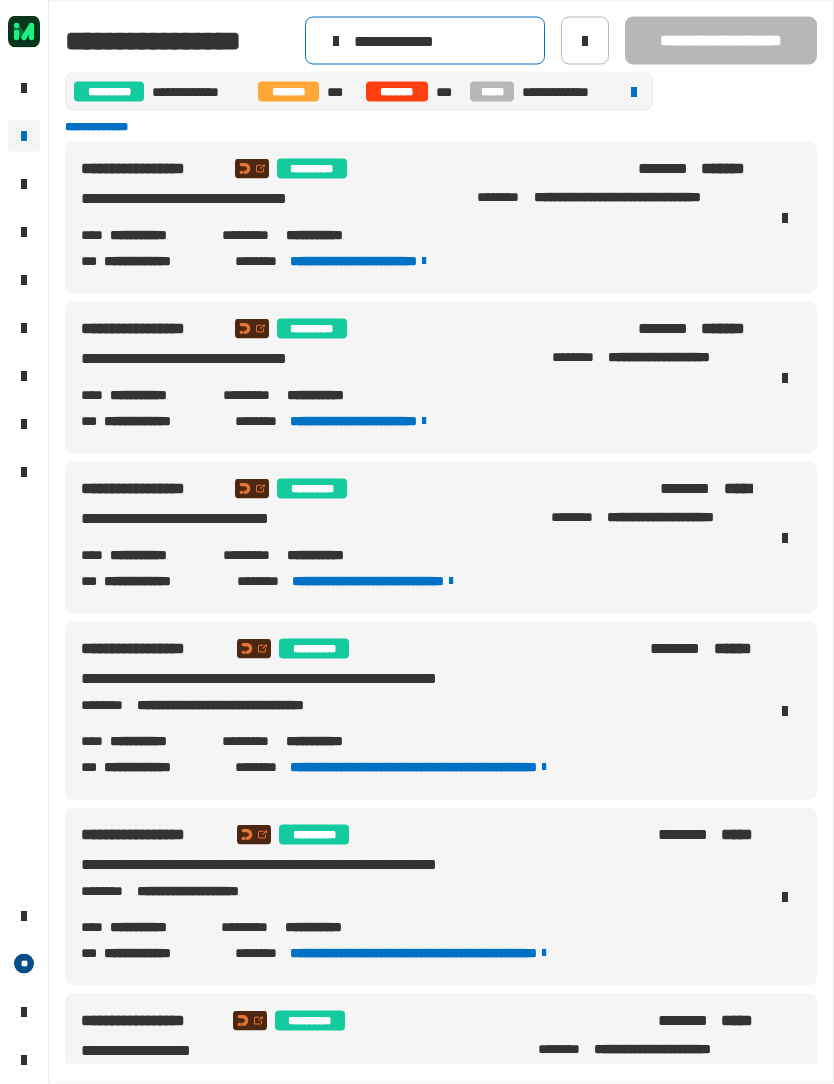 type on "**********" 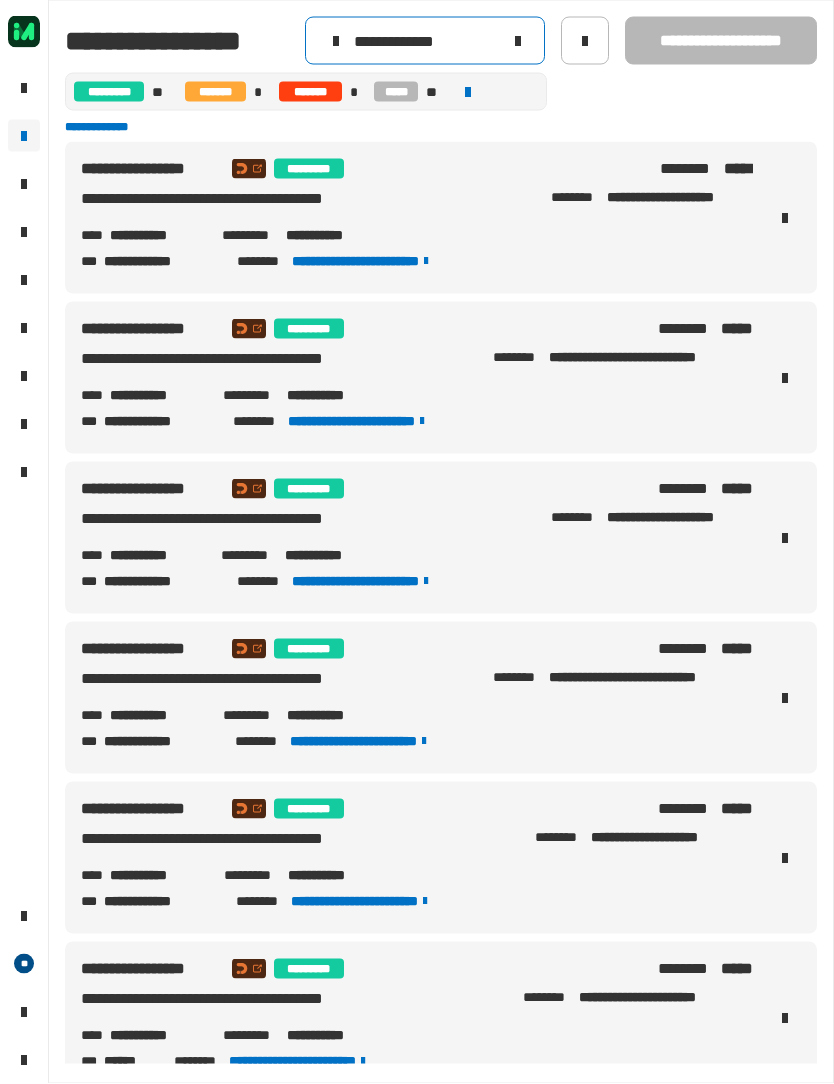 scroll, scrollTop: 0, scrollLeft: 0, axis: both 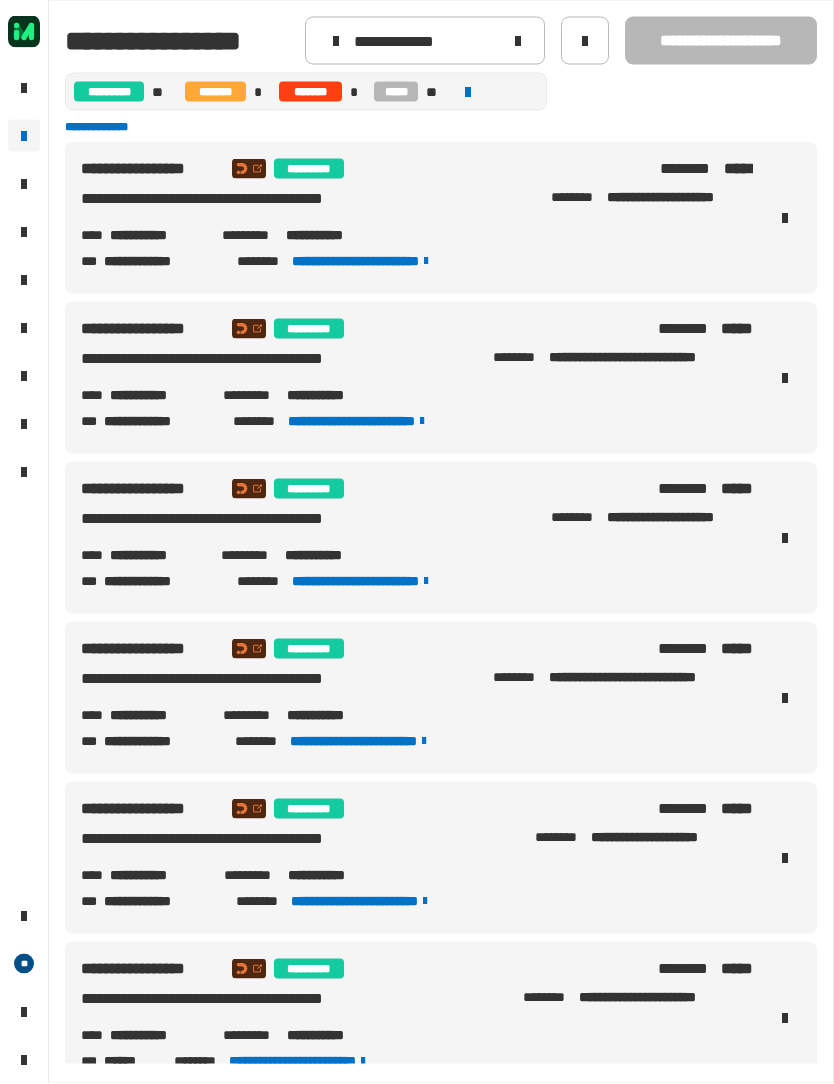 click on "**********" at bounding box center (158, 235) 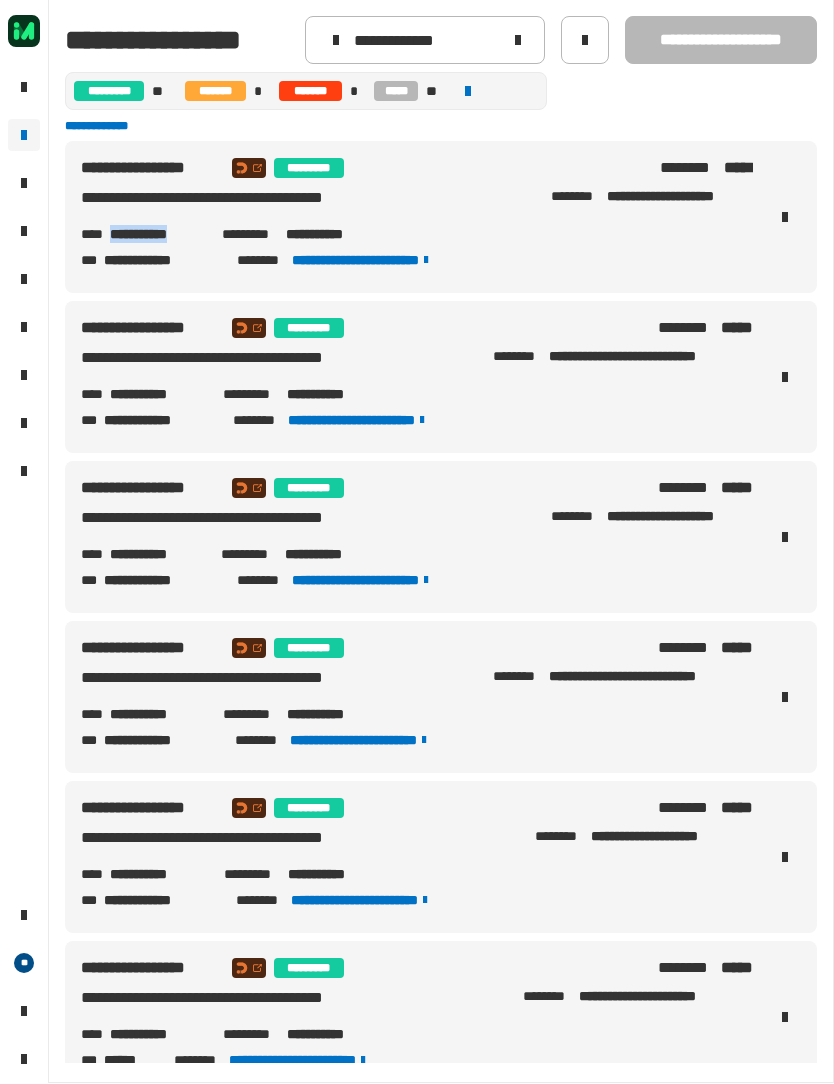 copy on "**********" 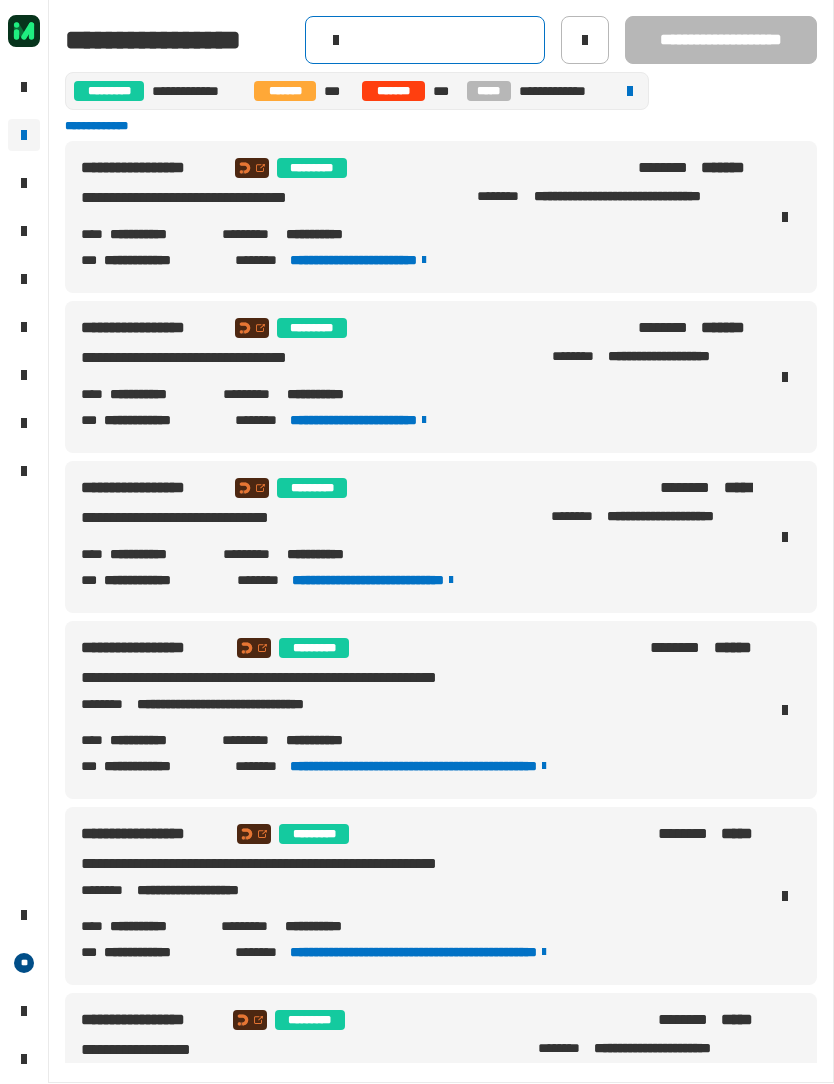 click 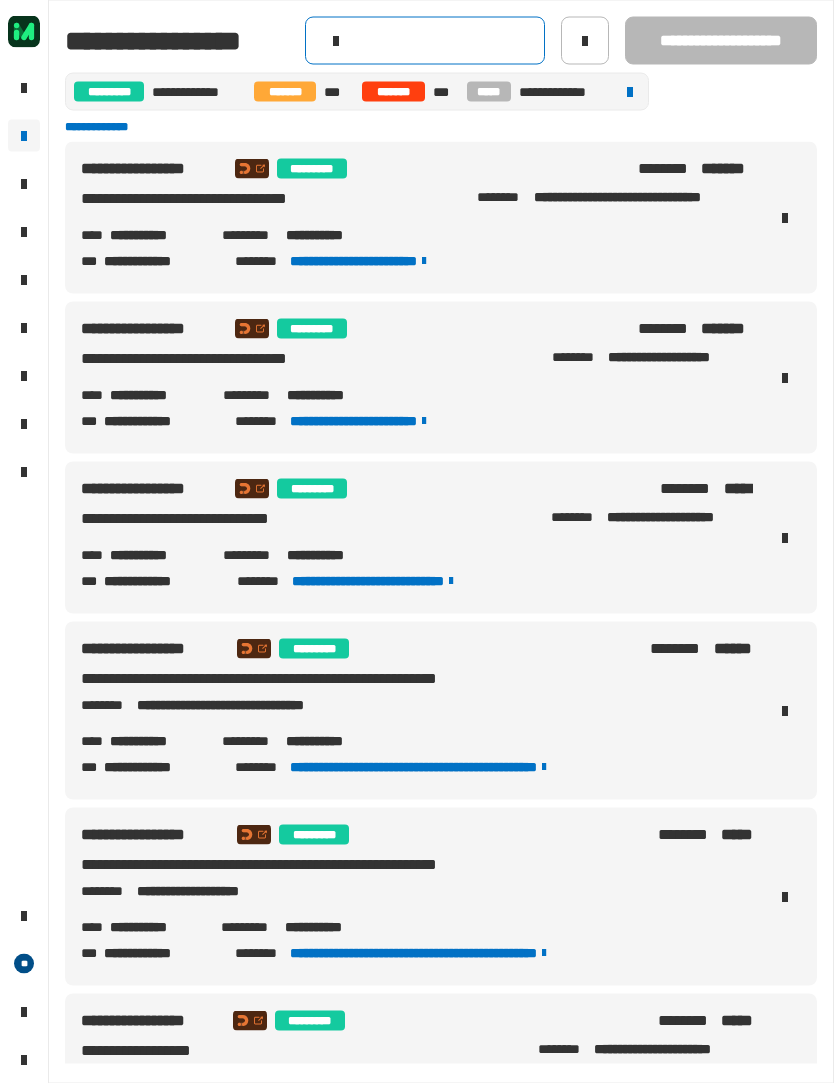 click 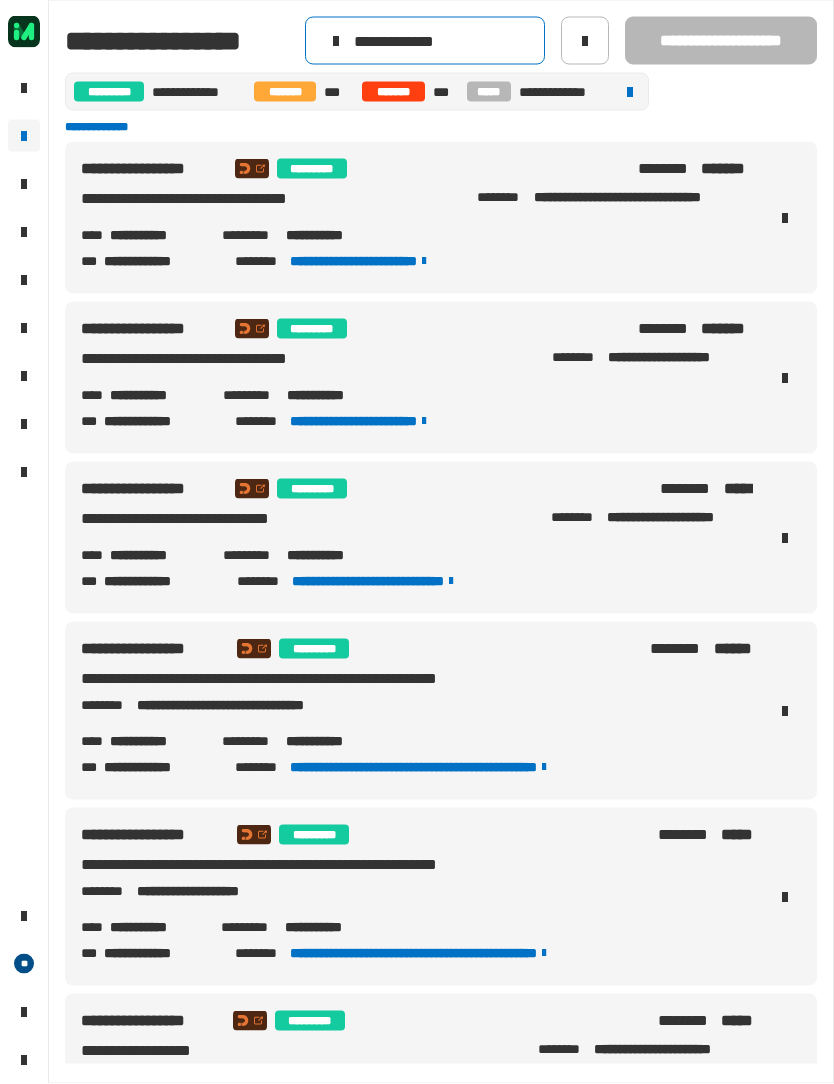 type on "**********" 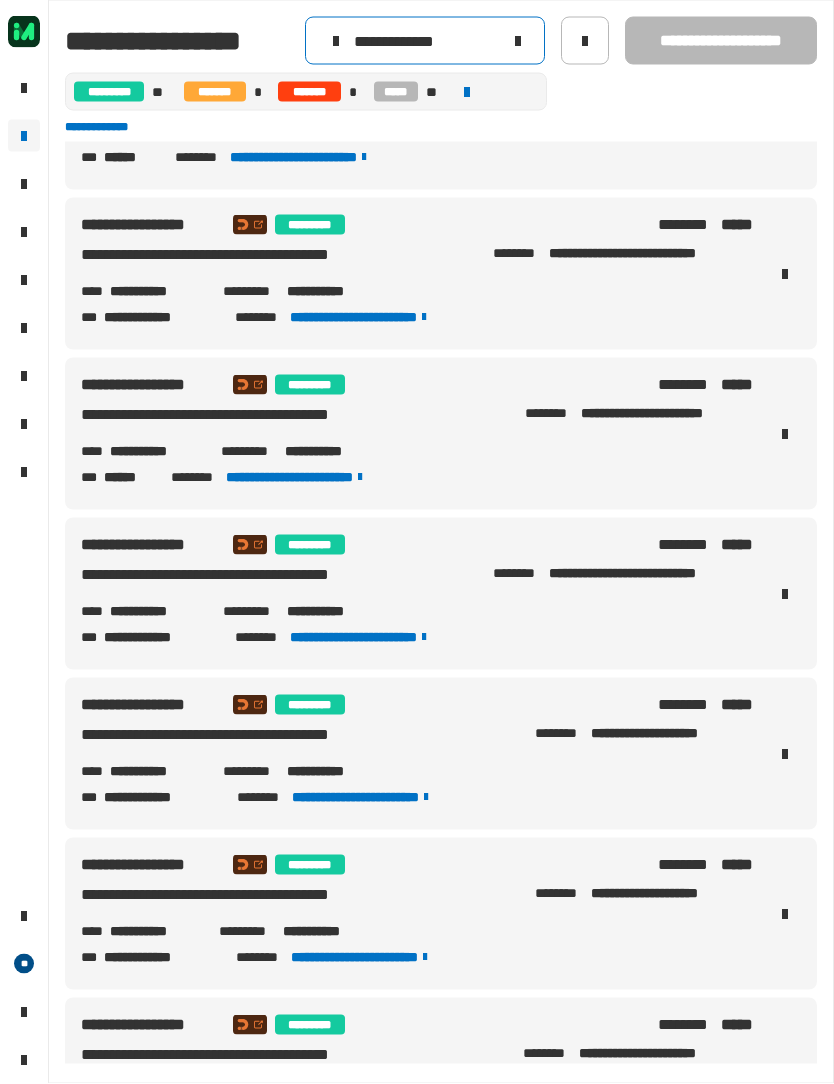 scroll, scrollTop: 107, scrollLeft: 0, axis: vertical 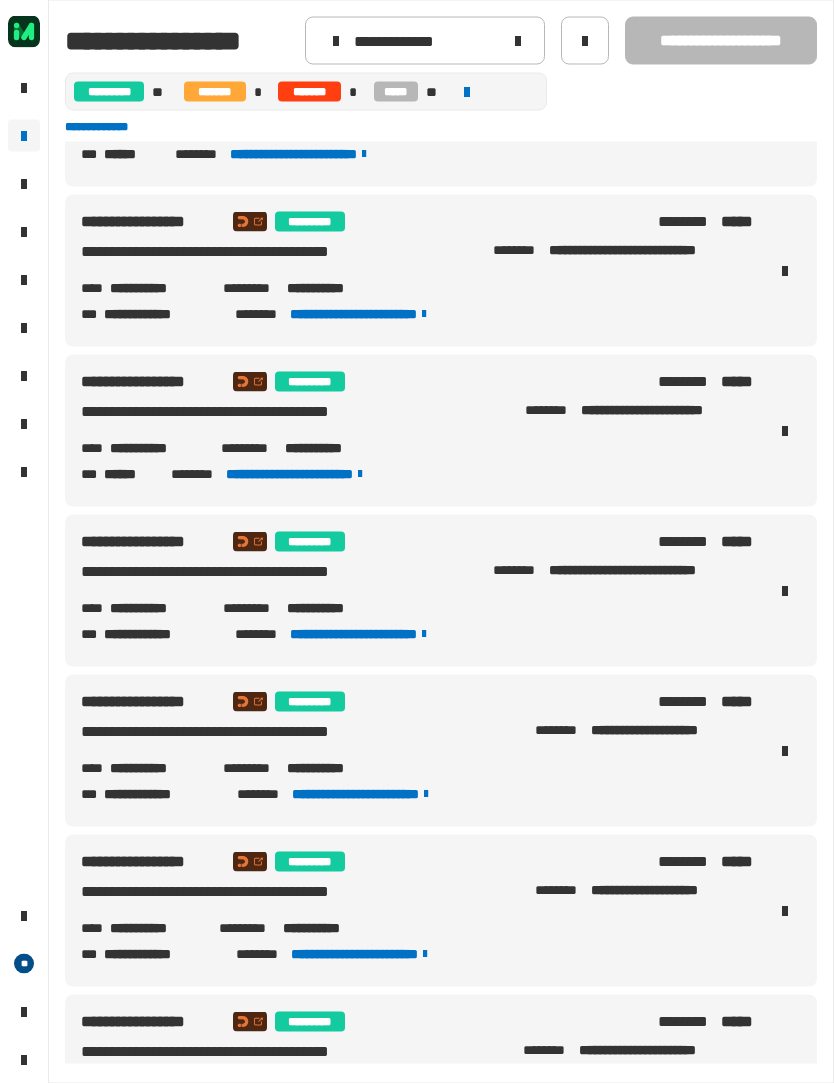 click on "**********" at bounding box center (417, 448) 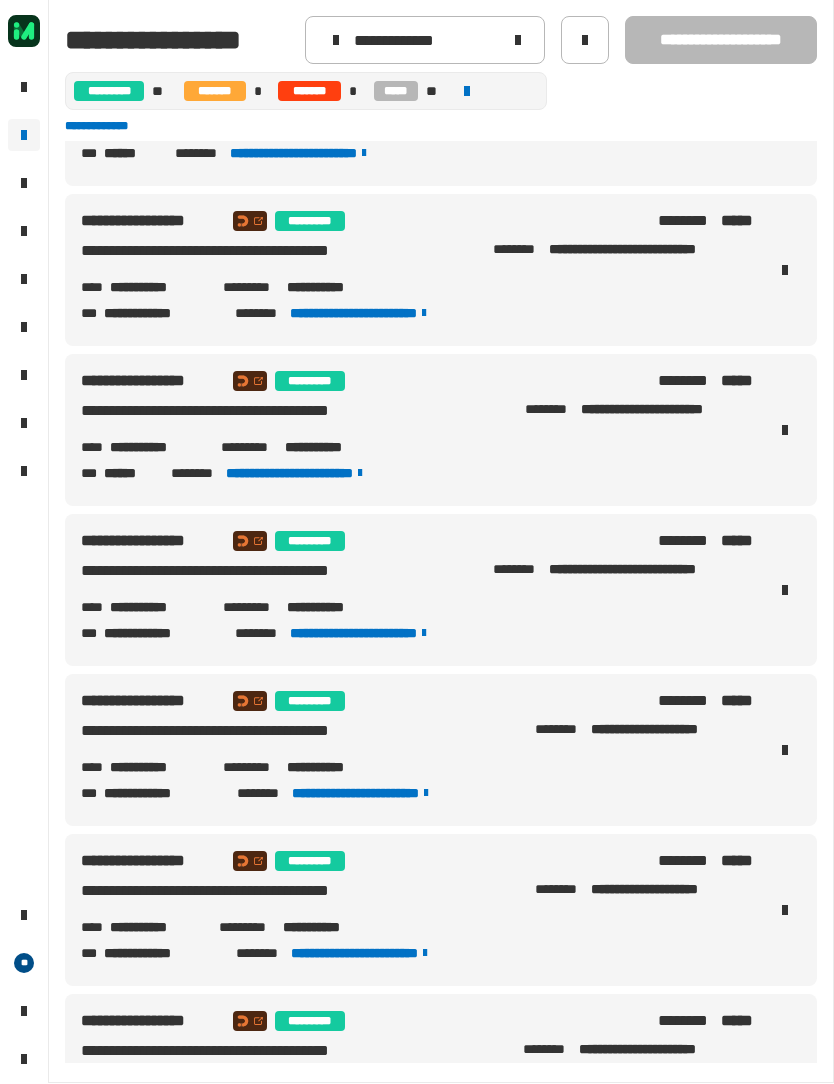 click 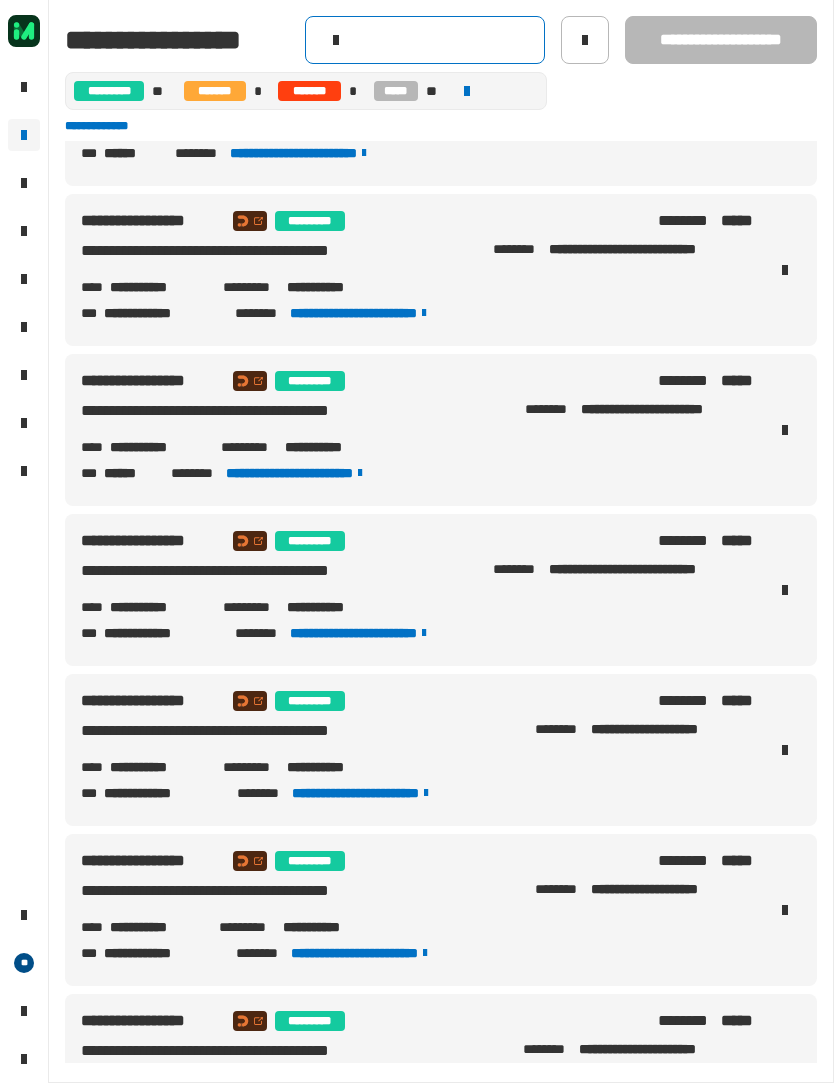 click 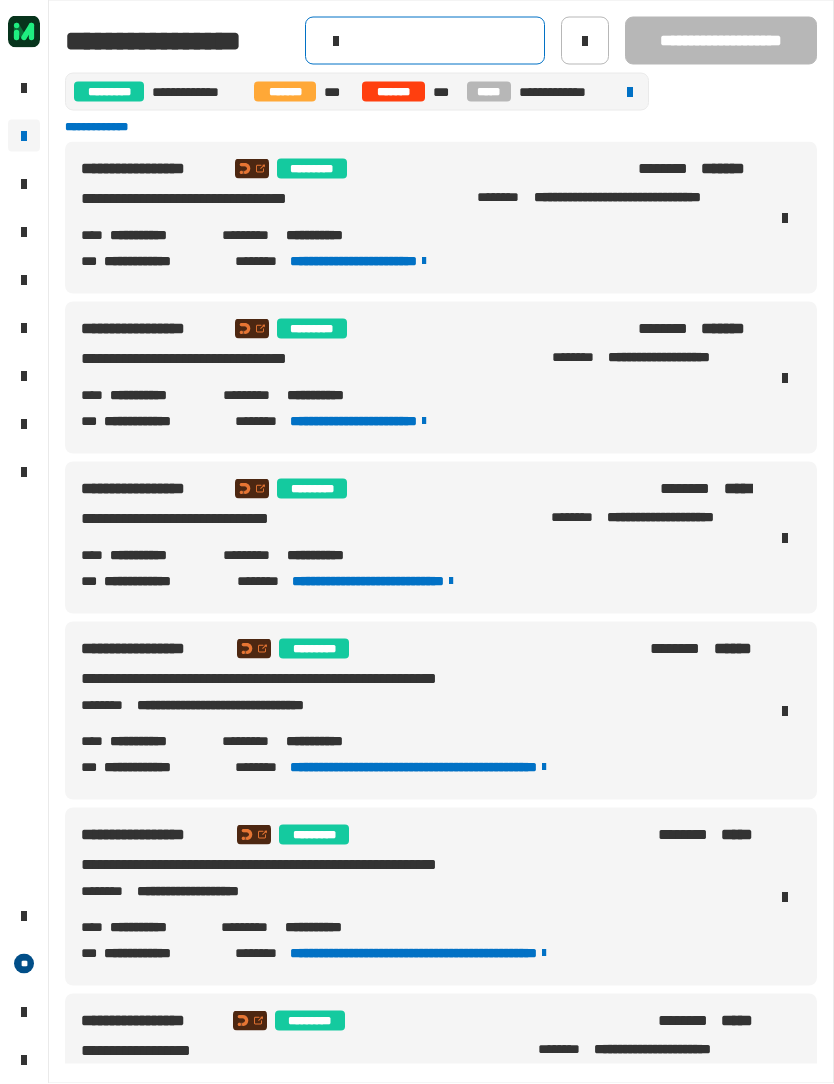 click 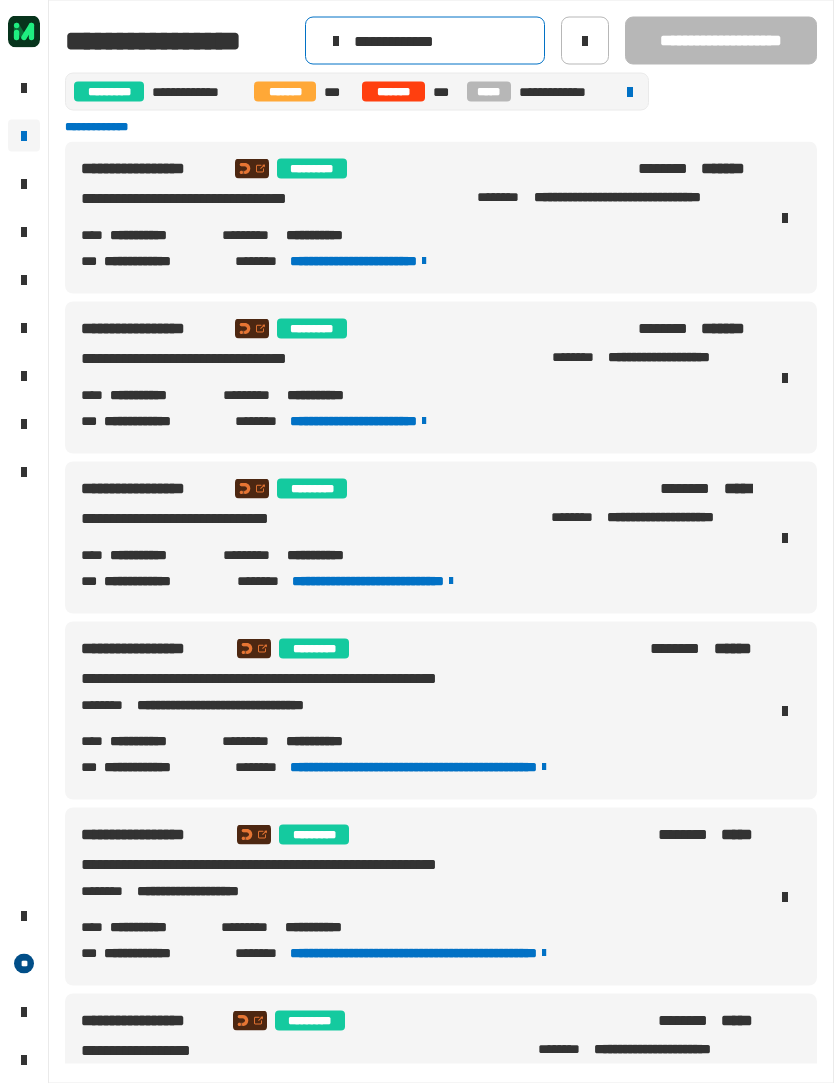type on "**********" 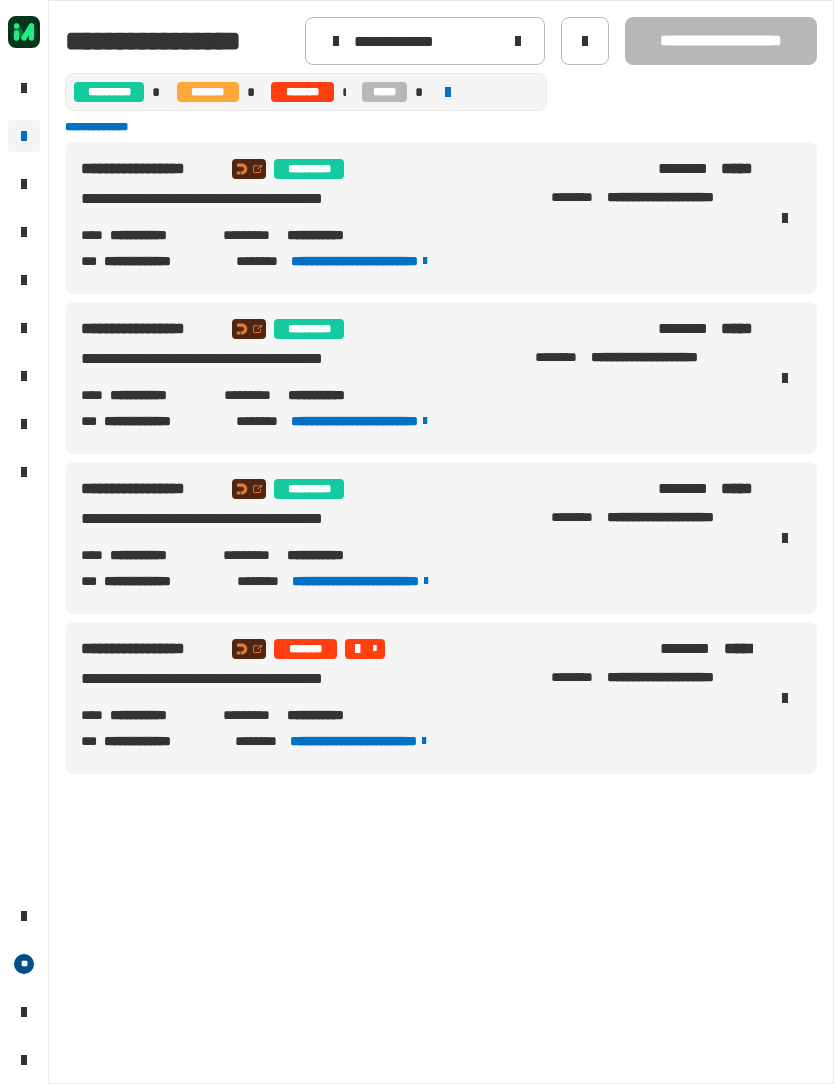 click on "**********" at bounding box center [158, 235] 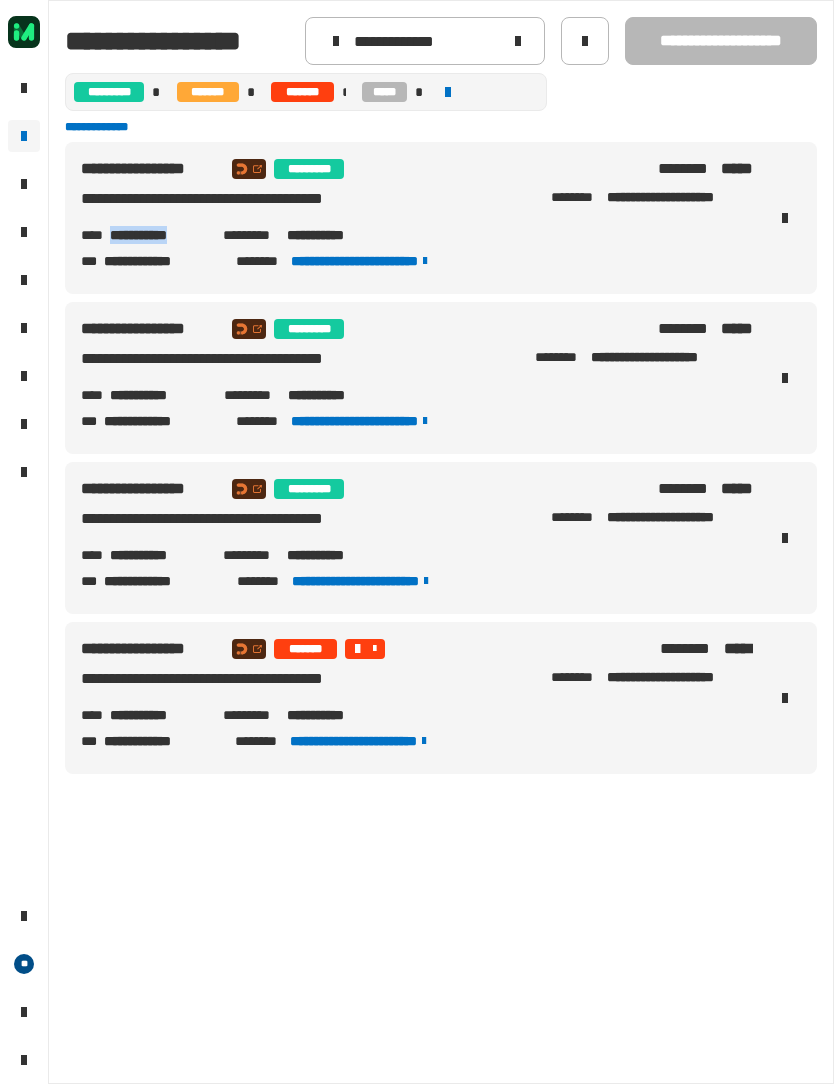 copy on "**********" 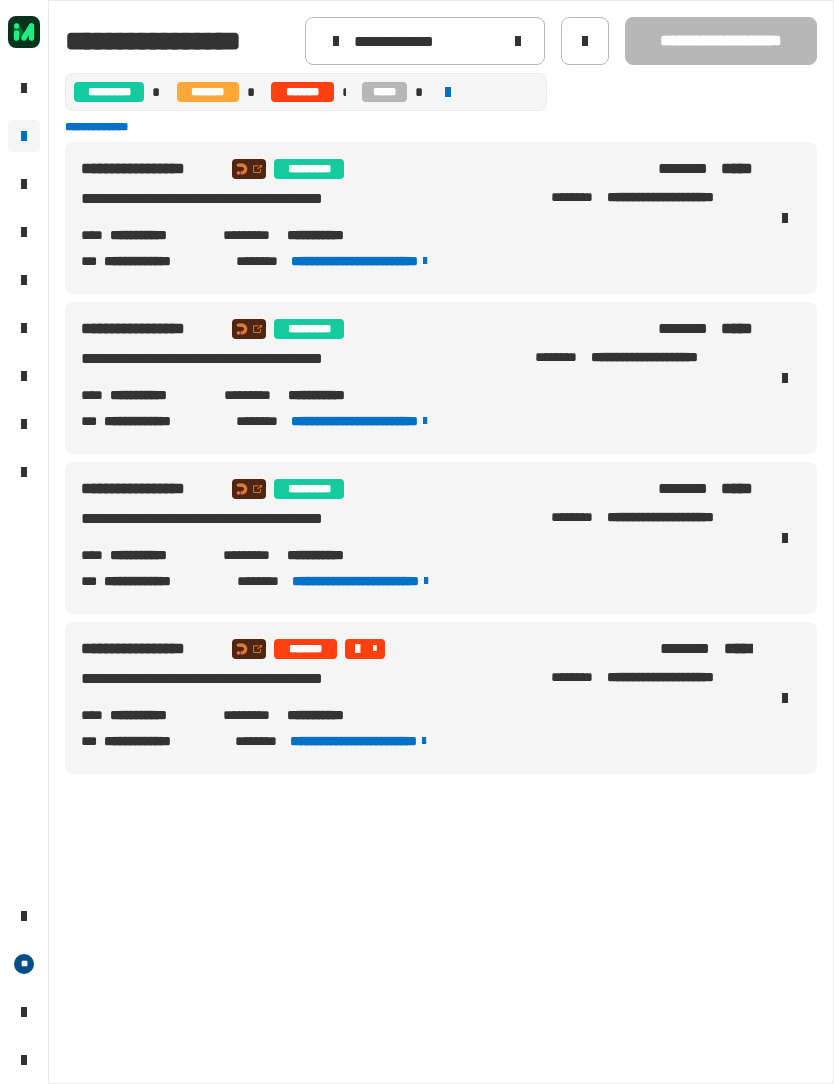 click on "**********" at bounding box center (162, 581) 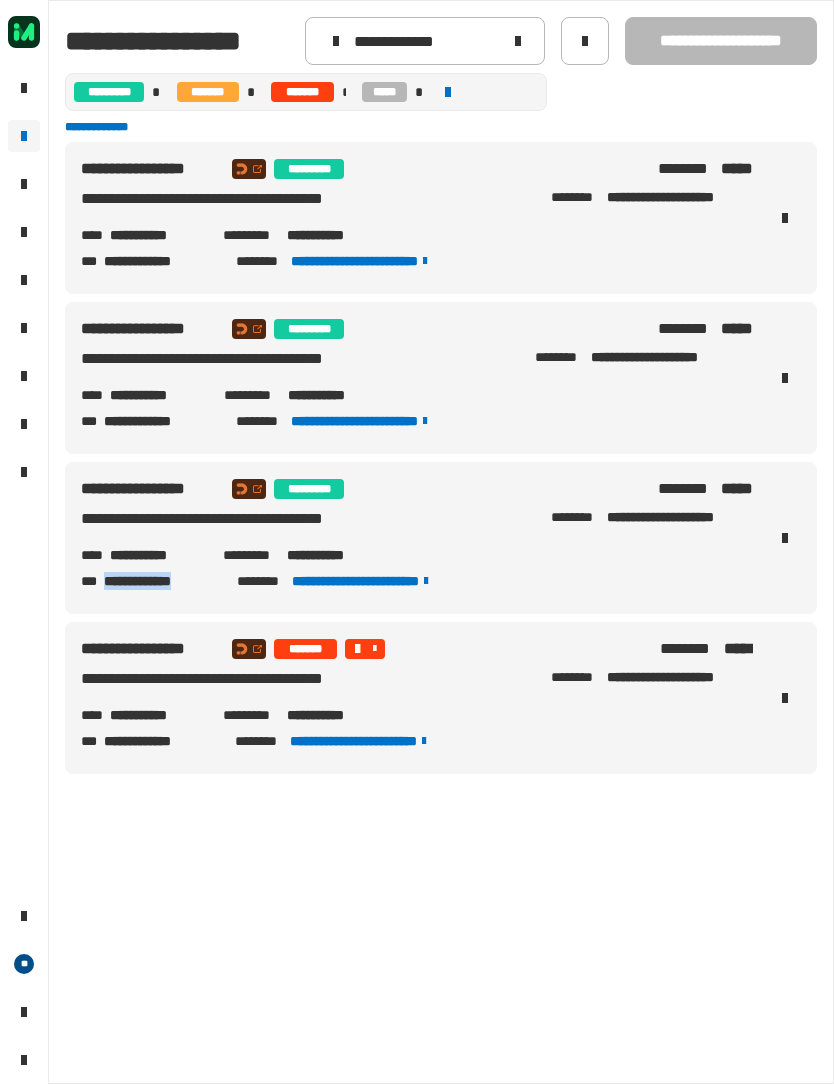 copy on "**********" 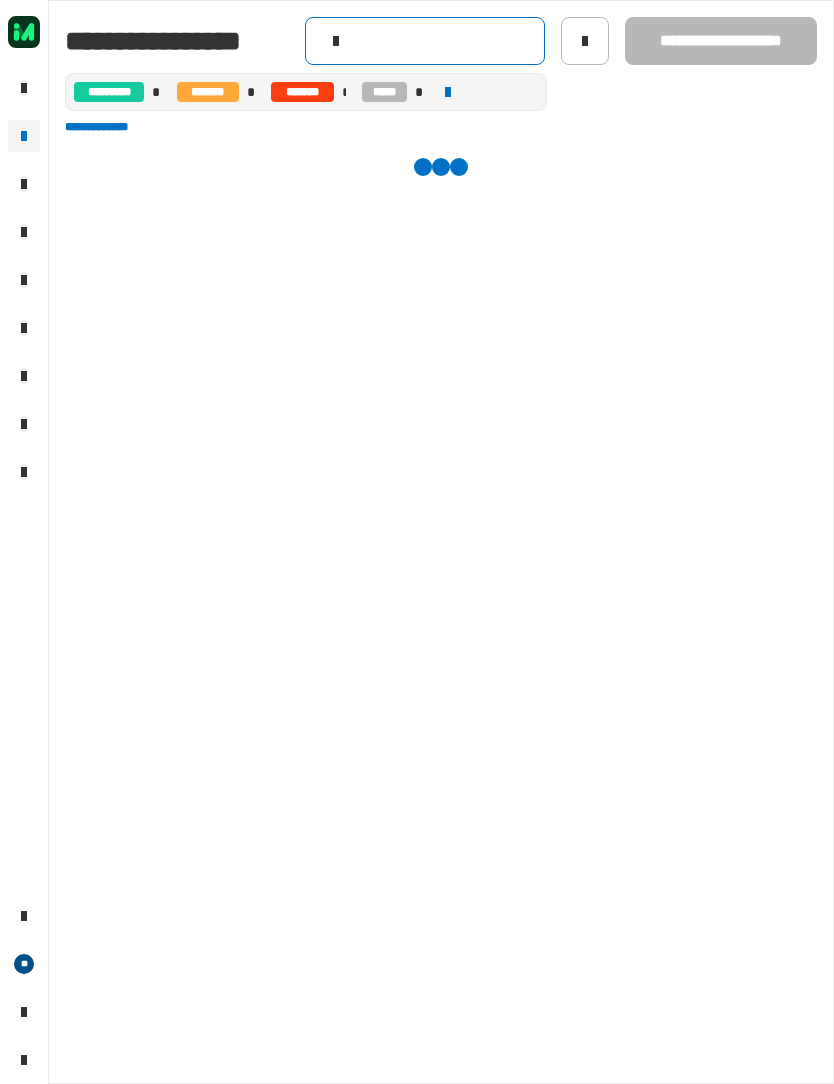 click 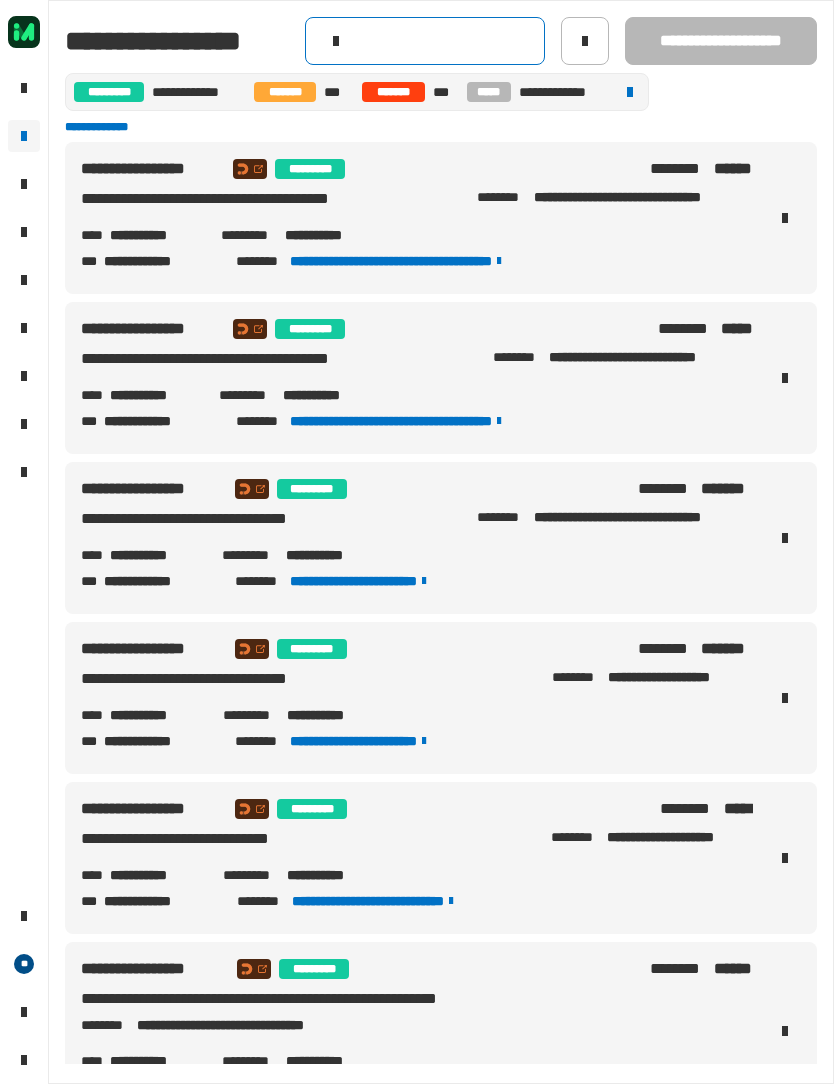 click 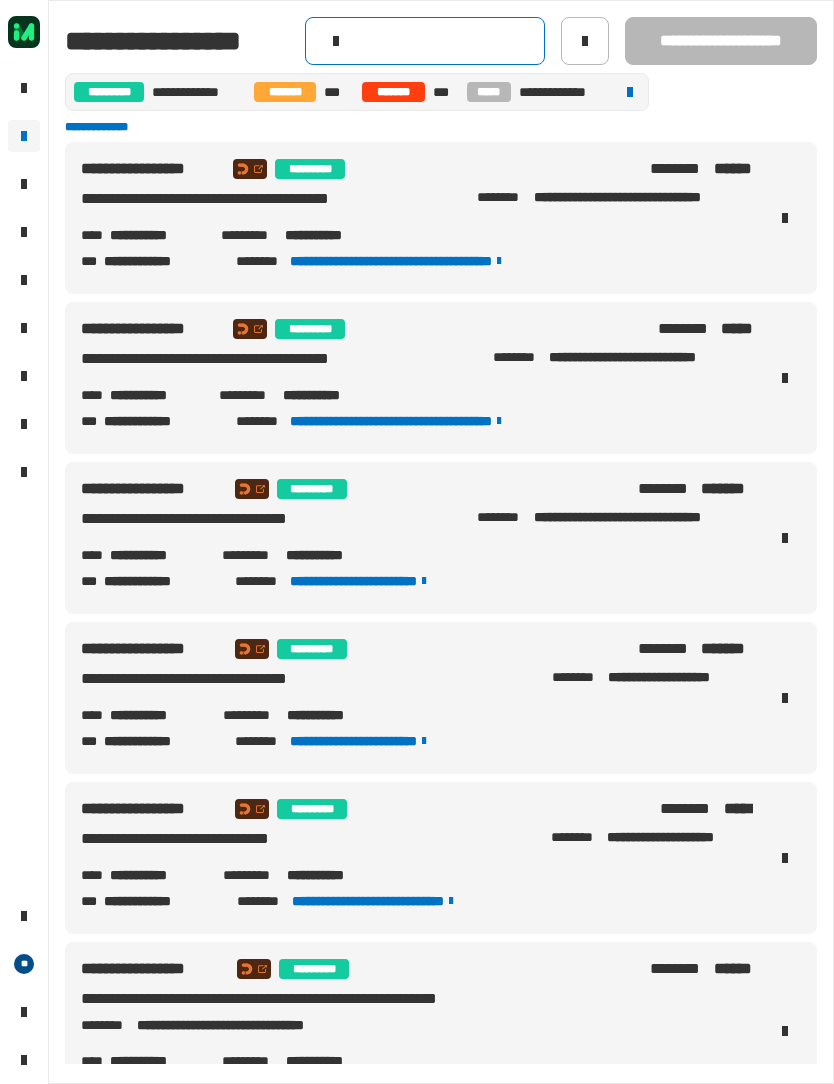 paste on "**********" 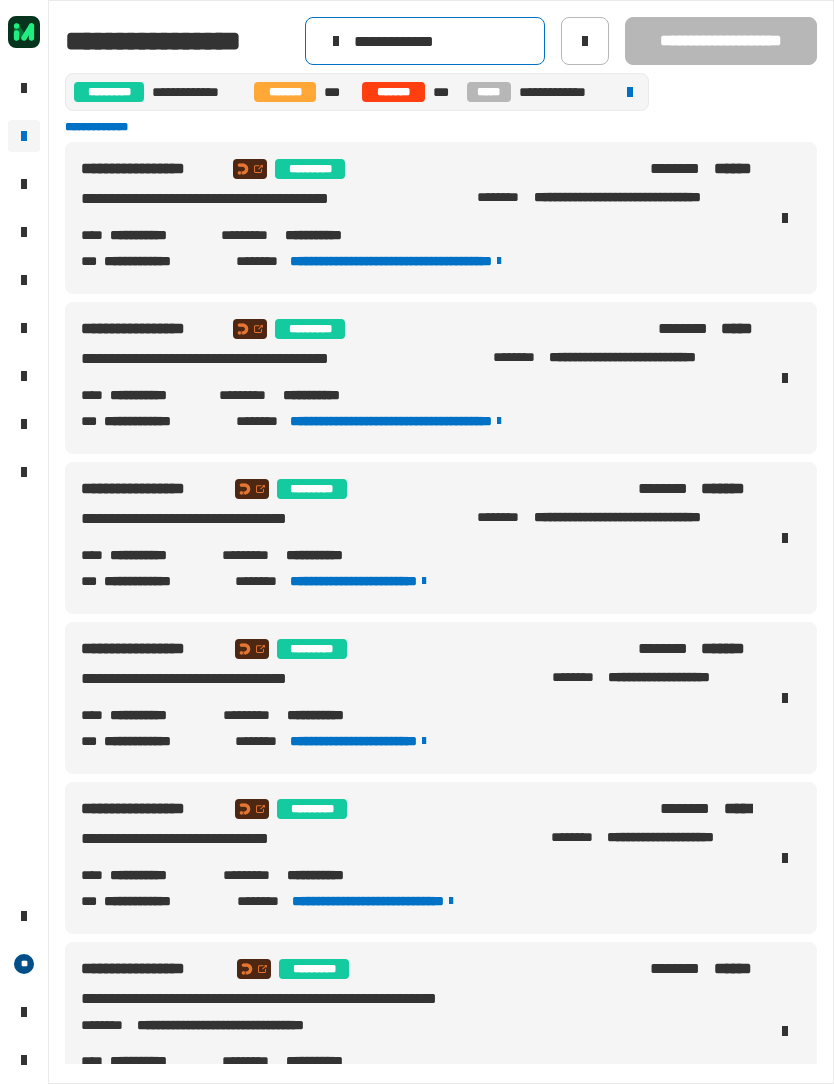 type on "**********" 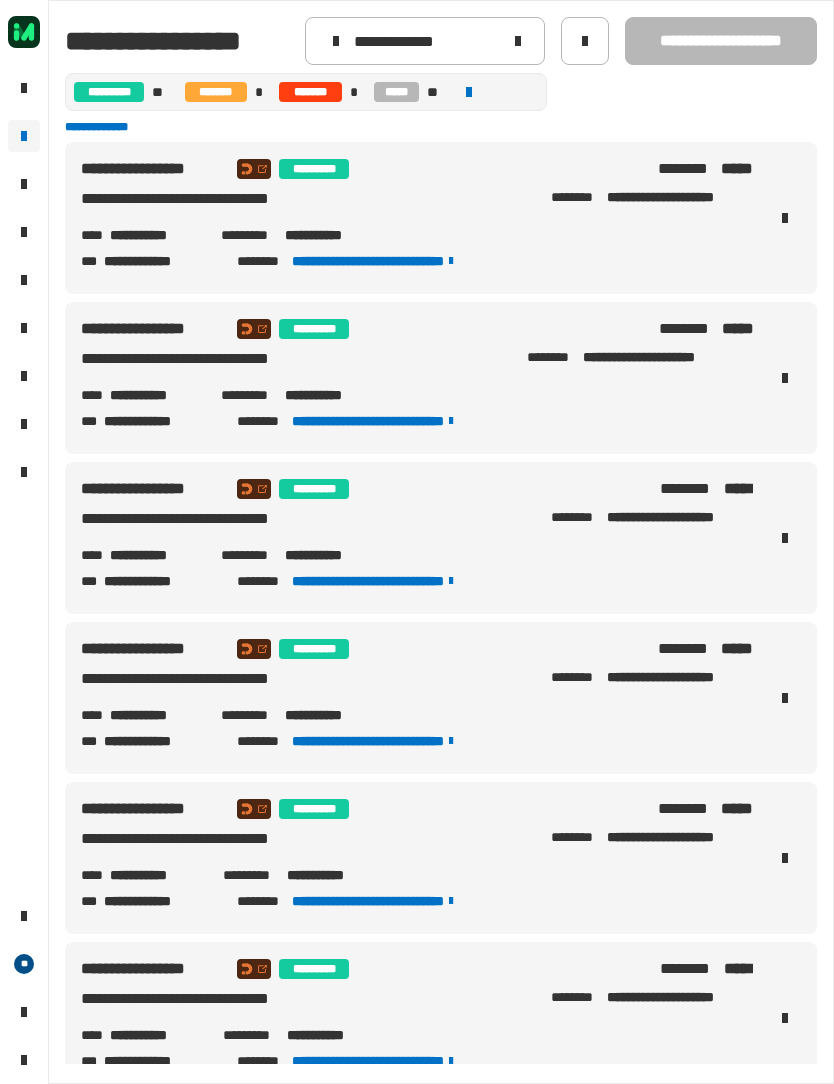 click on "**********" at bounding box center [157, 235] 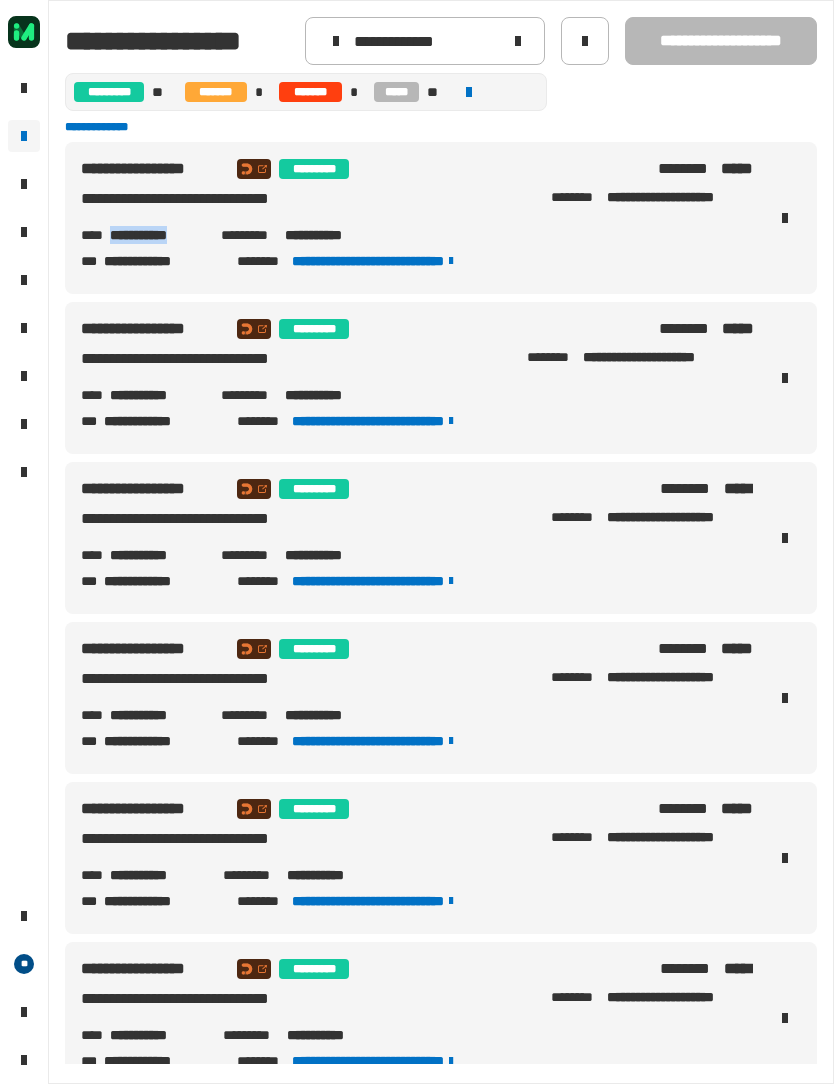copy on "**********" 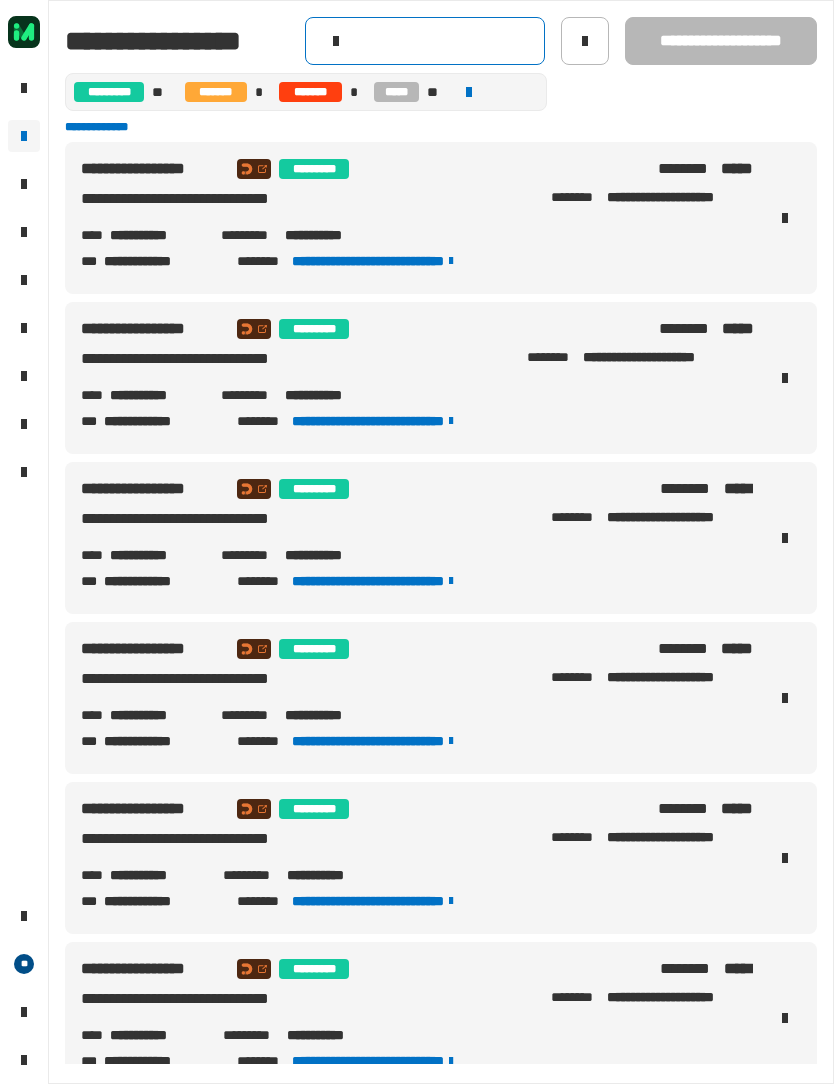 click 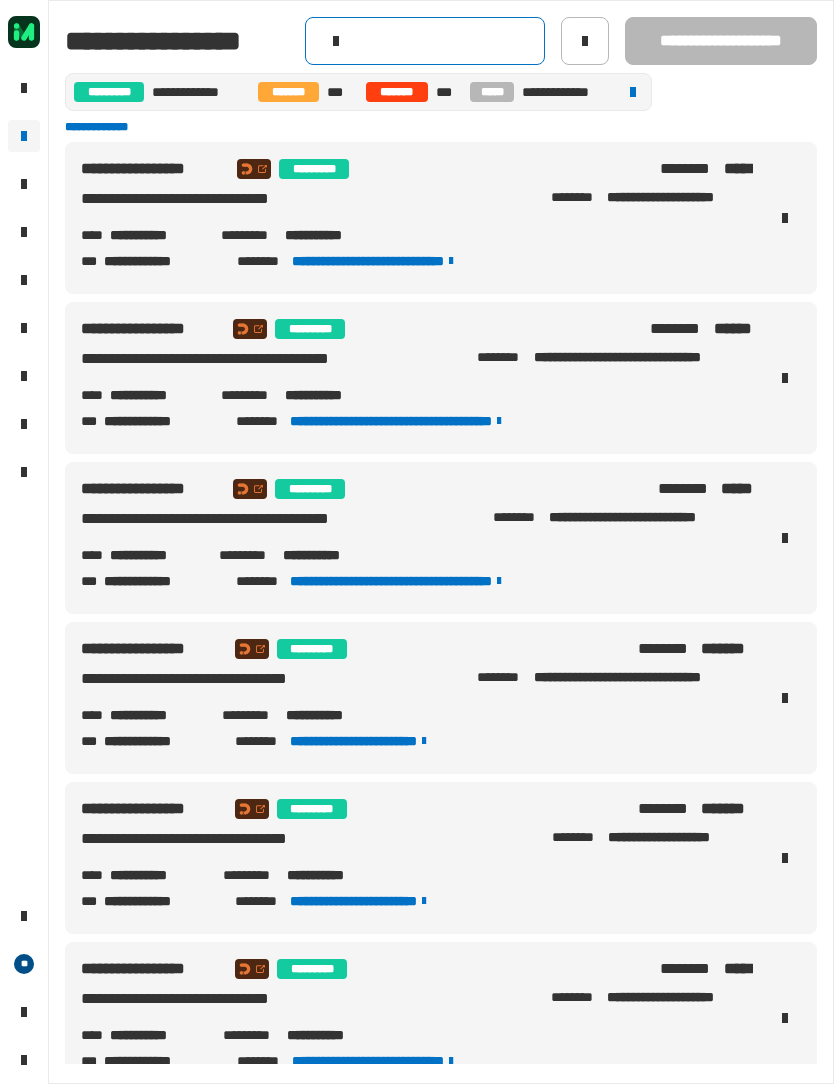 click 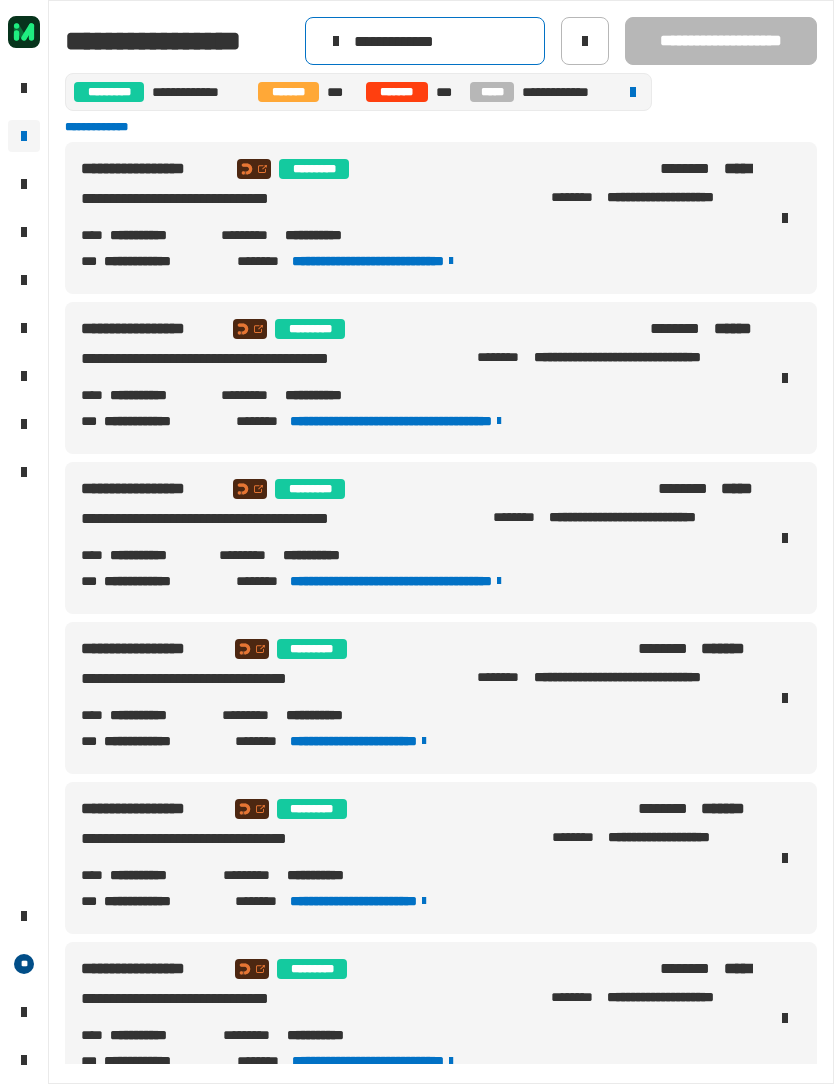 type on "**********" 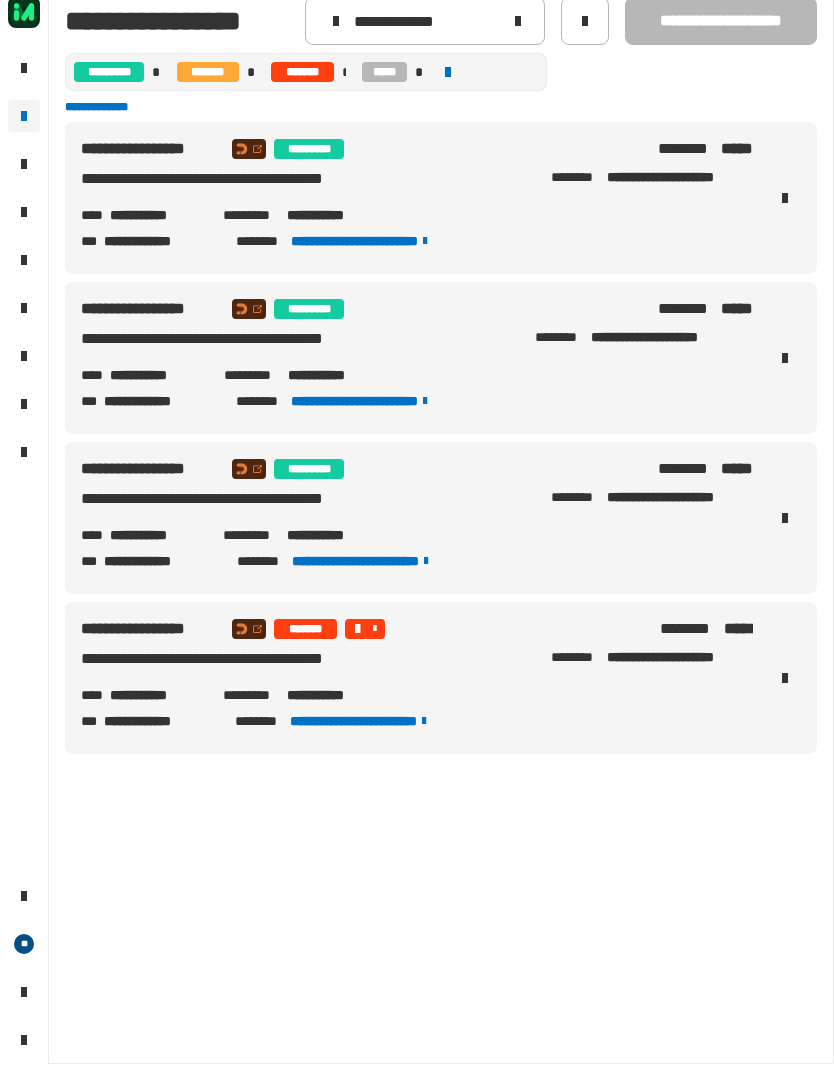 click on "**********" at bounding box center (158, 235) 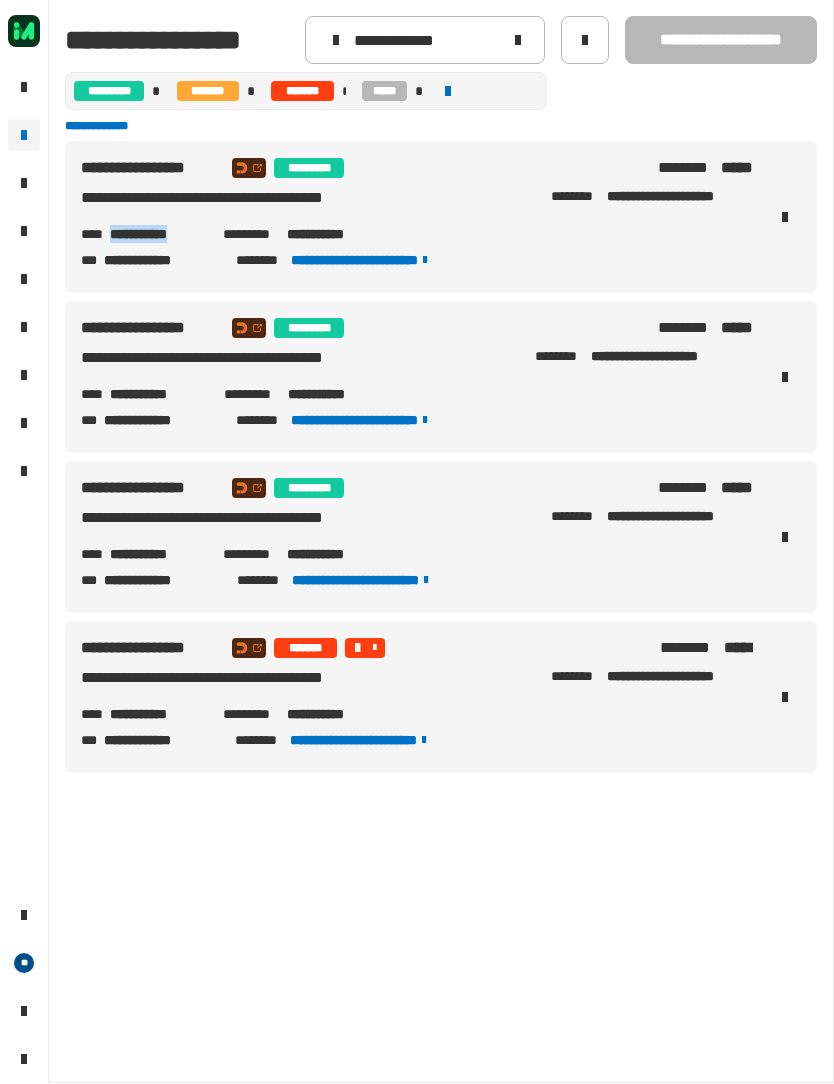 copy on "**********" 